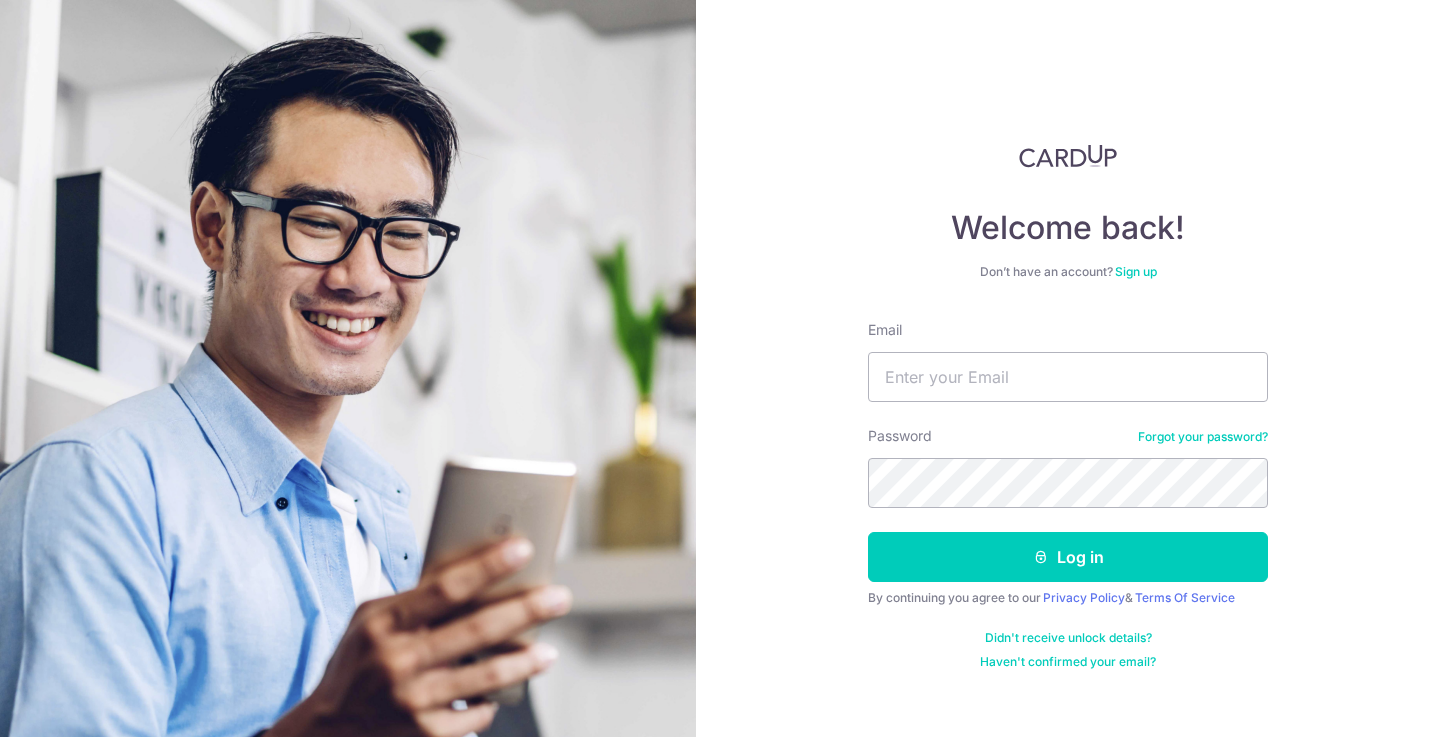 scroll, scrollTop: 0, scrollLeft: 0, axis: both 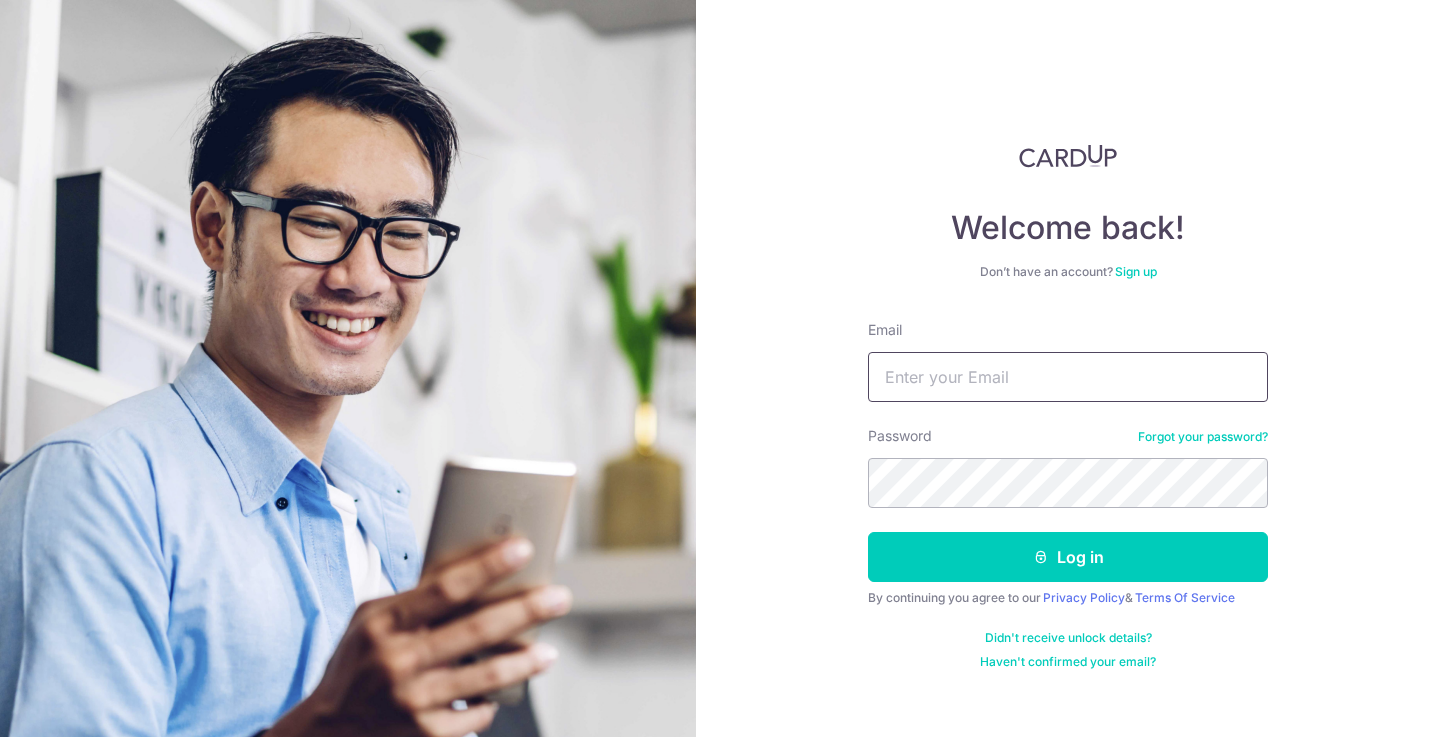 type on "[EMAIL_ADDRESS][DOMAIN_NAME]" 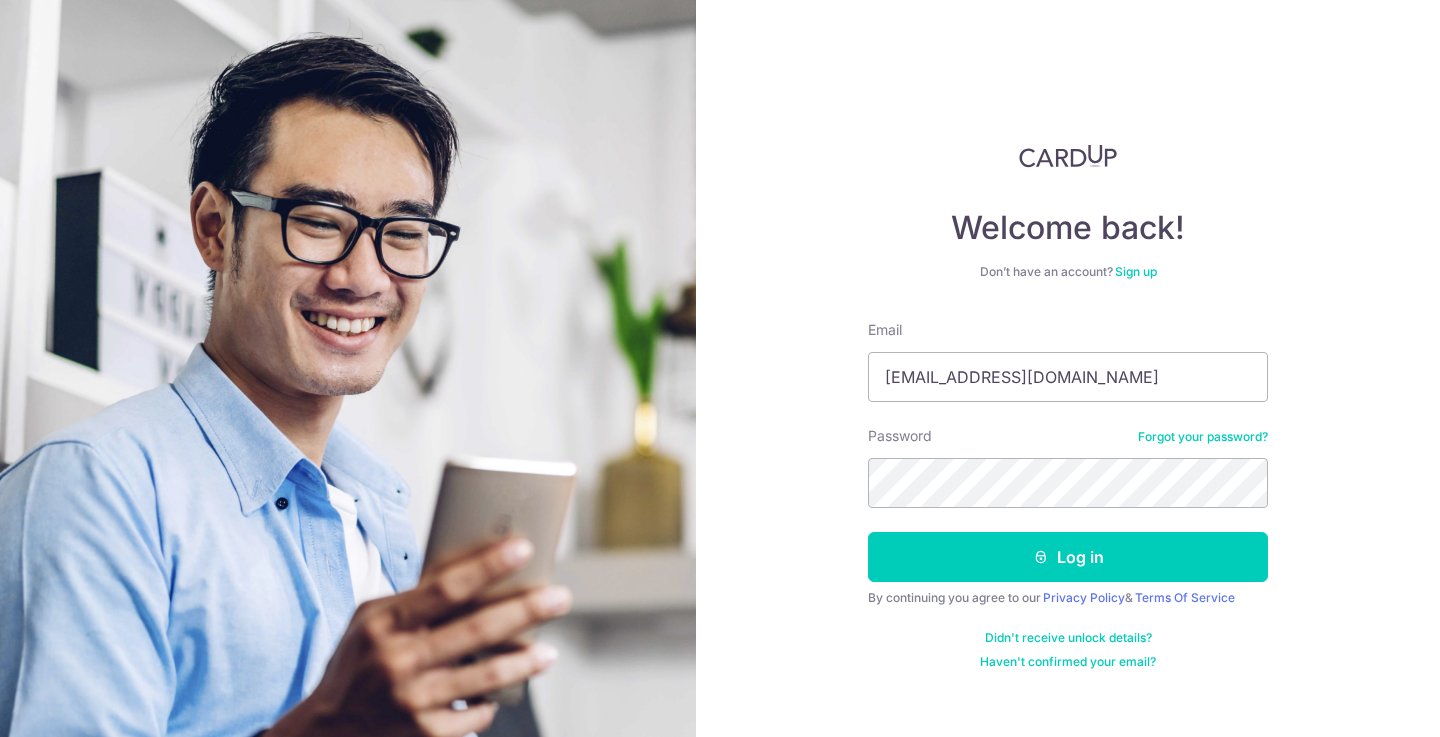 click on "Sign up" at bounding box center [1136, 271] 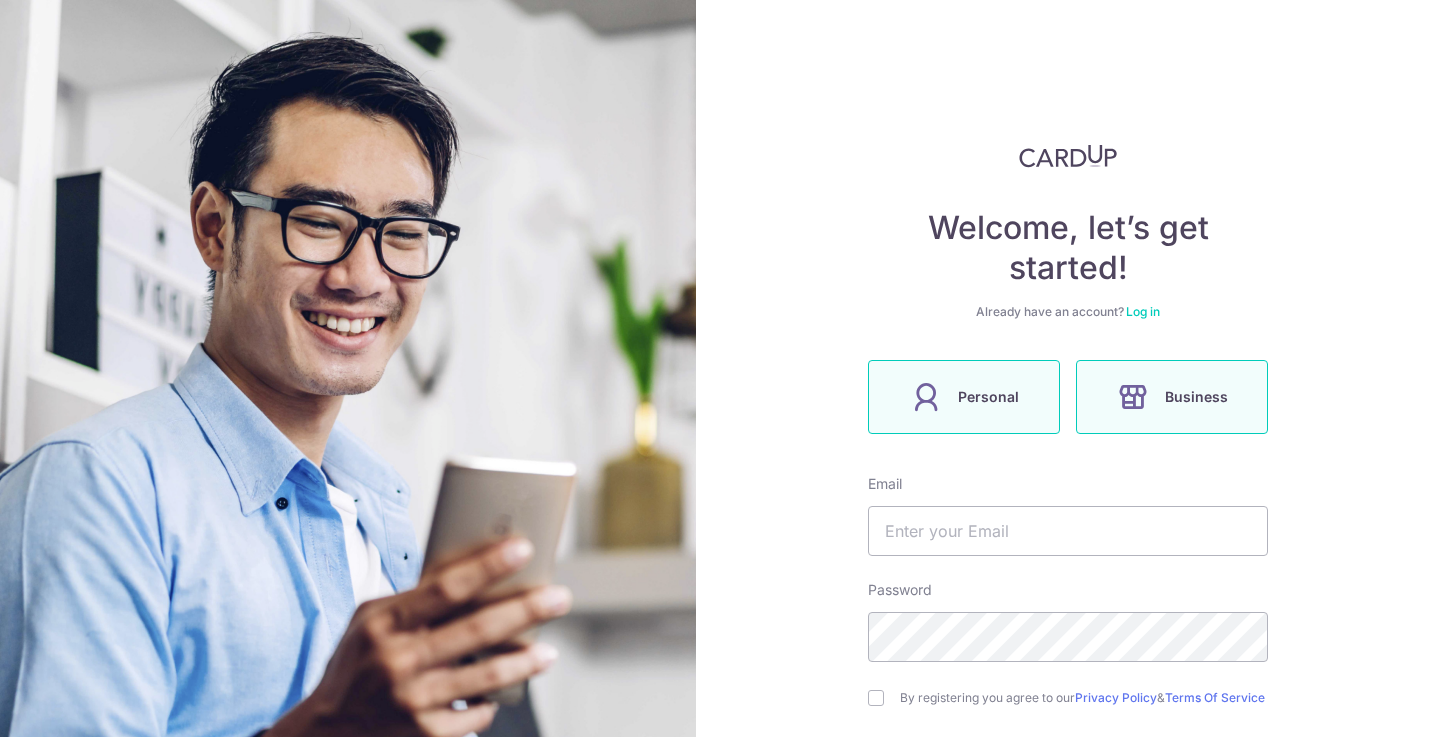 click on "Personal" at bounding box center (988, 397) 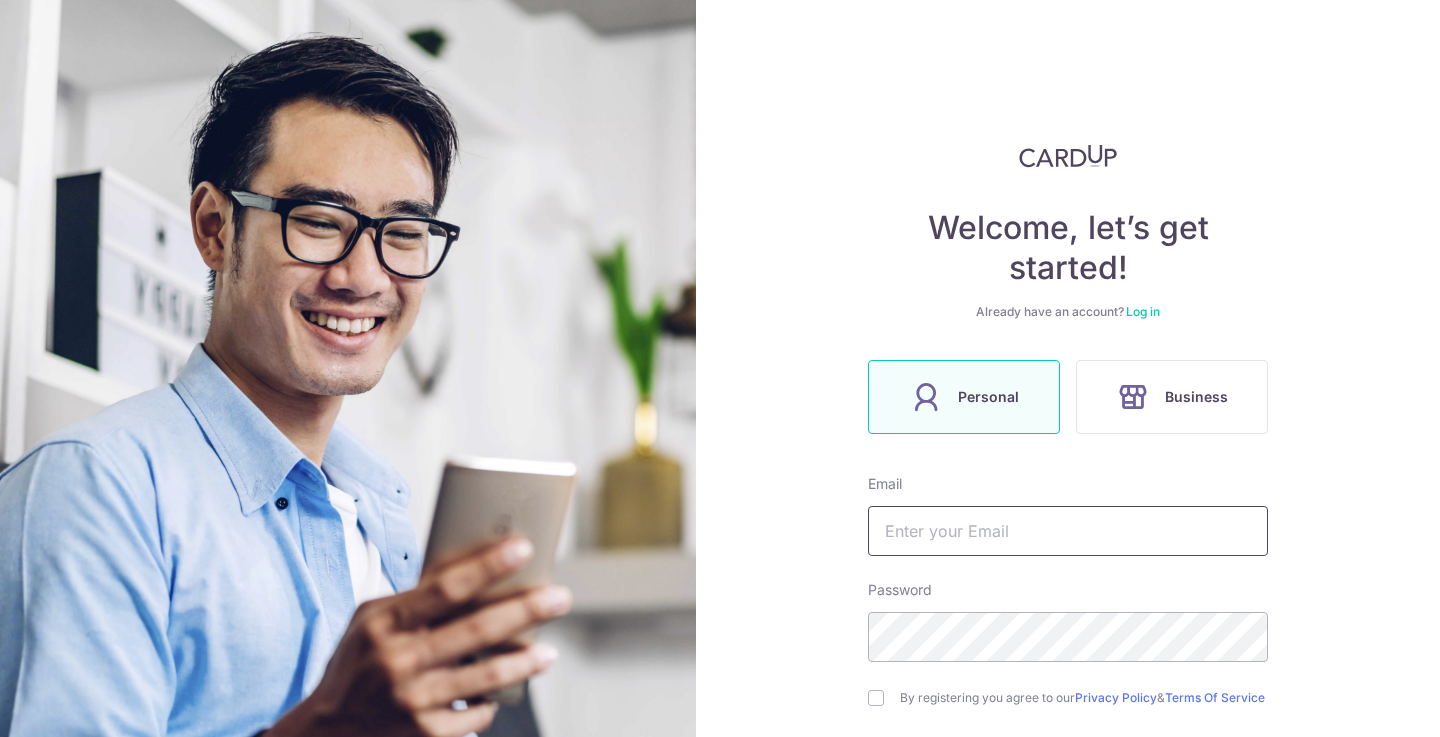 click at bounding box center (1068, 531) 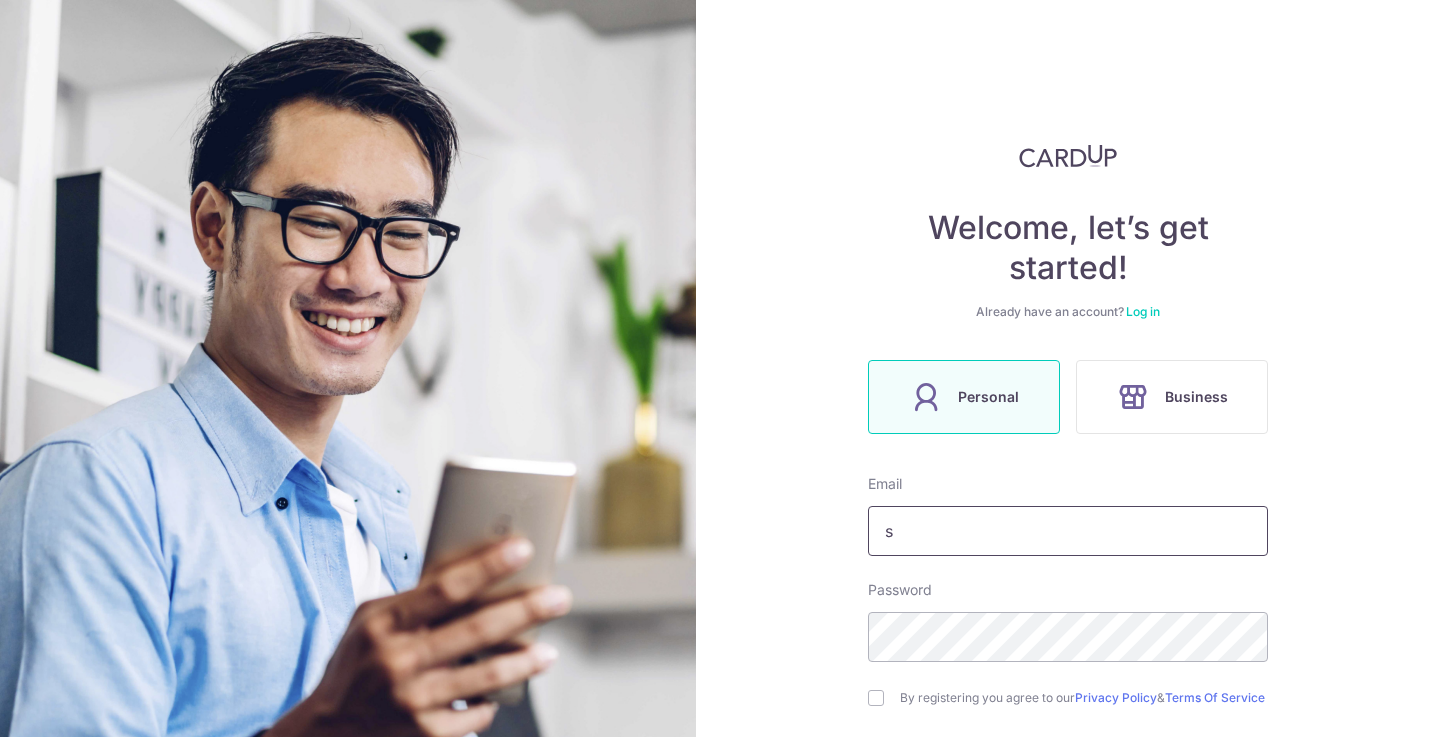 type on "[EMAIL_ADDRESS][DOMAIN_NAME]" 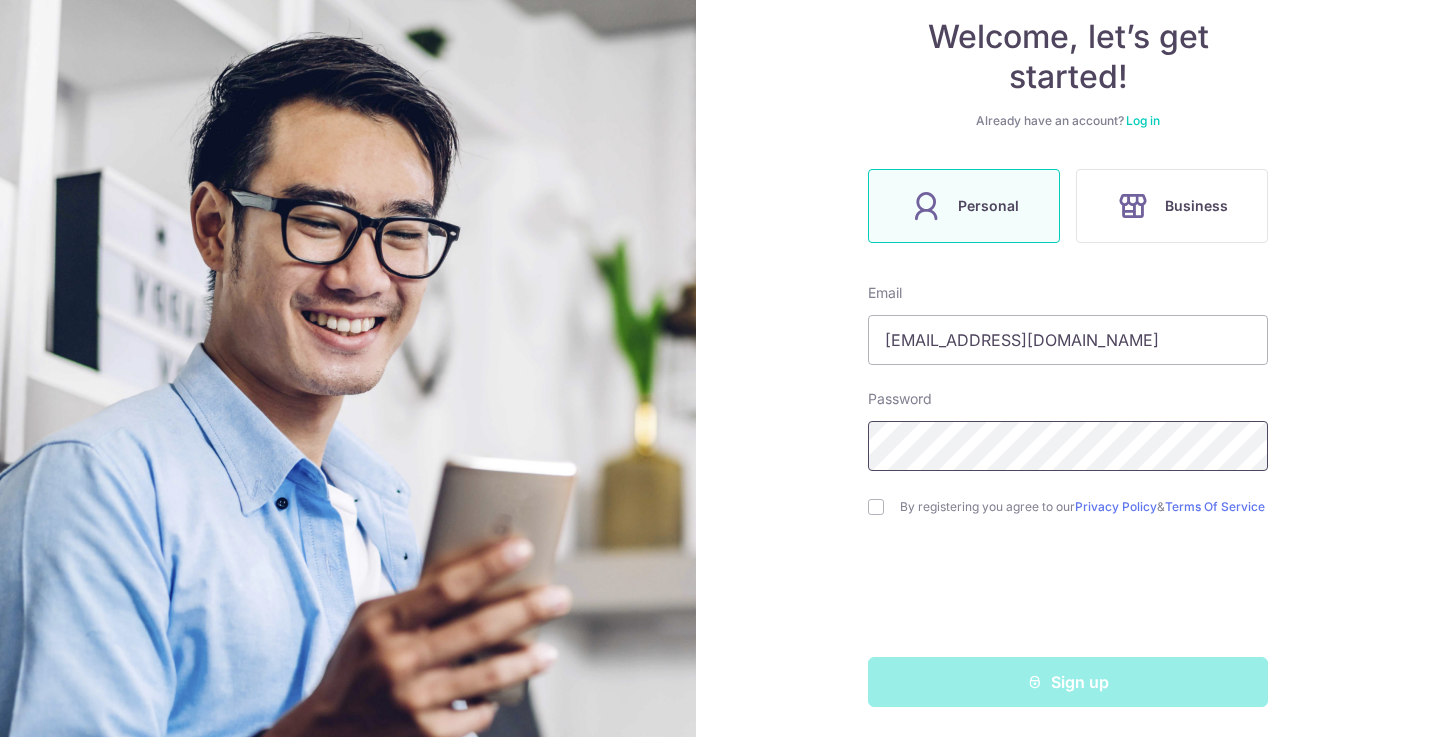scroll, scrollTop: 196, scrollLeft: 0, axis: vertical 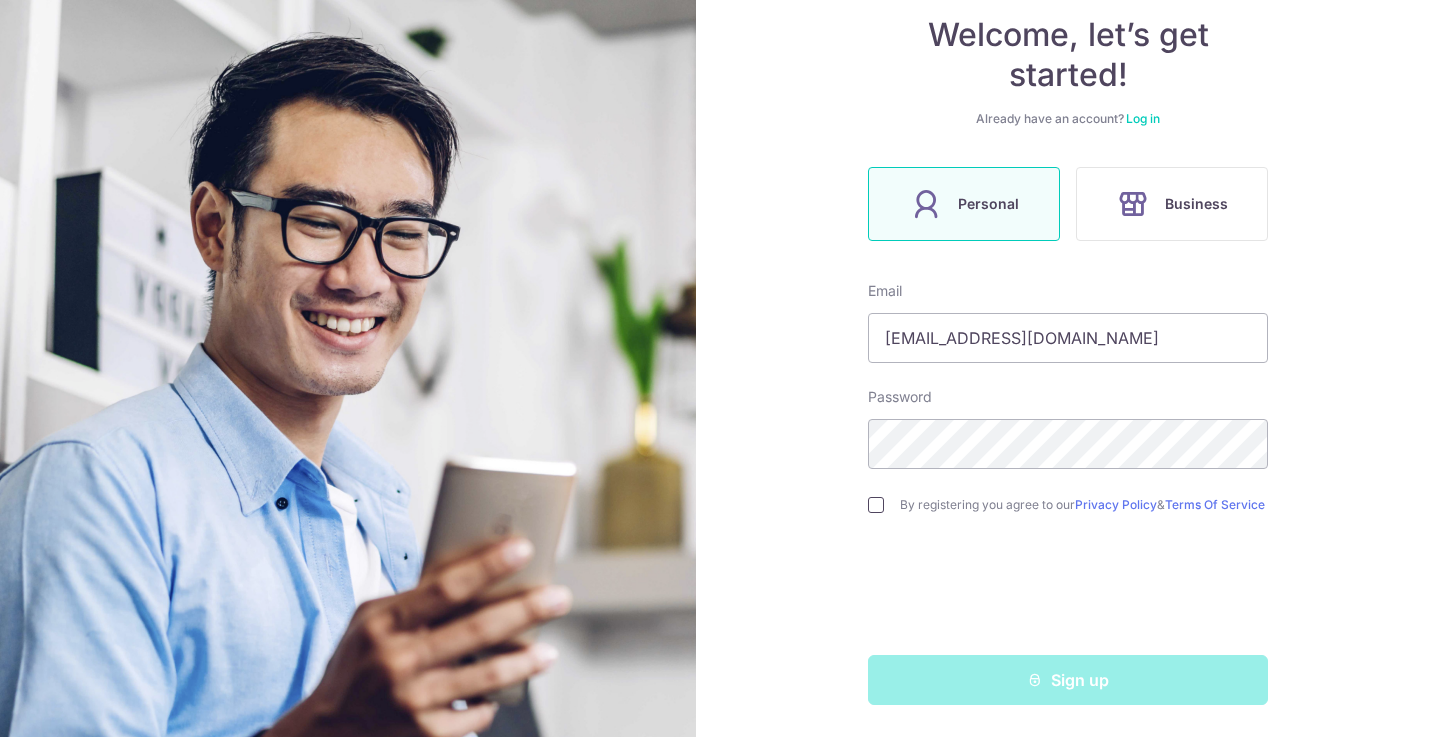 click at bounding box center (876, 505) 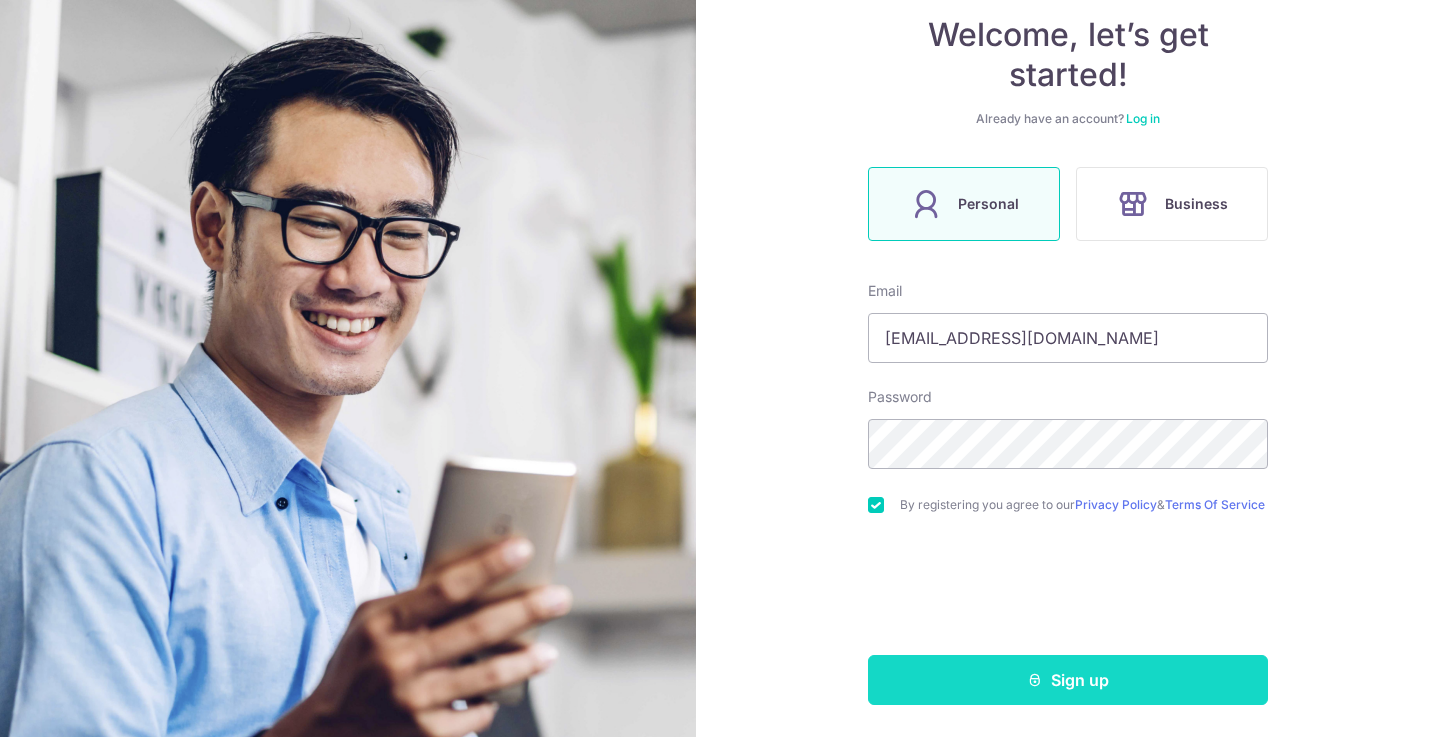 click on "Sign up" at bounding box center (1068, 680) 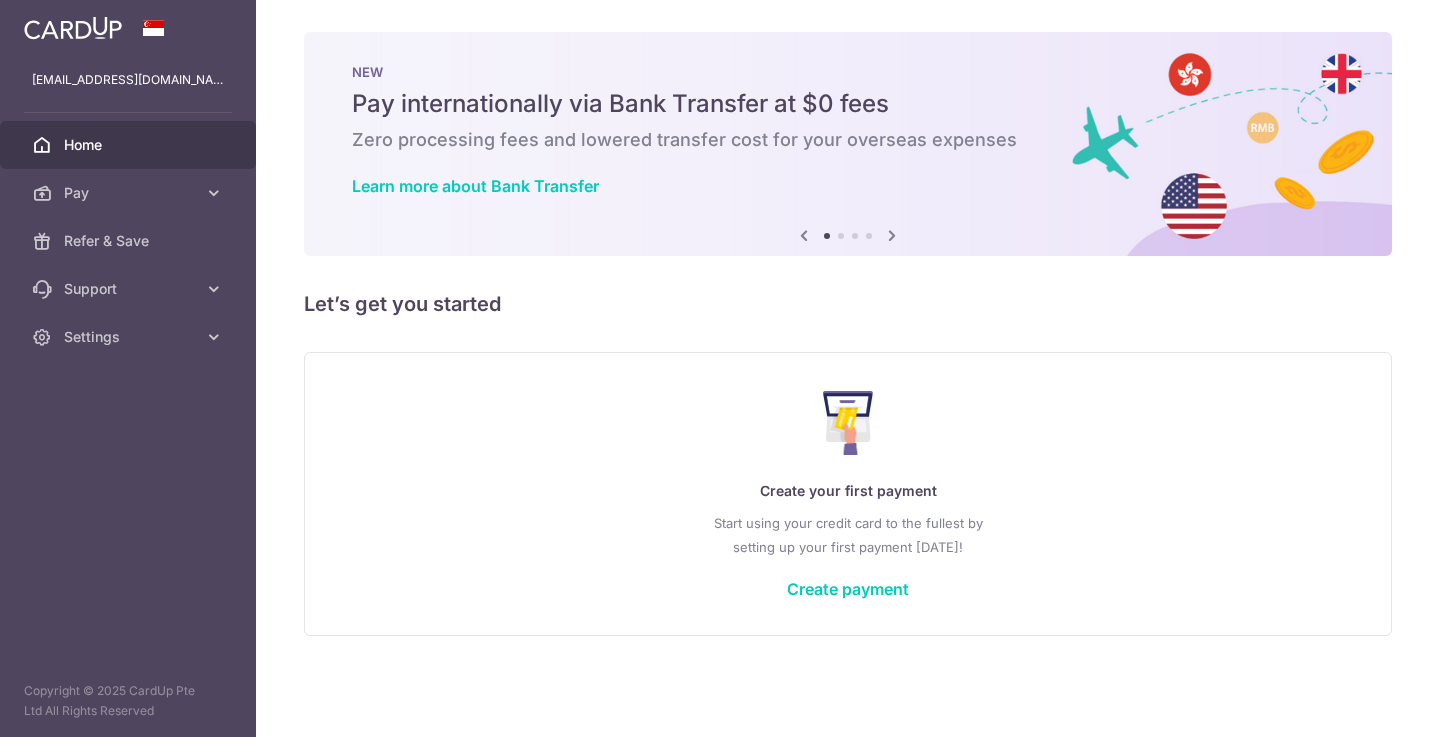 scroll, scrollTop: 0, scrollLeft: 0, axis: both 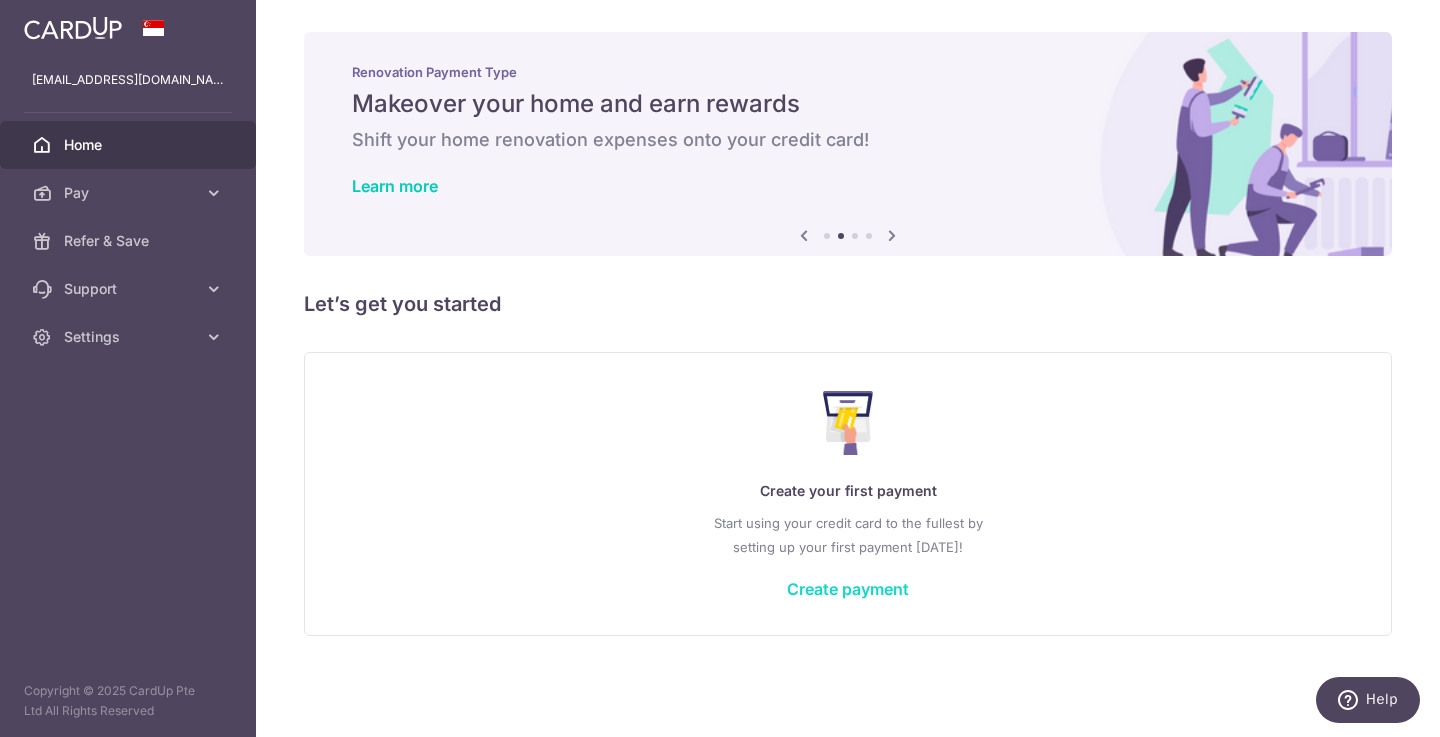 click on "Create payment" at bounding box center (848, 589) 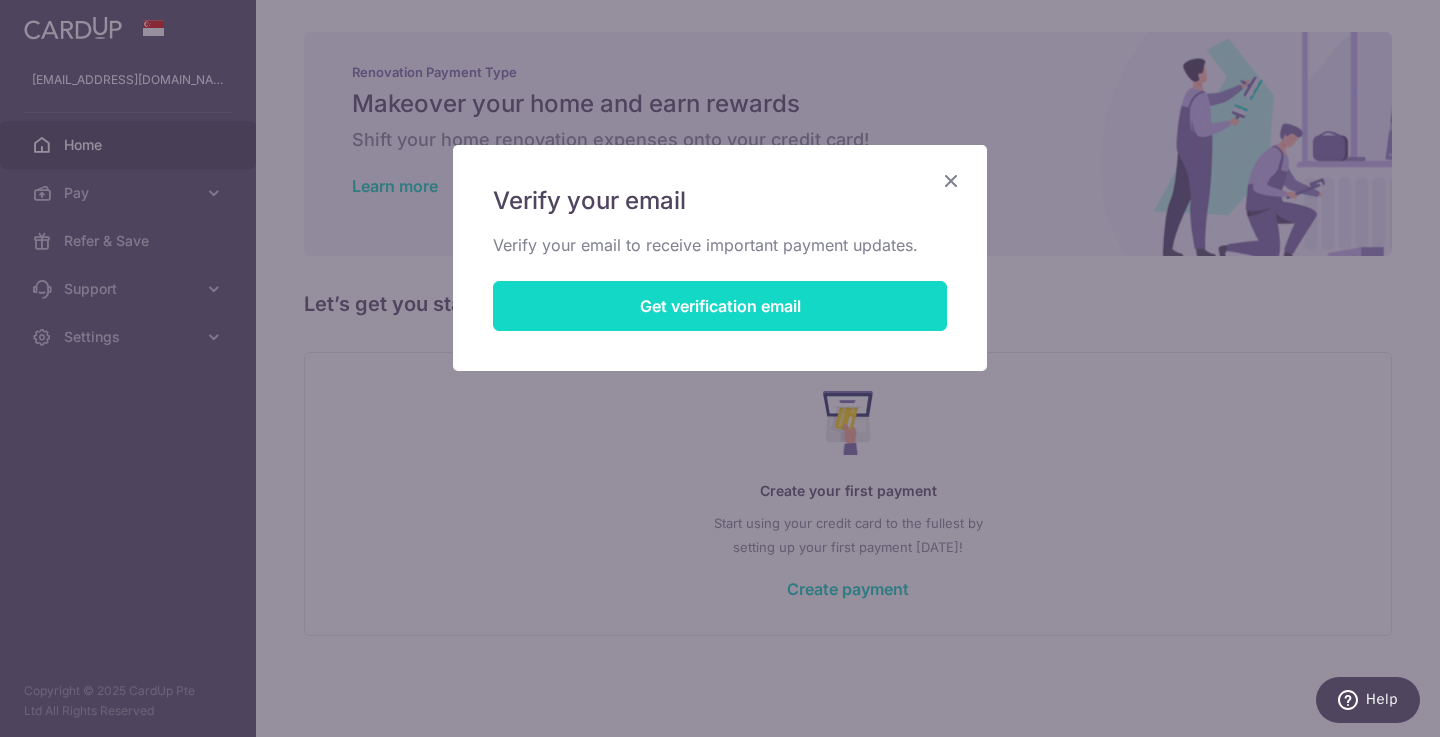 click on "Get verification email" at bounding box center (720, 306) 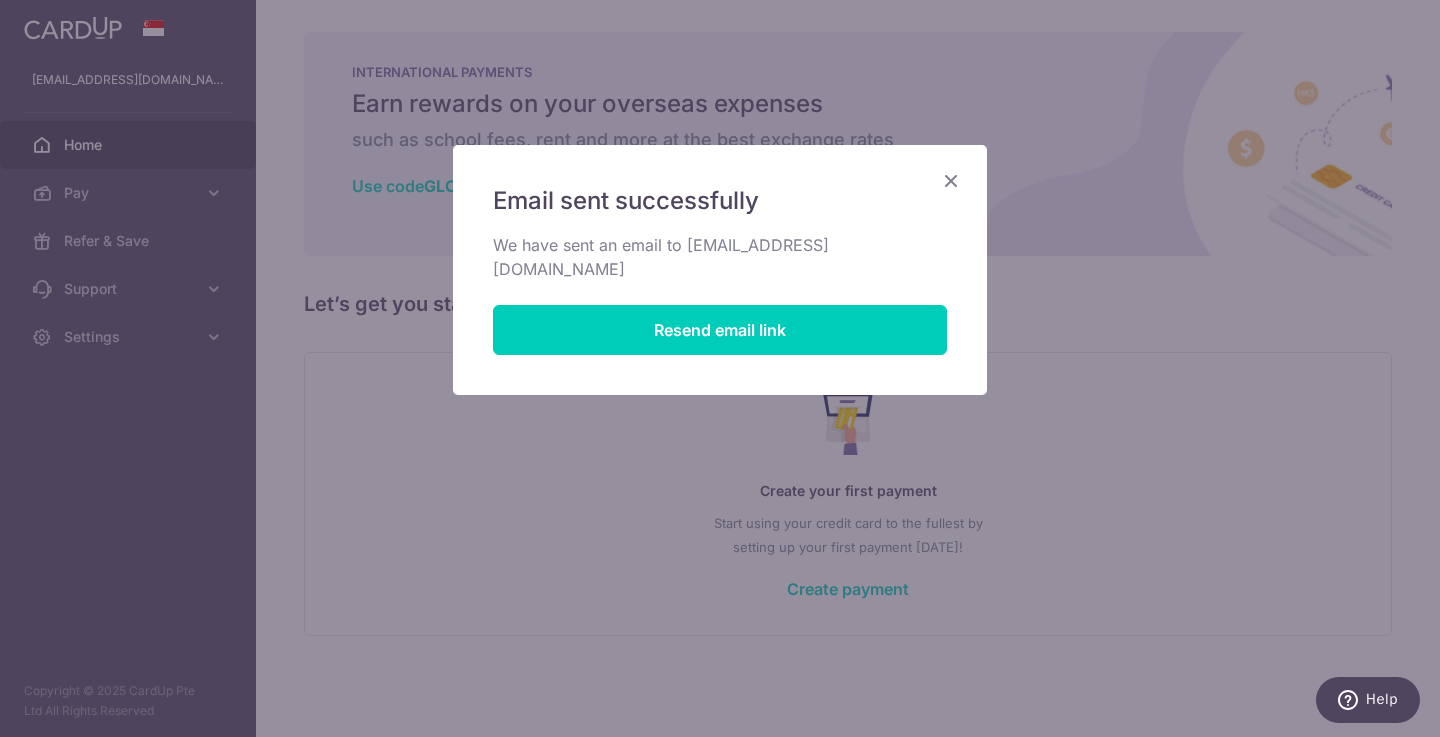 click at bounding box center (951, 180) 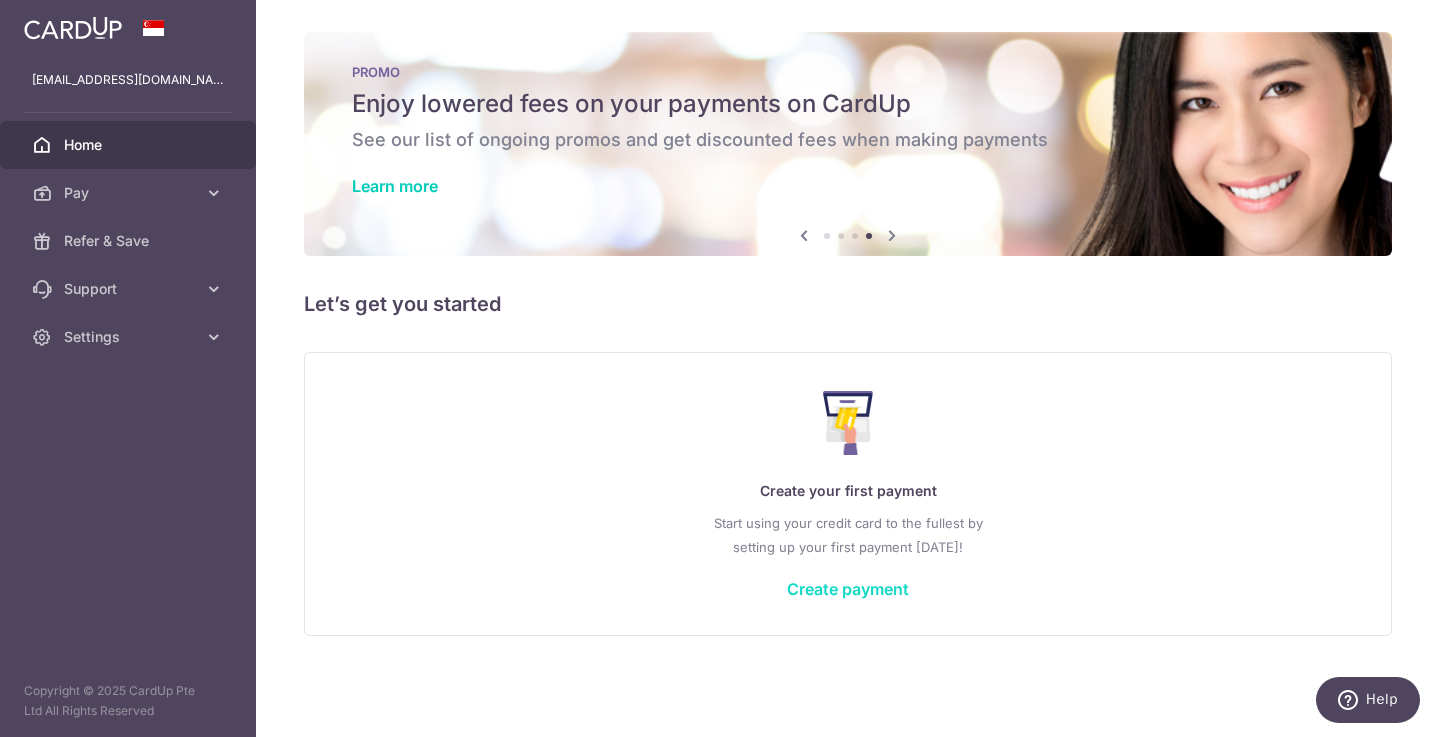 click on "Create payment" at bounding box center (848, 589) 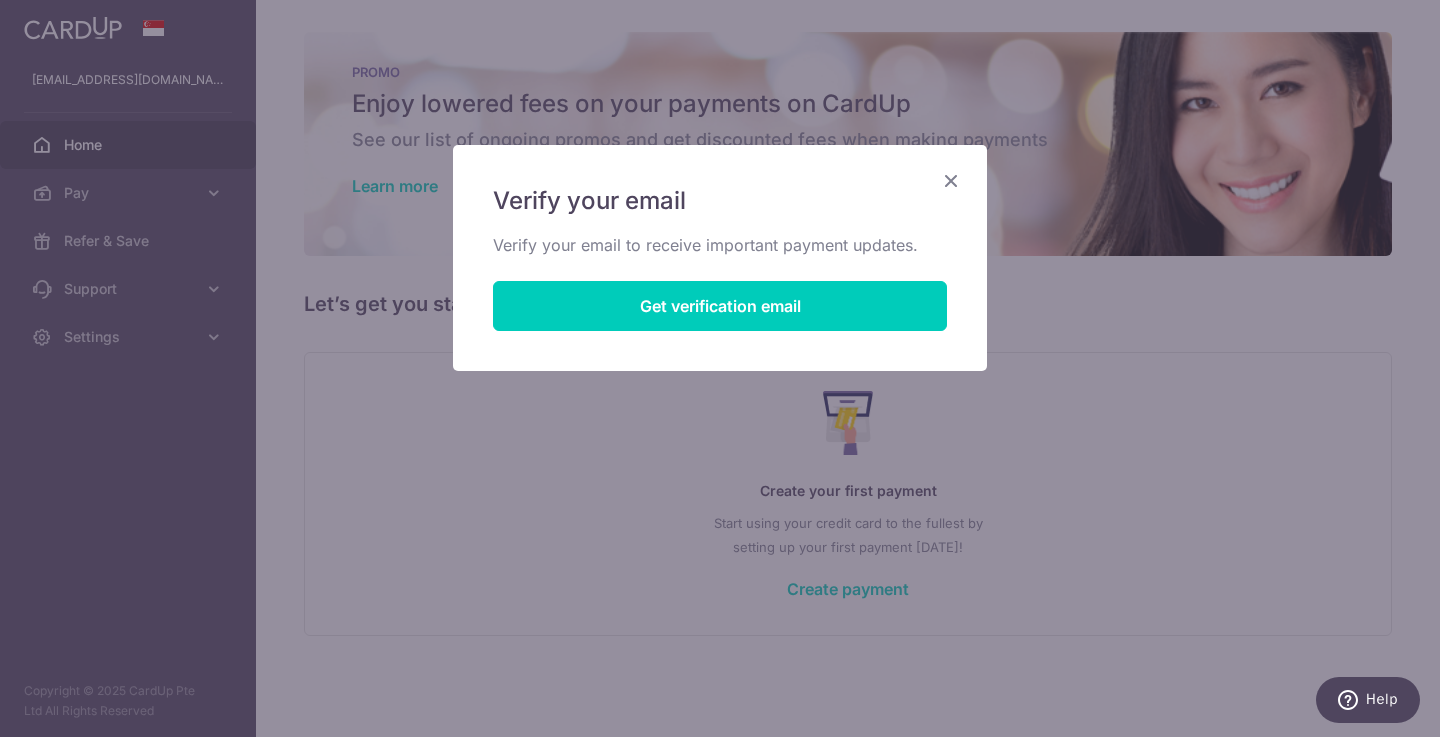 click at bounding box center (951, 180) 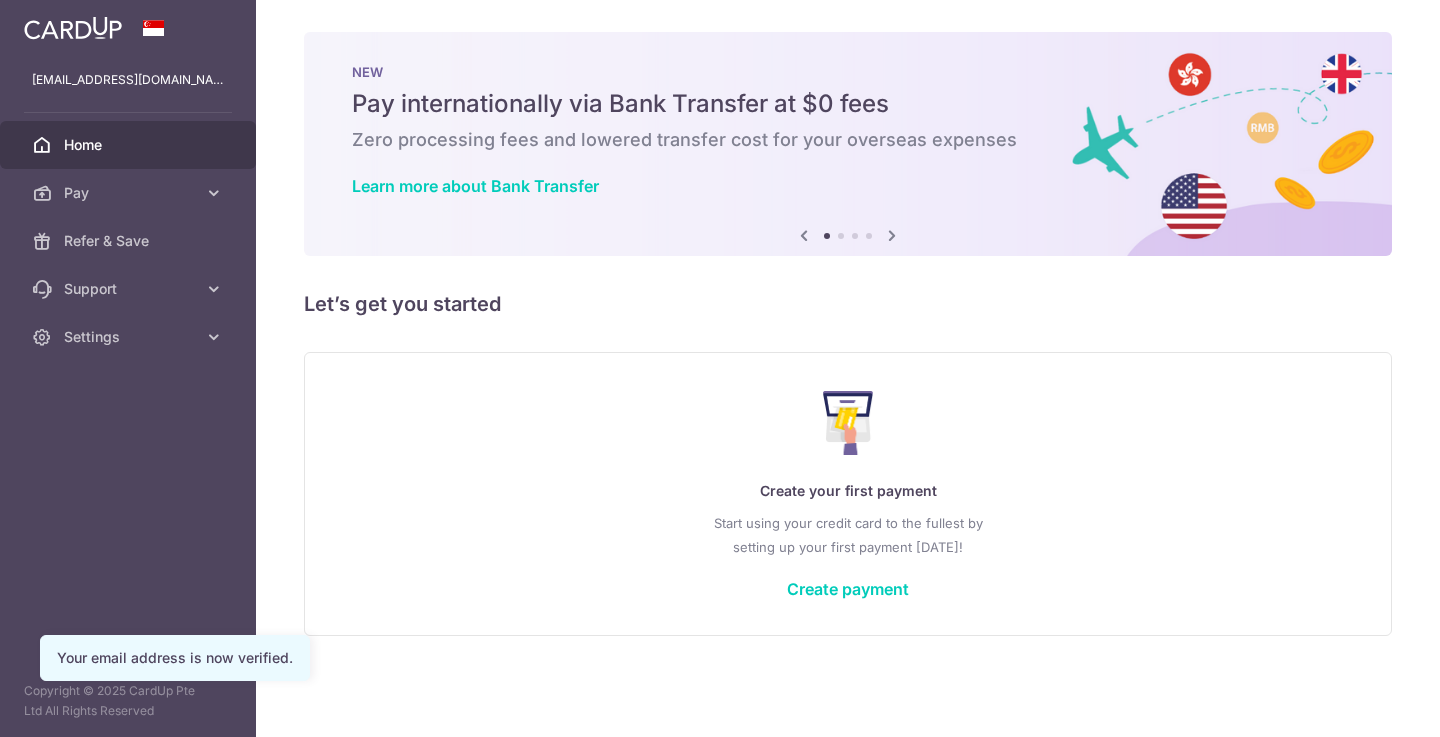 scroll, scrollTop: 0, scrollLeft: 0, axis: both 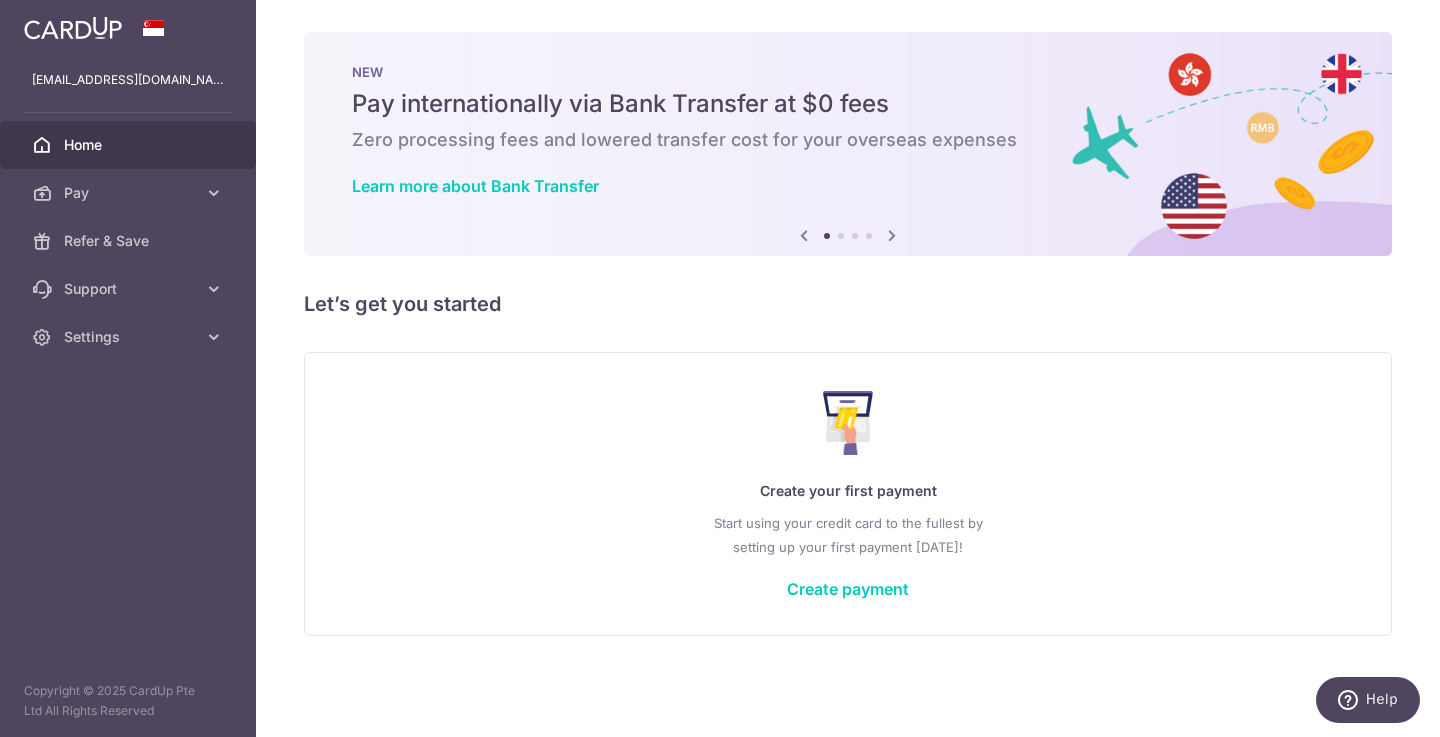 click on "Home" at bounding box center [130, 145] 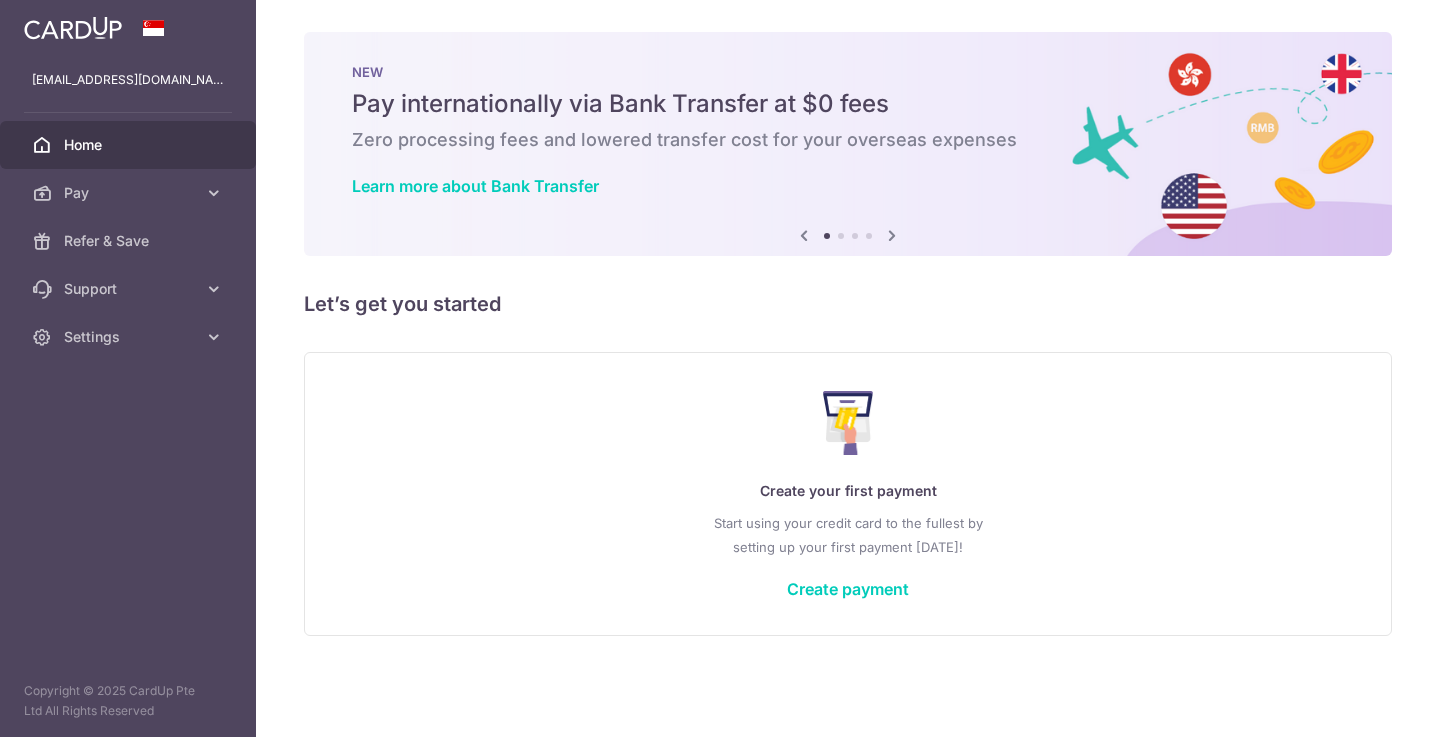 scroll, scrollTop: 0, scrollLeft: 0, axis: both 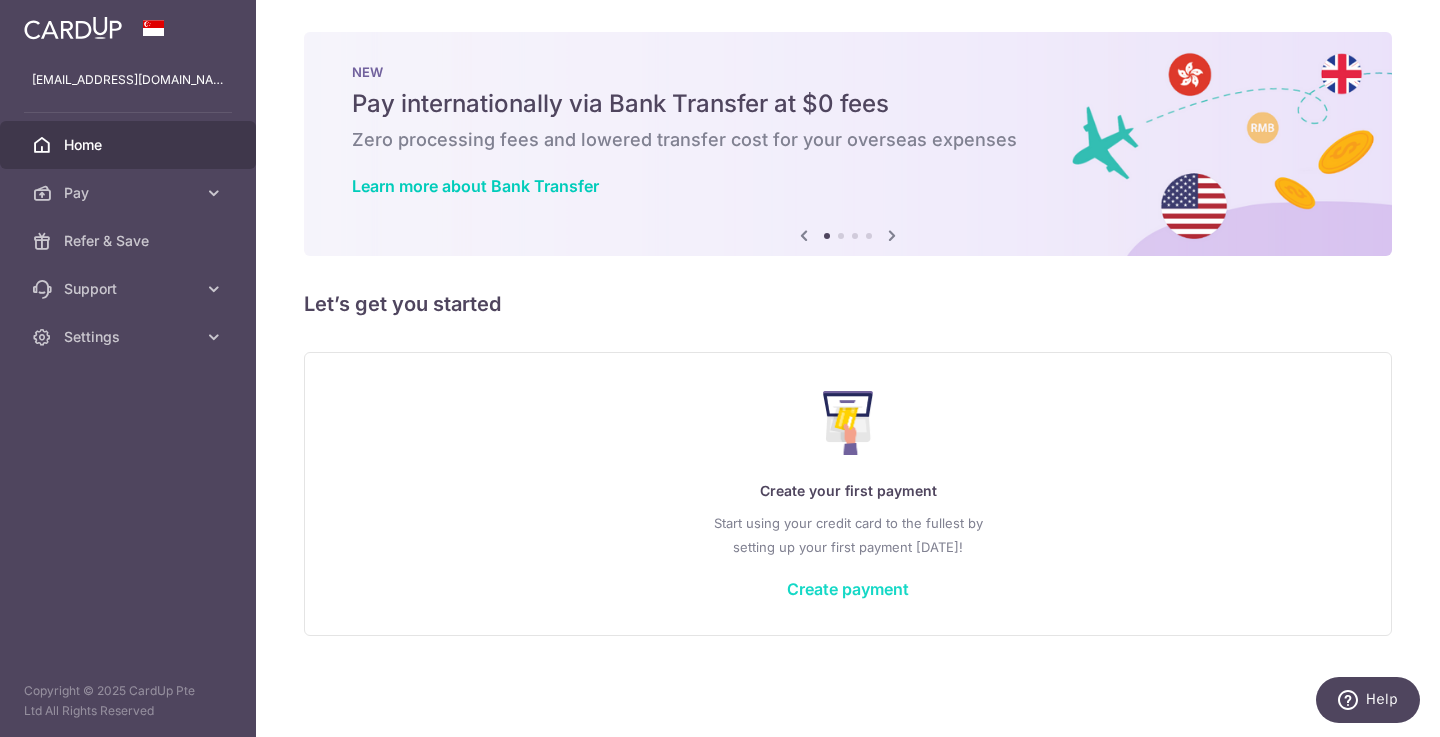 click on "Create payment" at bounding box center (848, 589) 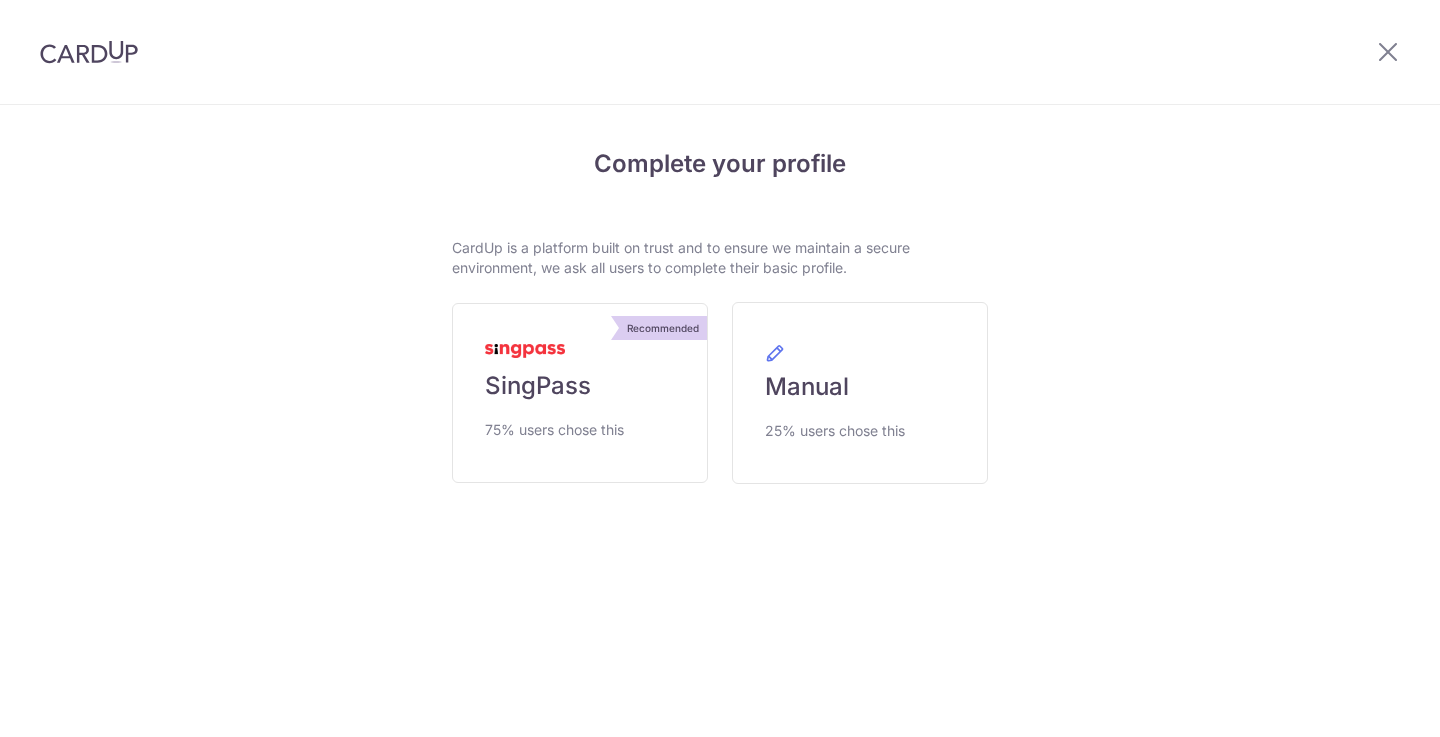 scroll, scrollTop: 0, scrollLeft: 0, axis: both 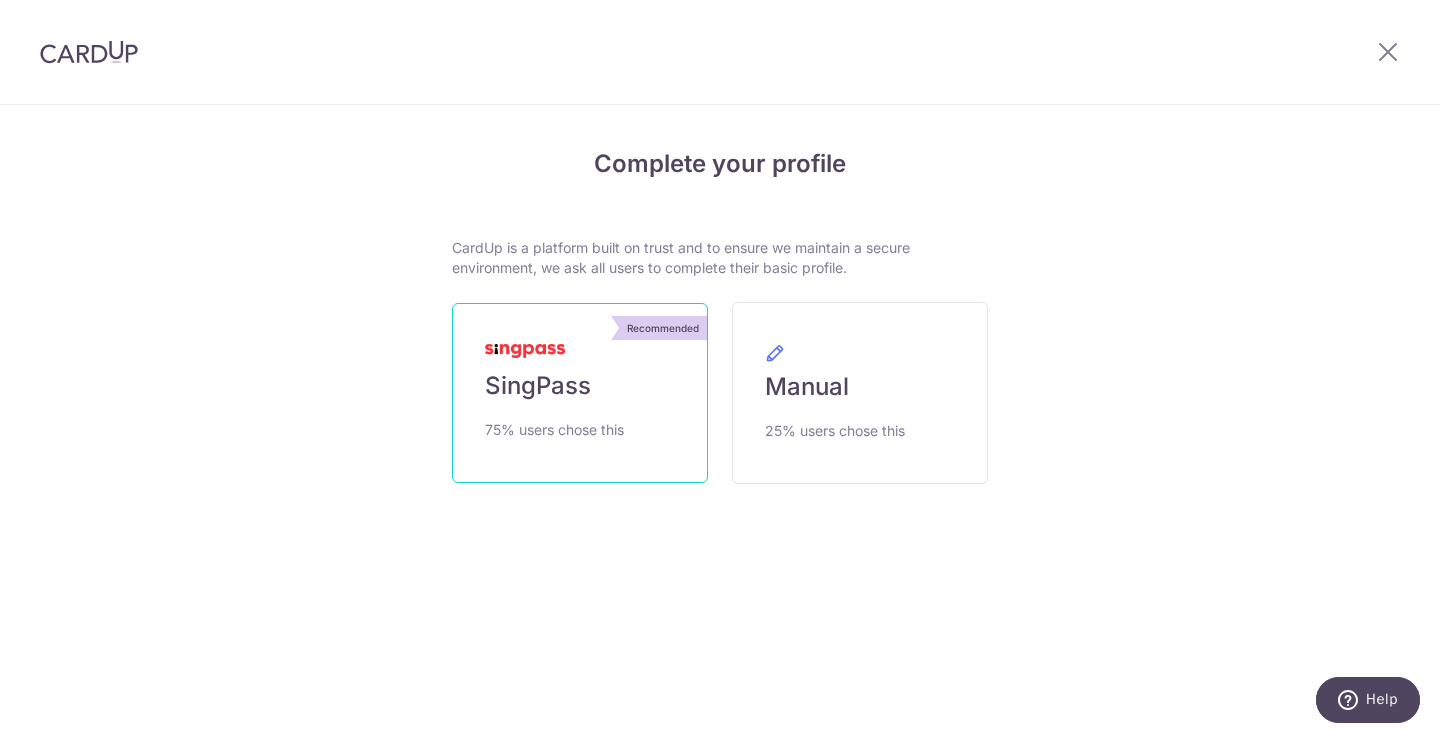 click on "Recommended
SingPass
75% users chose this" at bounding box center (580, 393) 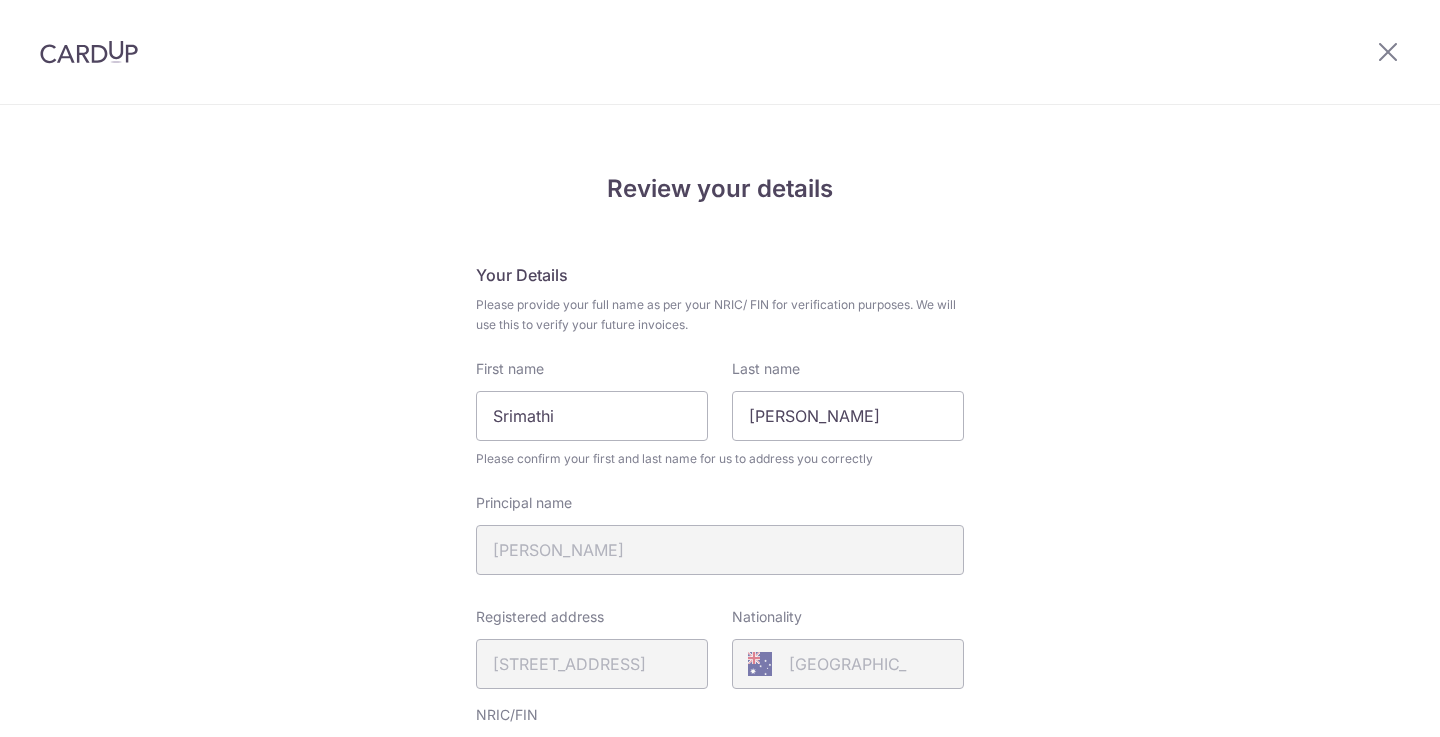 scroll, scrollTop: 0, scrollLeft: 0, axis: both 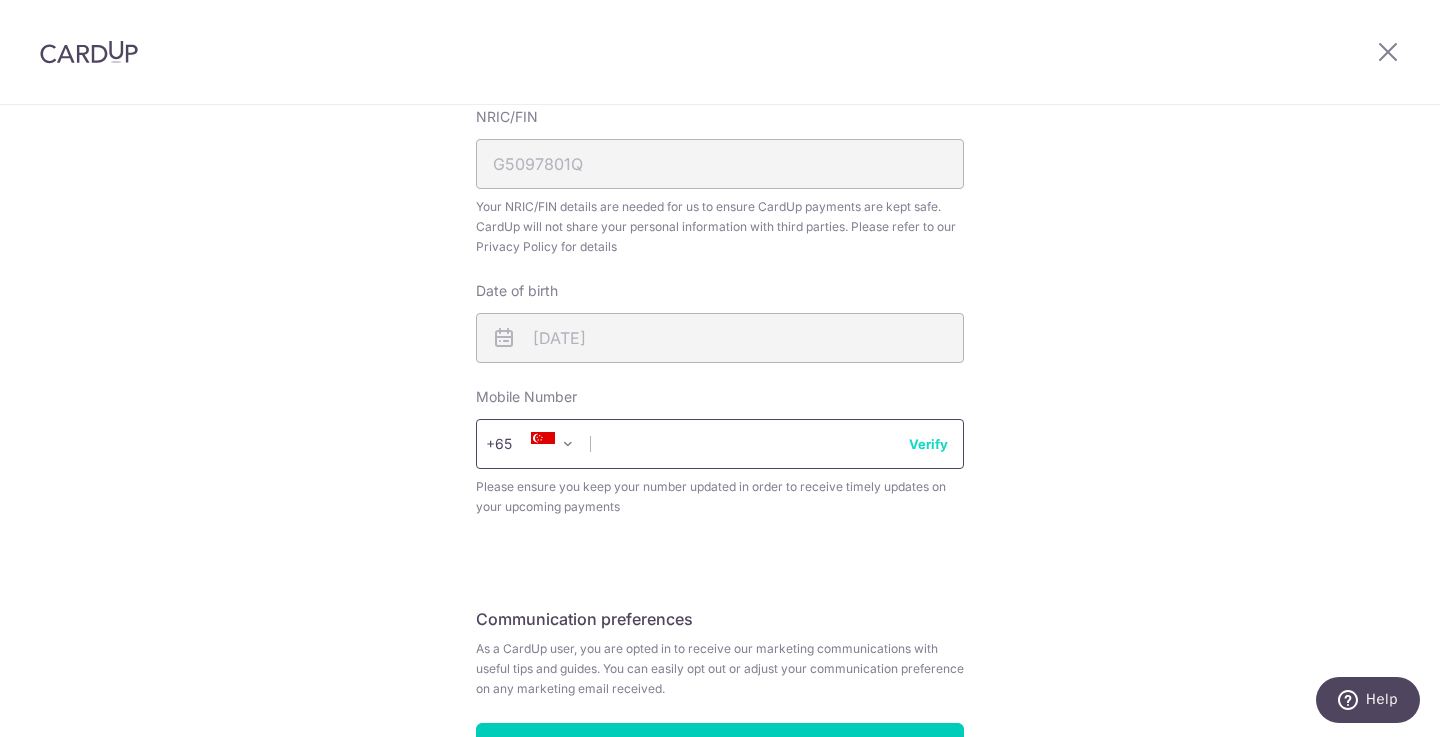 click at bounding box center (720, 444) 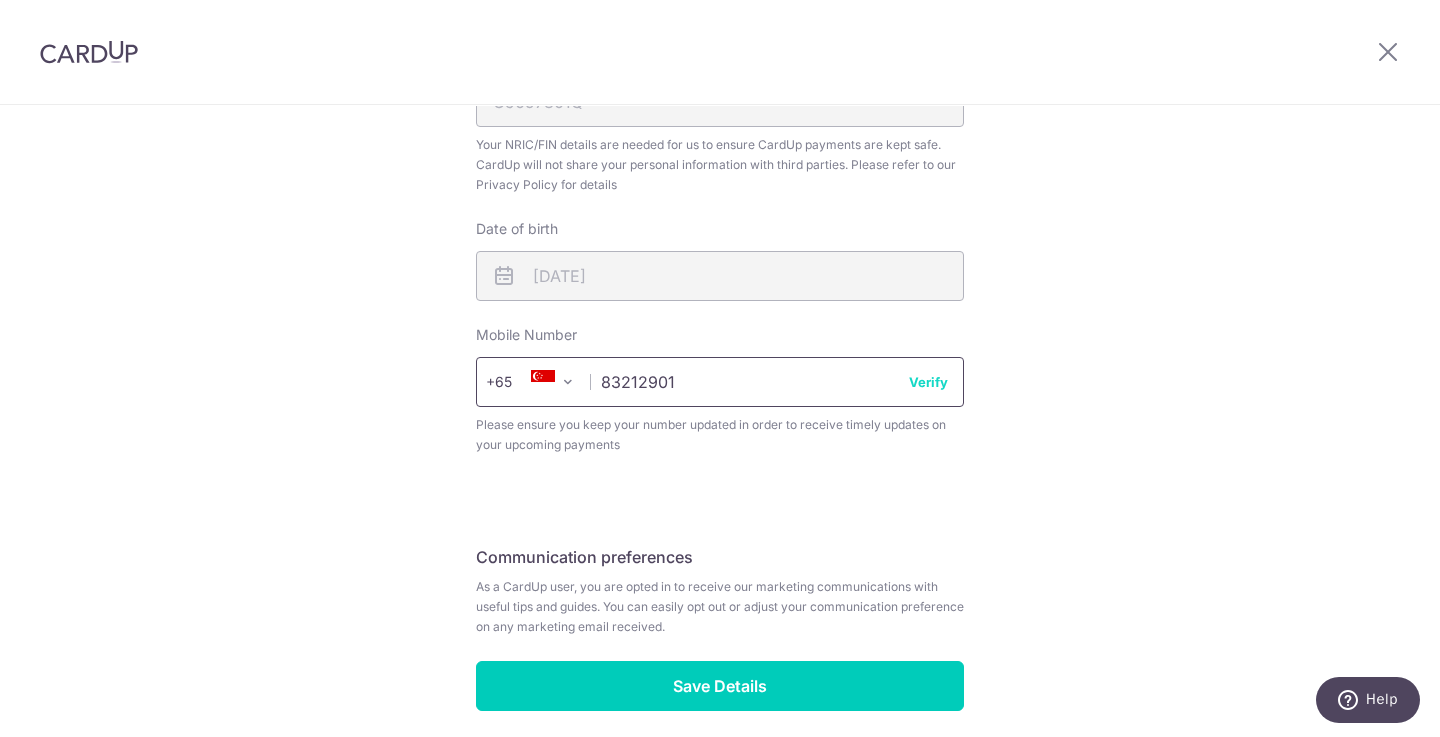 scroll, scrollTop: 744, scrollLeft: 0, axis: vertical 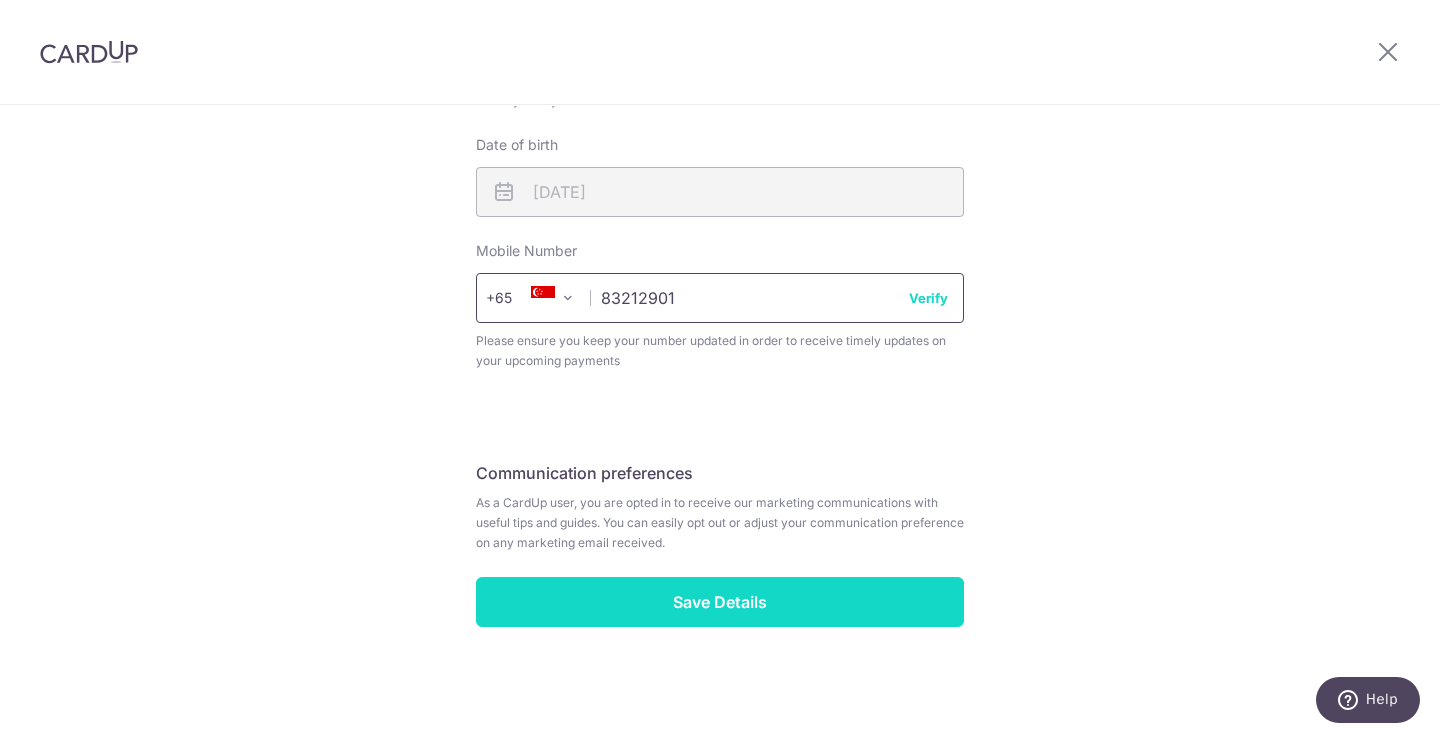 type on "83212901" 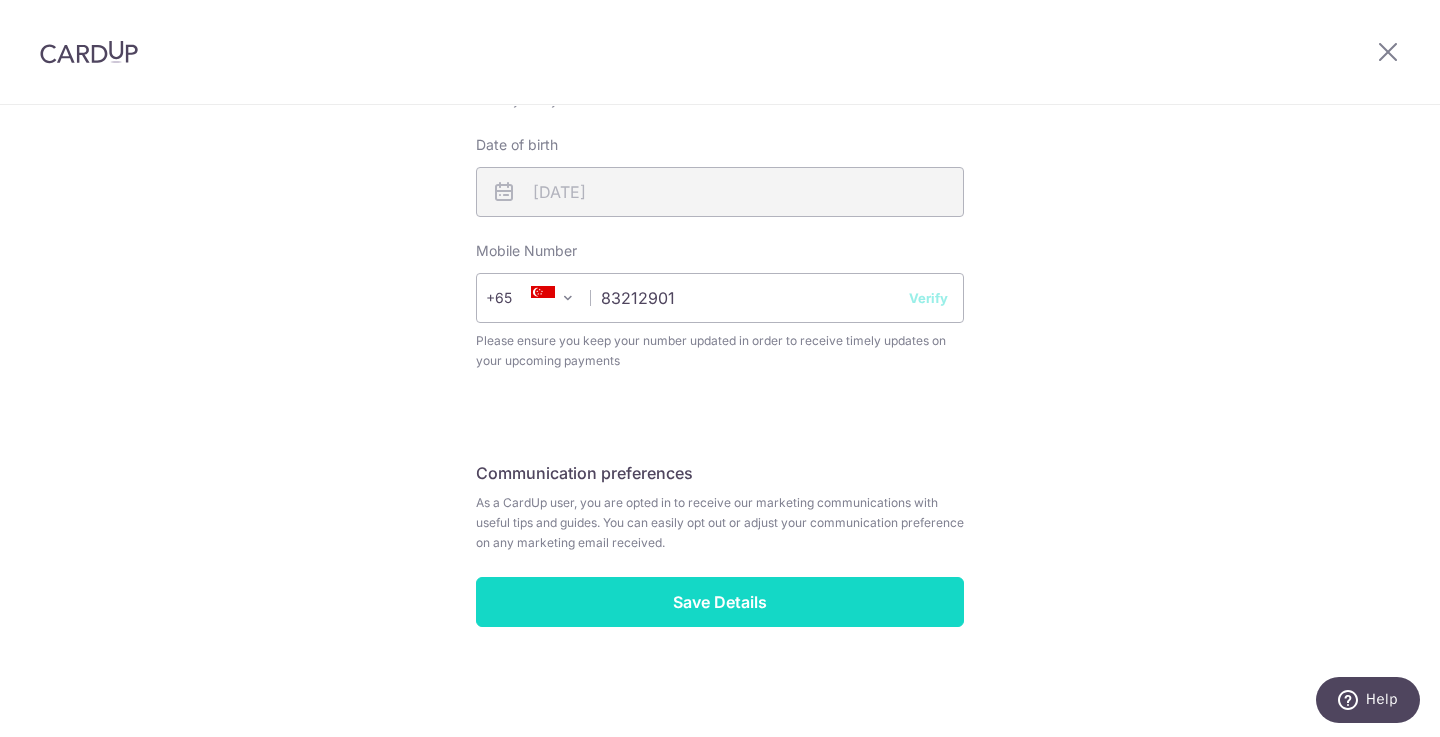 click on "Save Details" at bounding box center (720, 602) 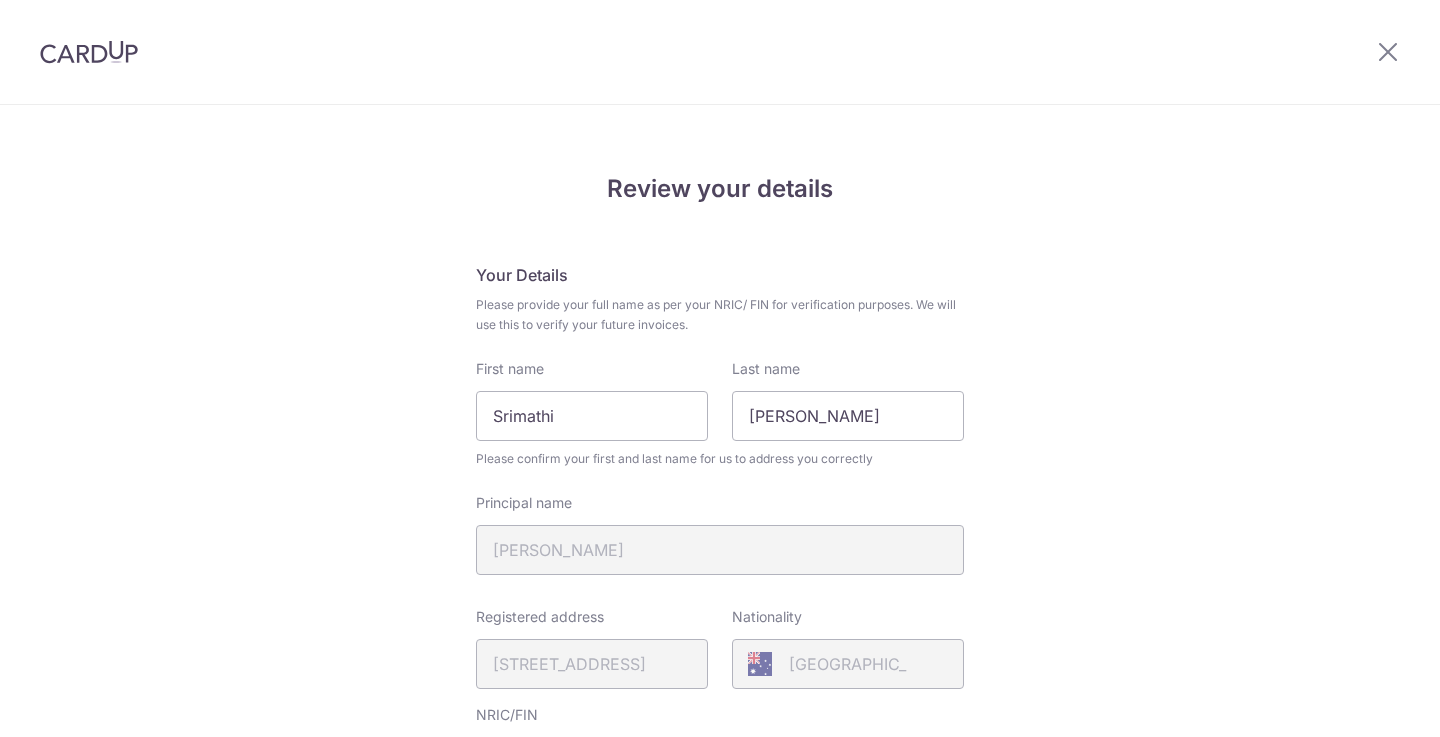 scroll, scrollTop: 0, scrollLeft: 0, axis: both 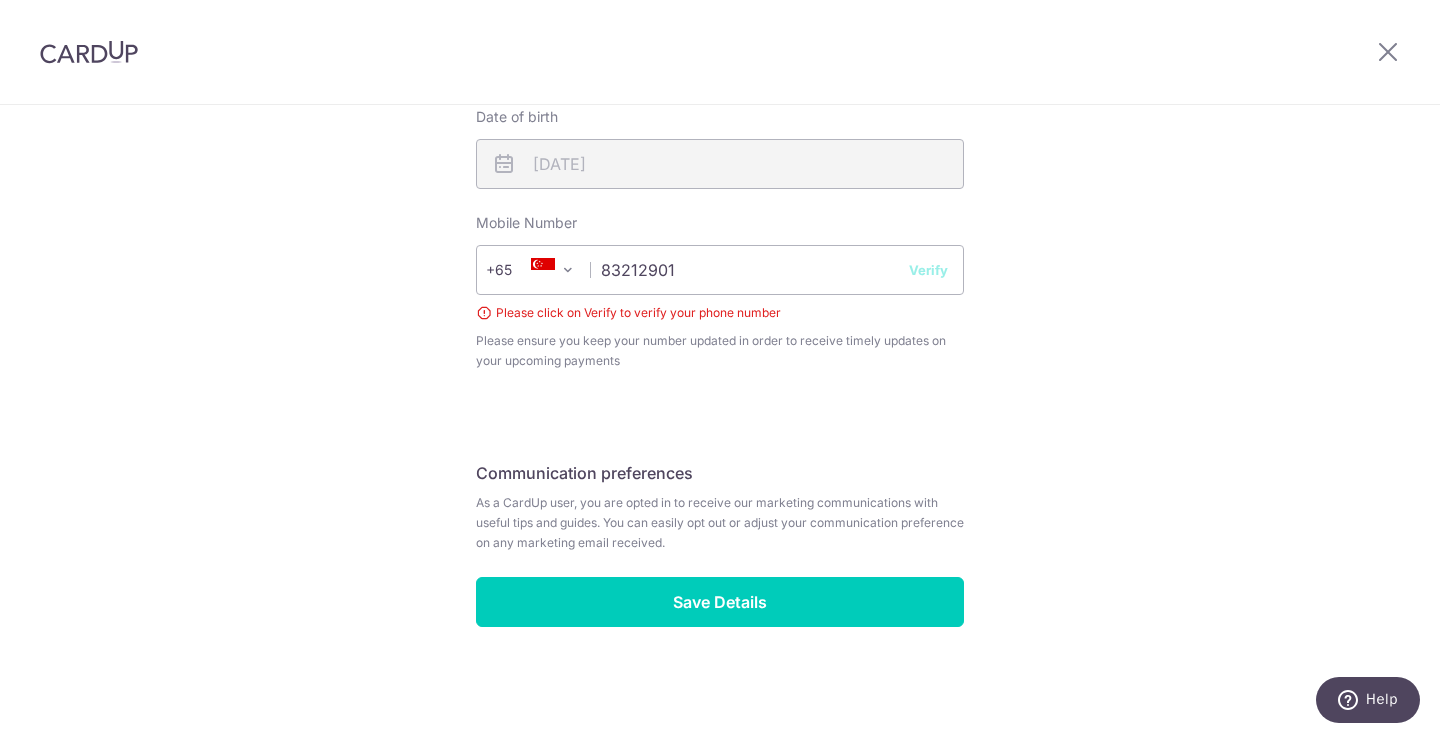 click on "Verify" at bounding box center (928, 270) 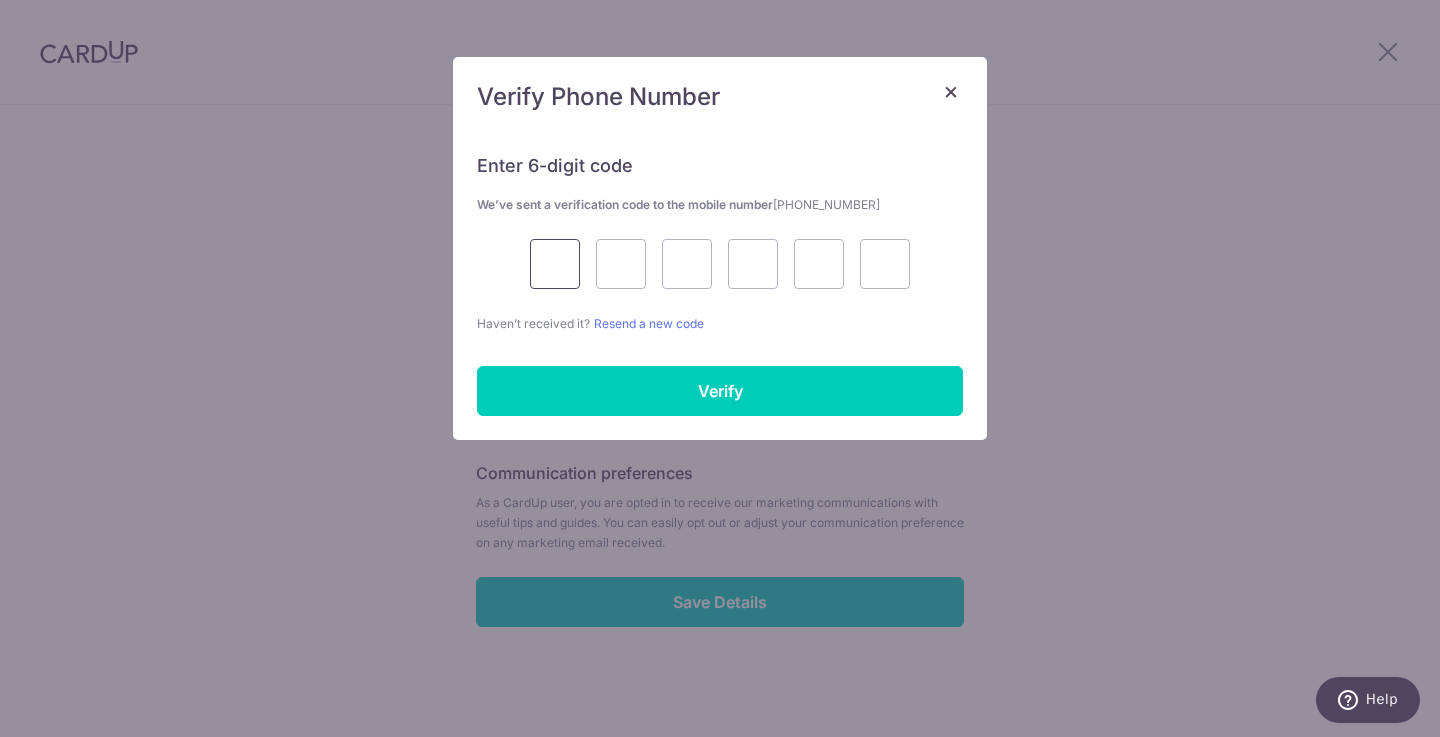 click at bounding box center [555, 264] 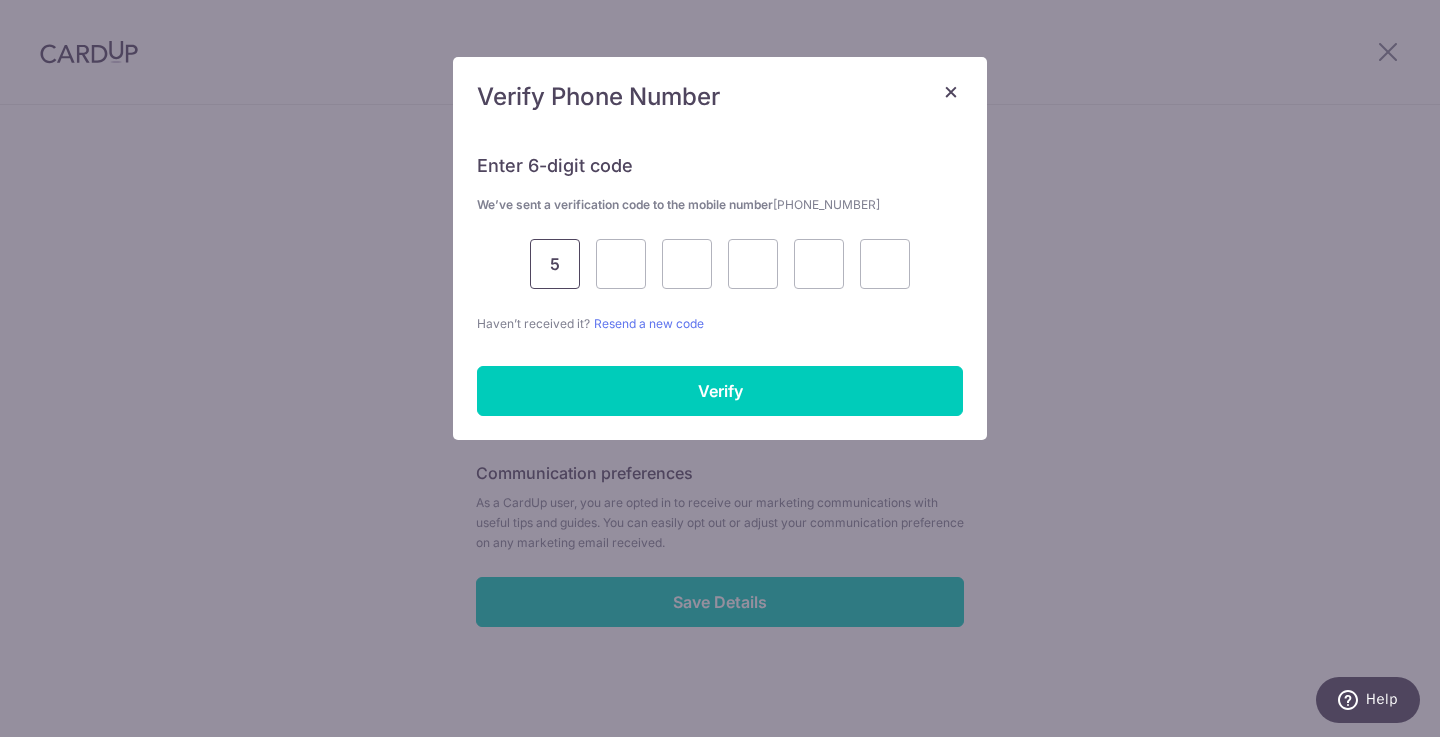 type on "5" 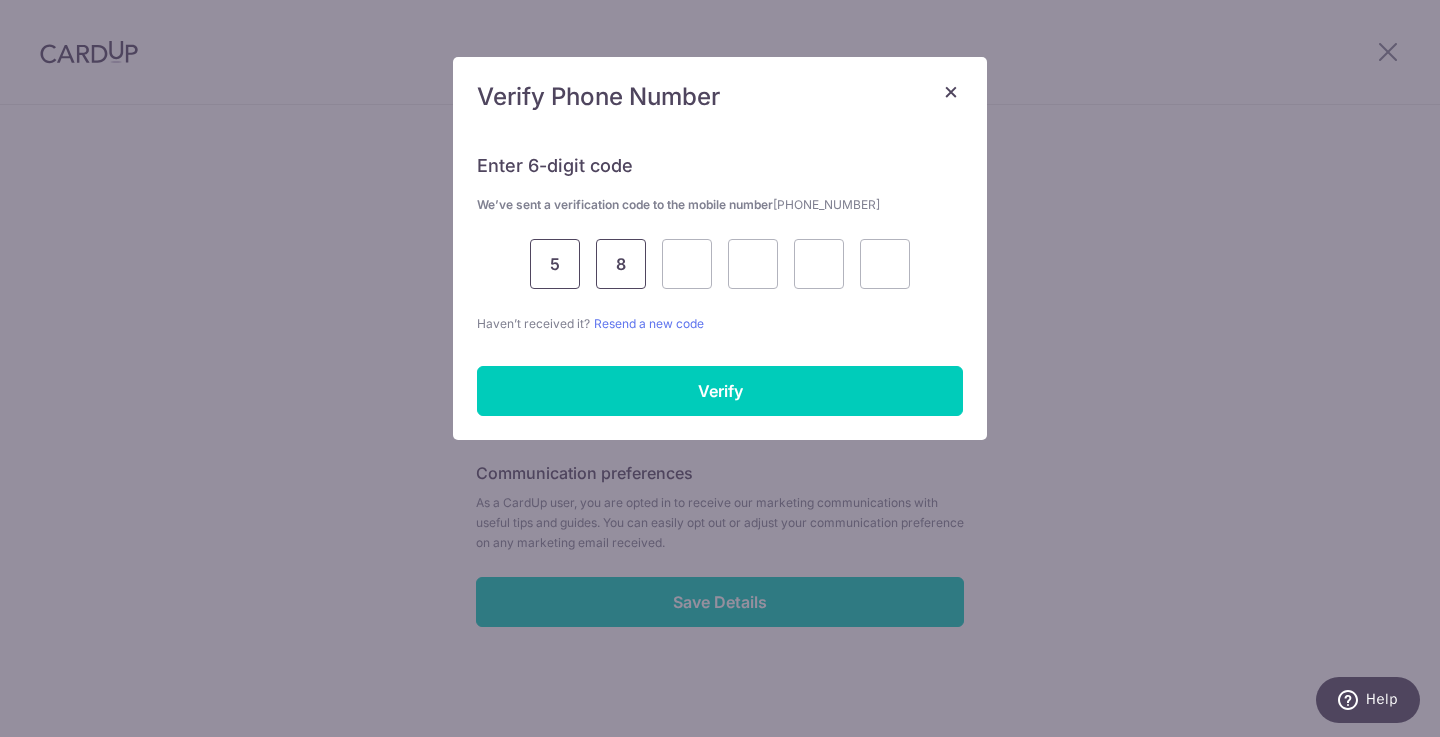 type on "8" 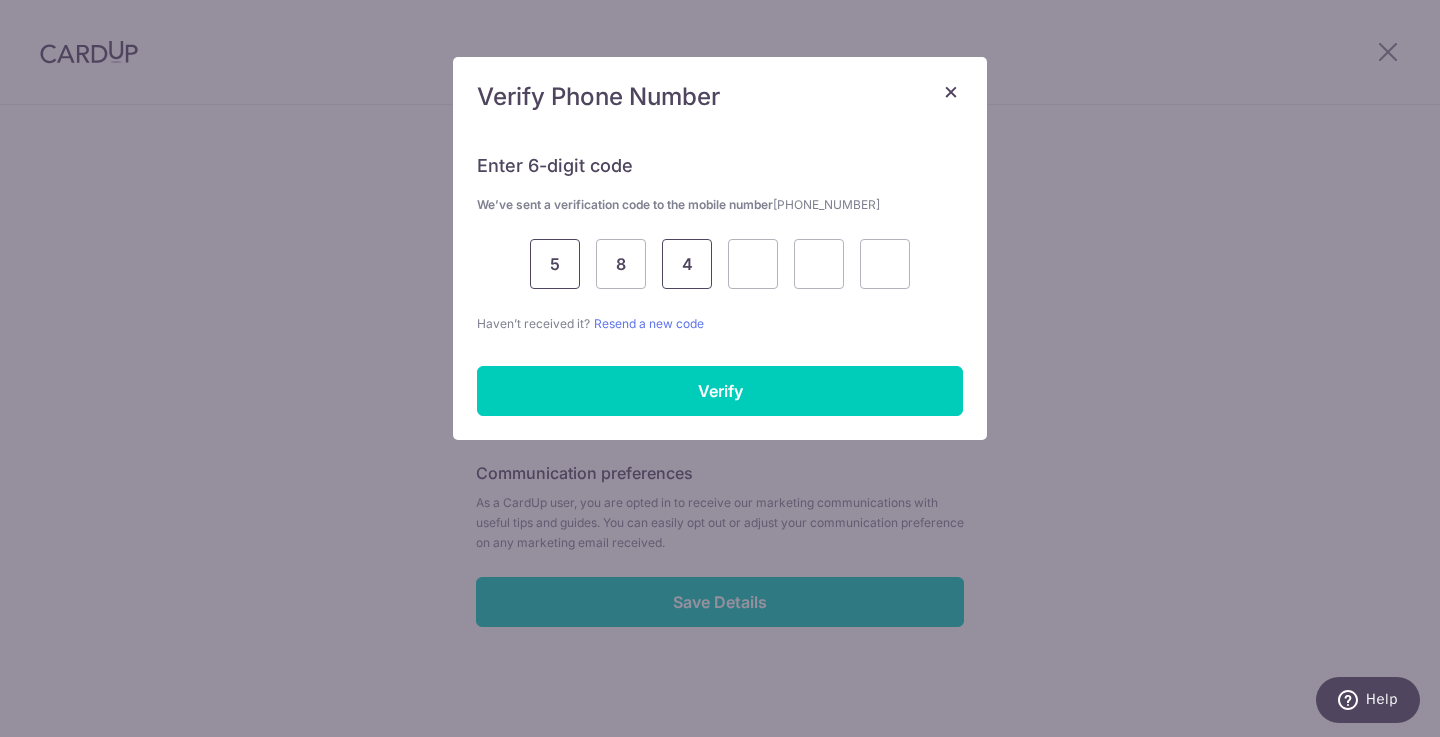 type on "4" 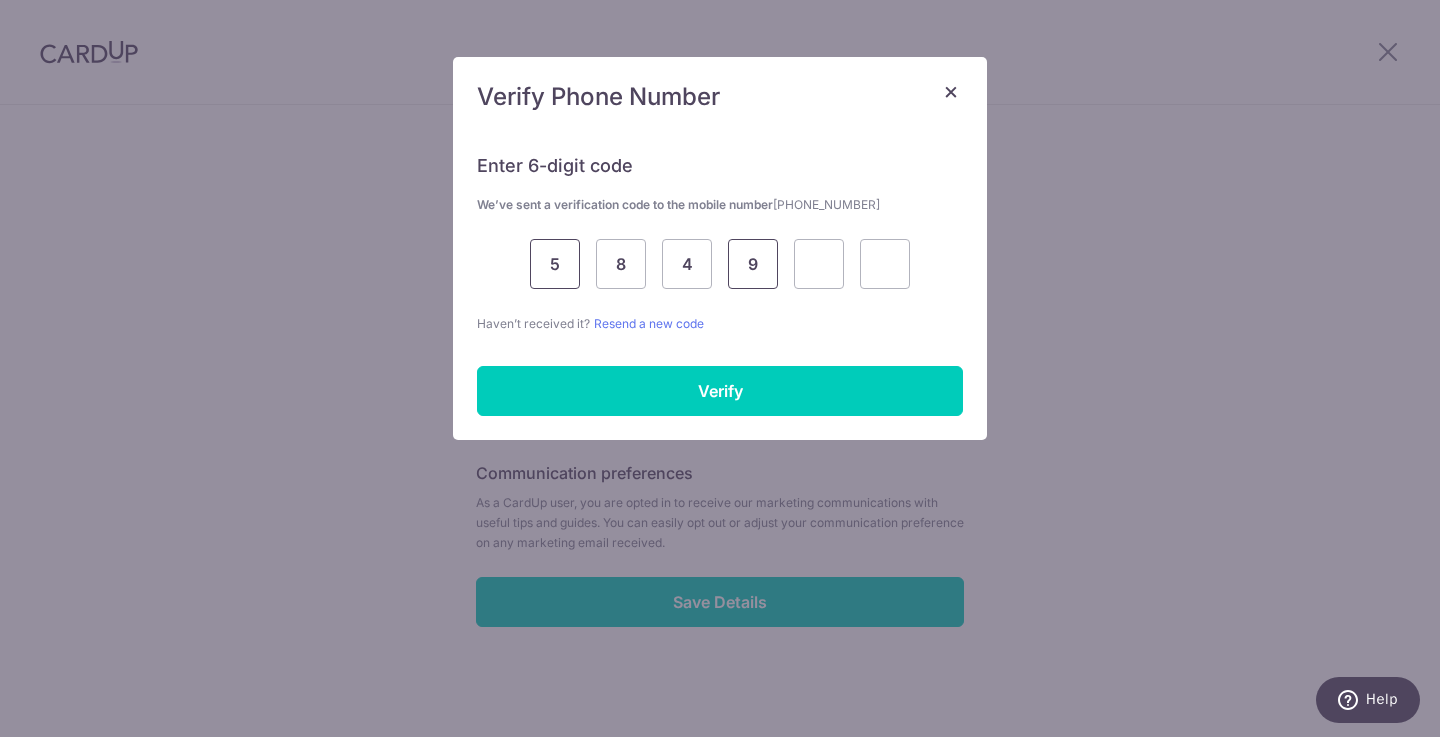 type on "9" 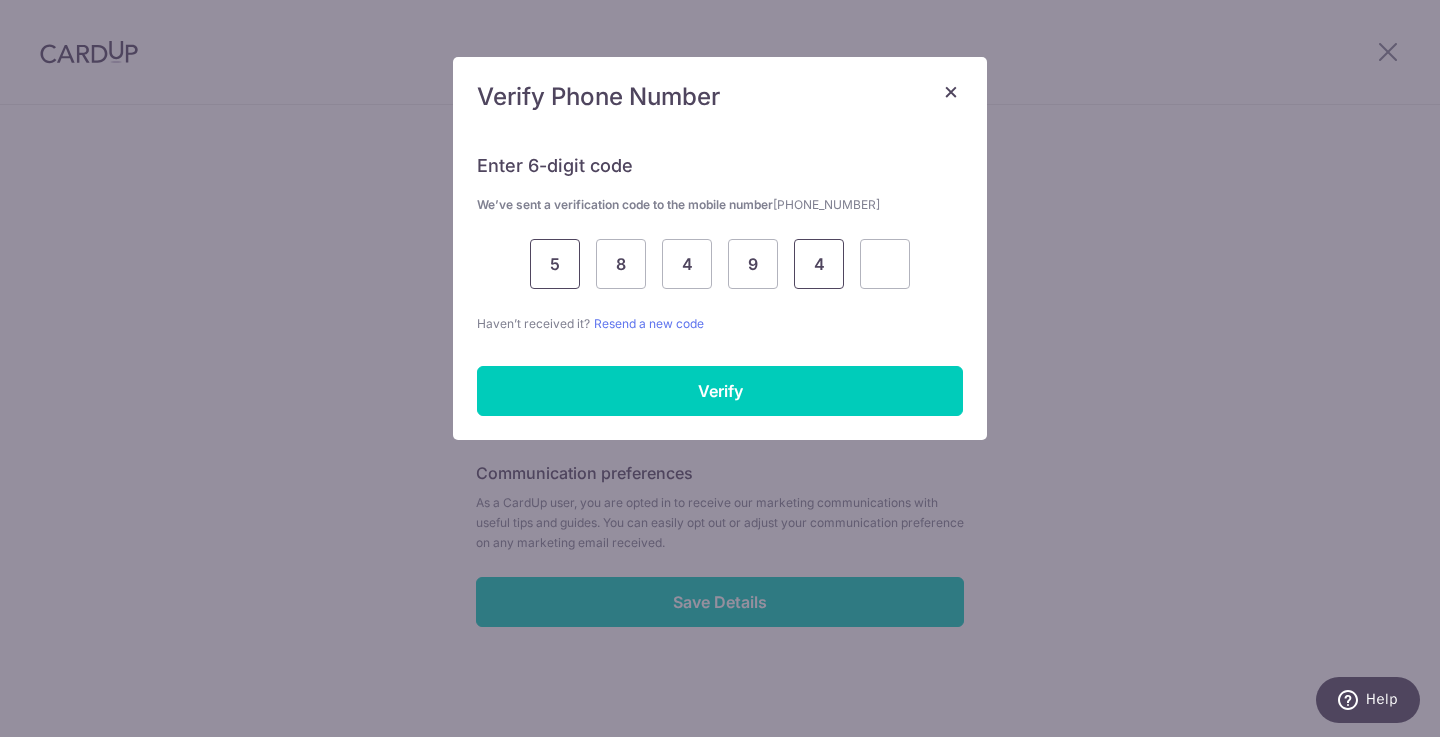 type on "4" 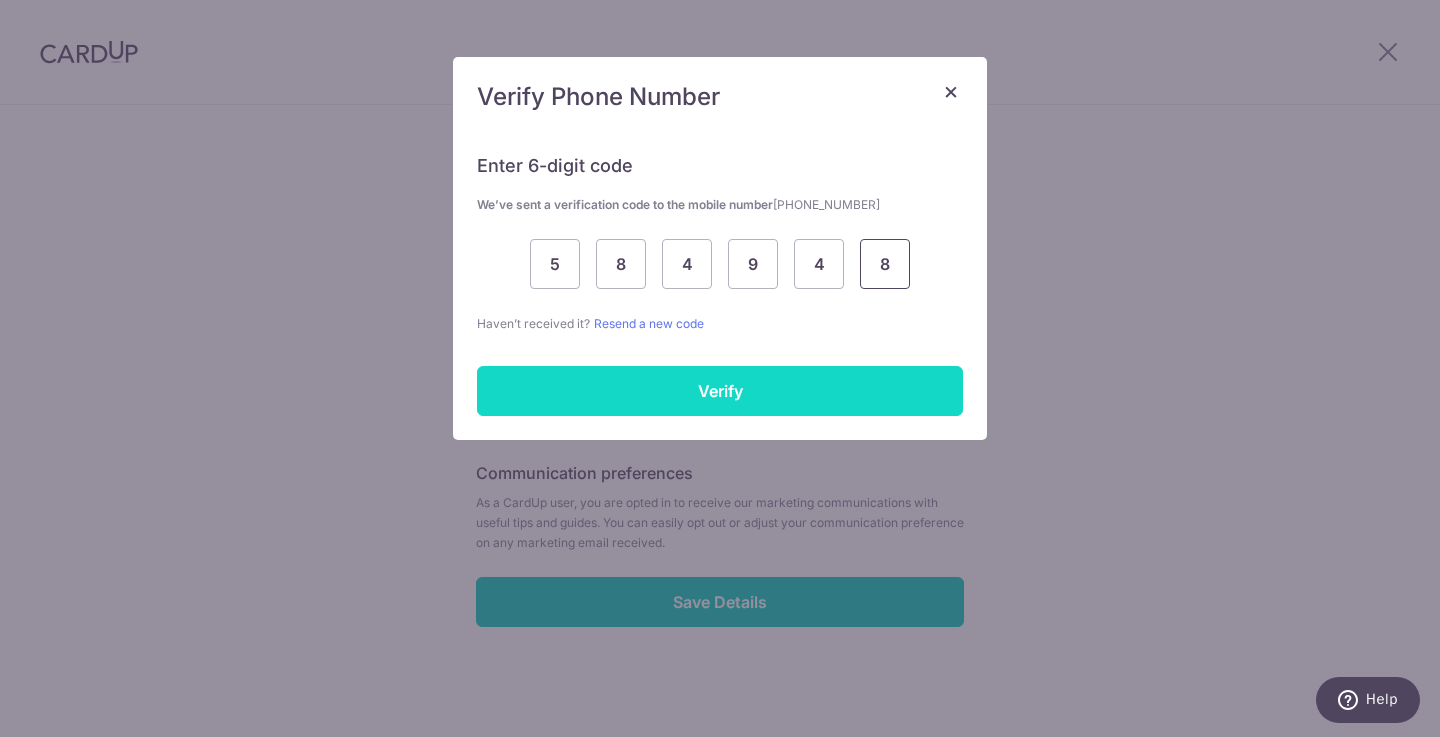 type on "8" 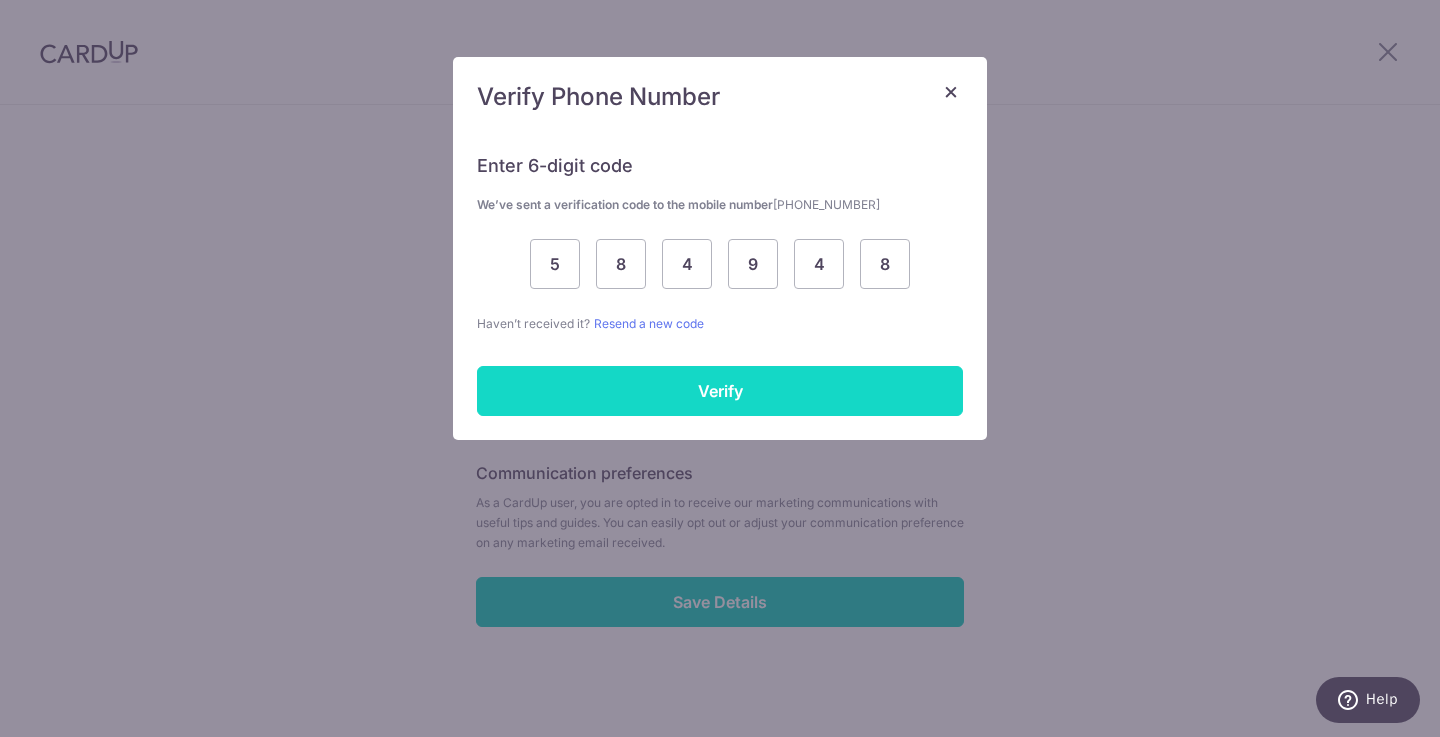 click on "Verify" at bounding box center (720, 391) 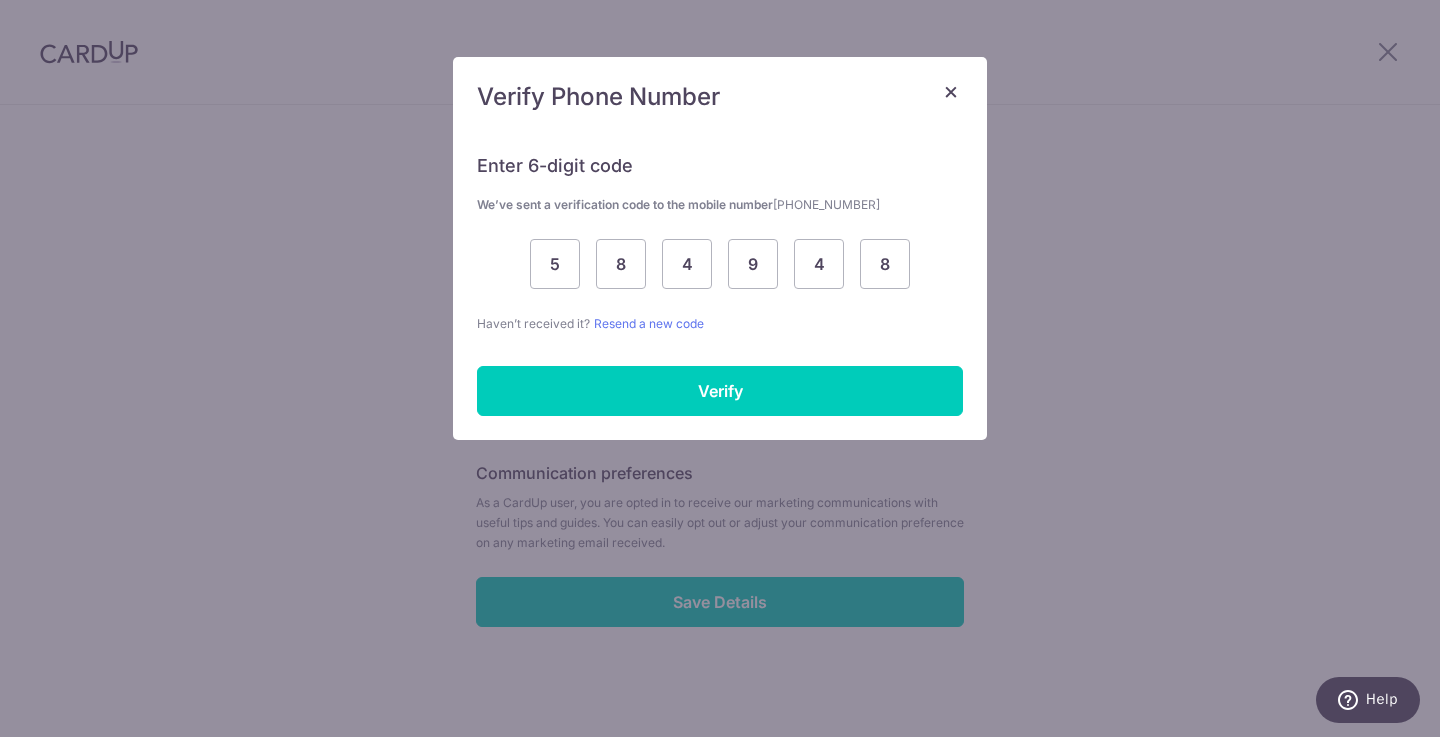 scroll, scrollTop: 744, scrollLeft: 0, axis: vertical 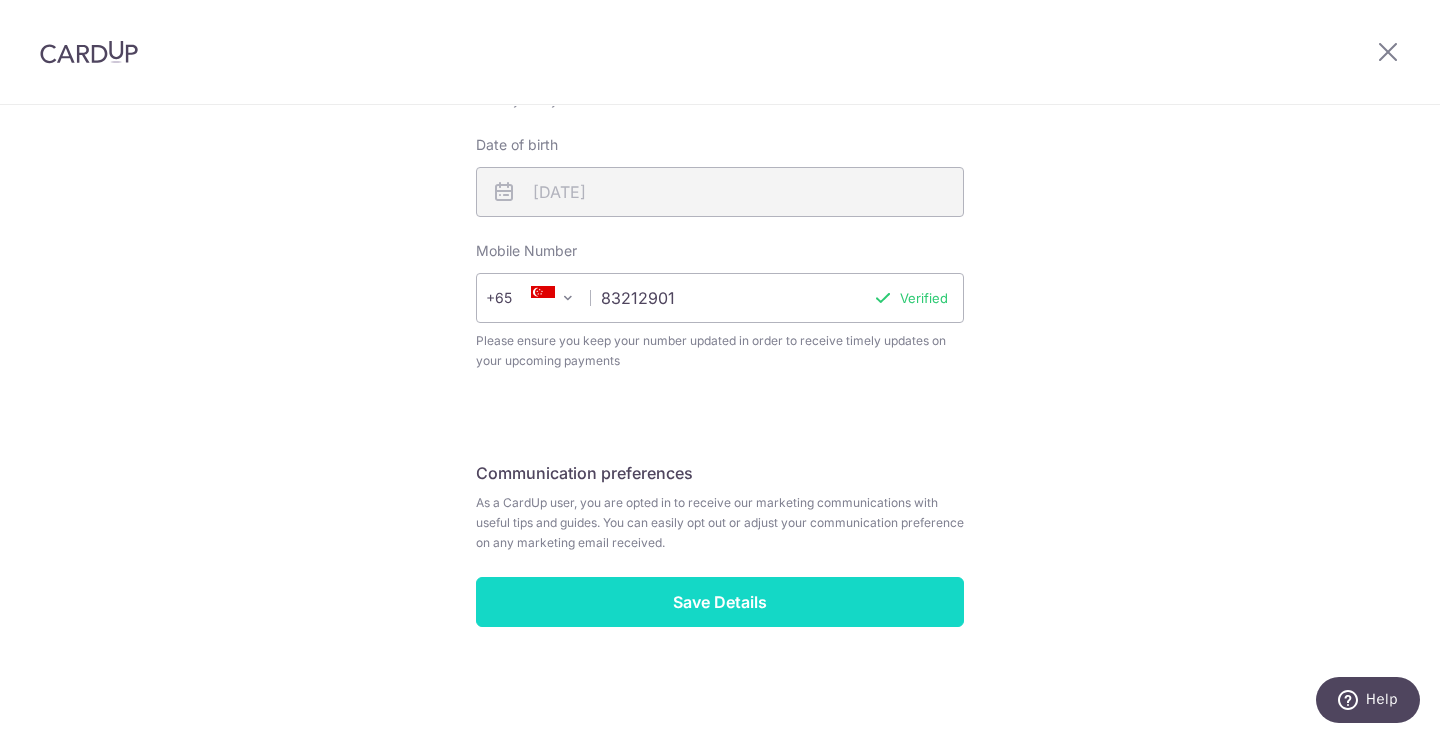click on "Save Details" at bounding box center [720, 602] 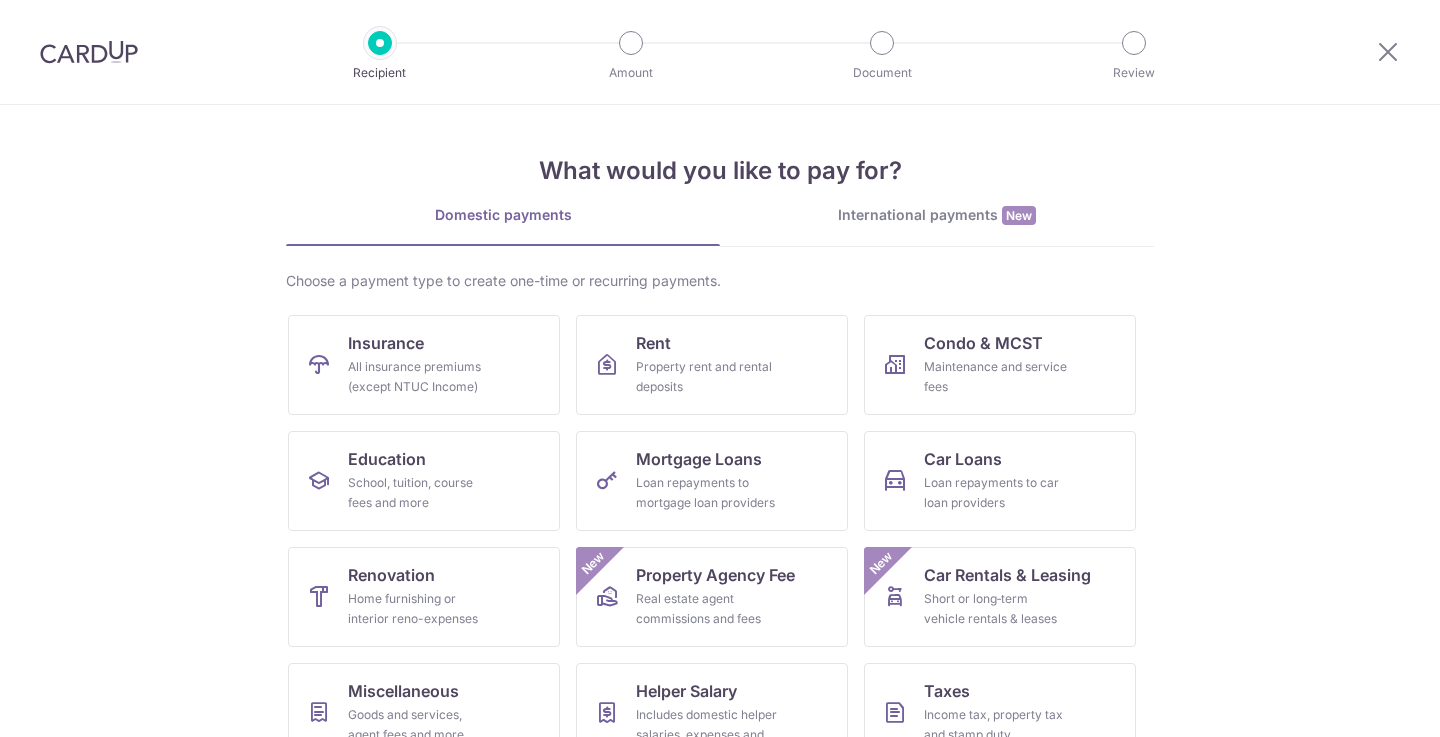 scroll, scrollTop: 0, scrollLeft: 0, axis: both 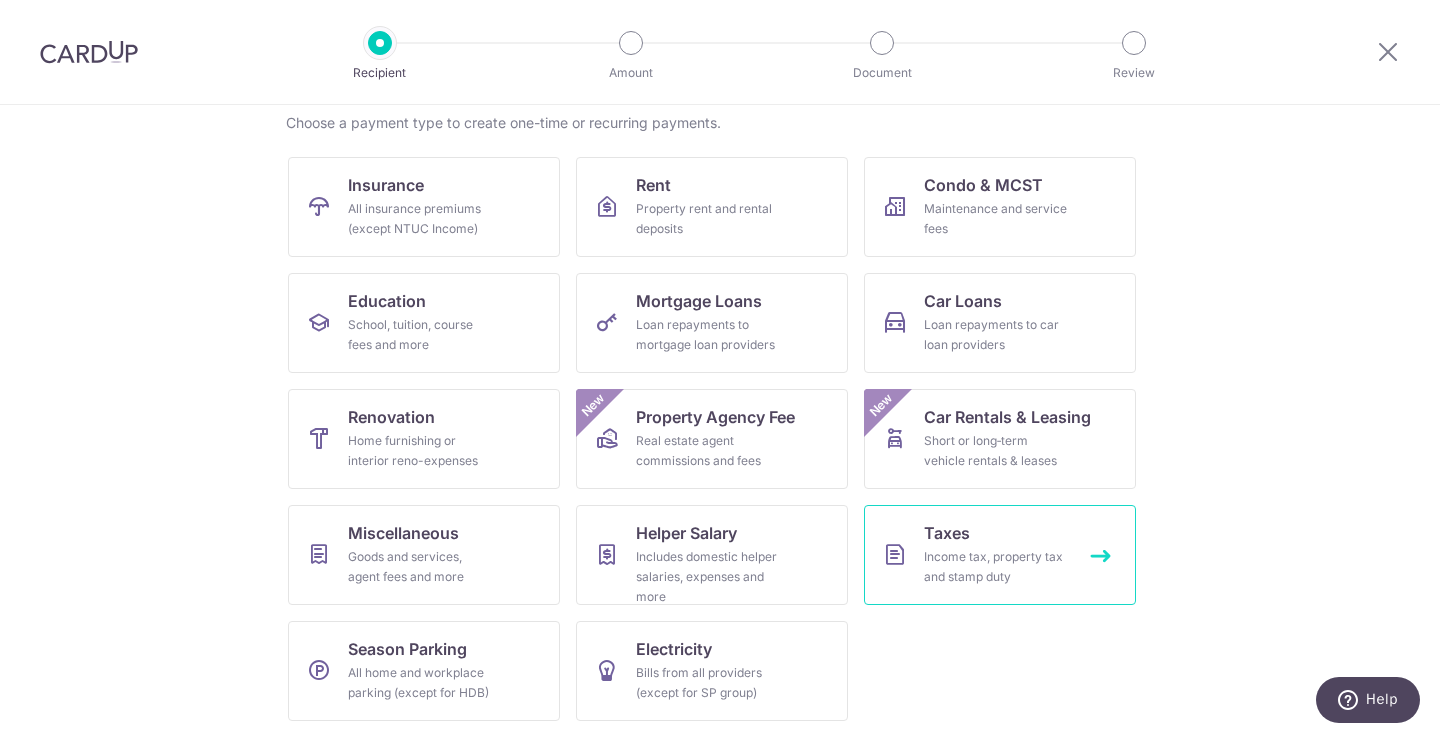 click on "Taxes Income tax, property tax and stamp duty" at bounding box center [1000, 555] 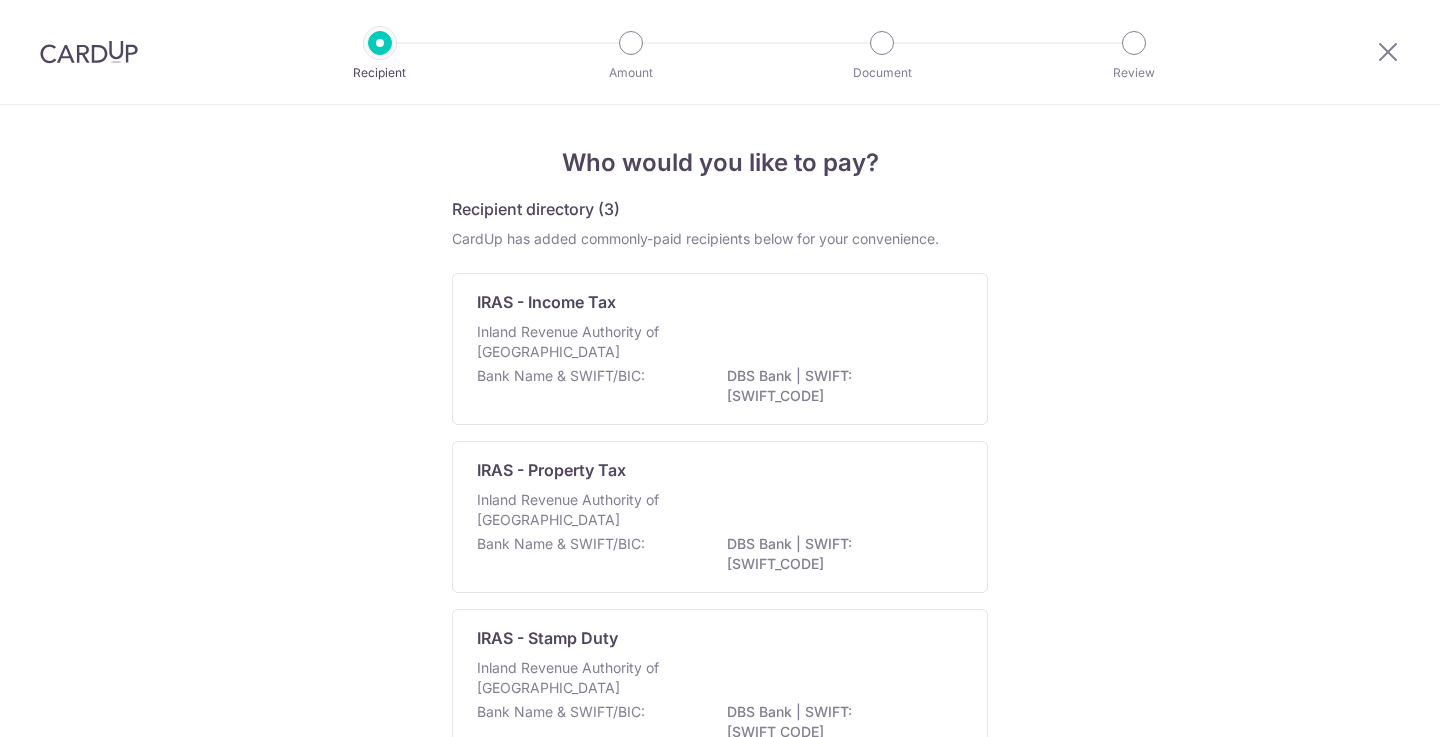 scroll, scrollTop: 0, scrollLeft: 0, axis: both 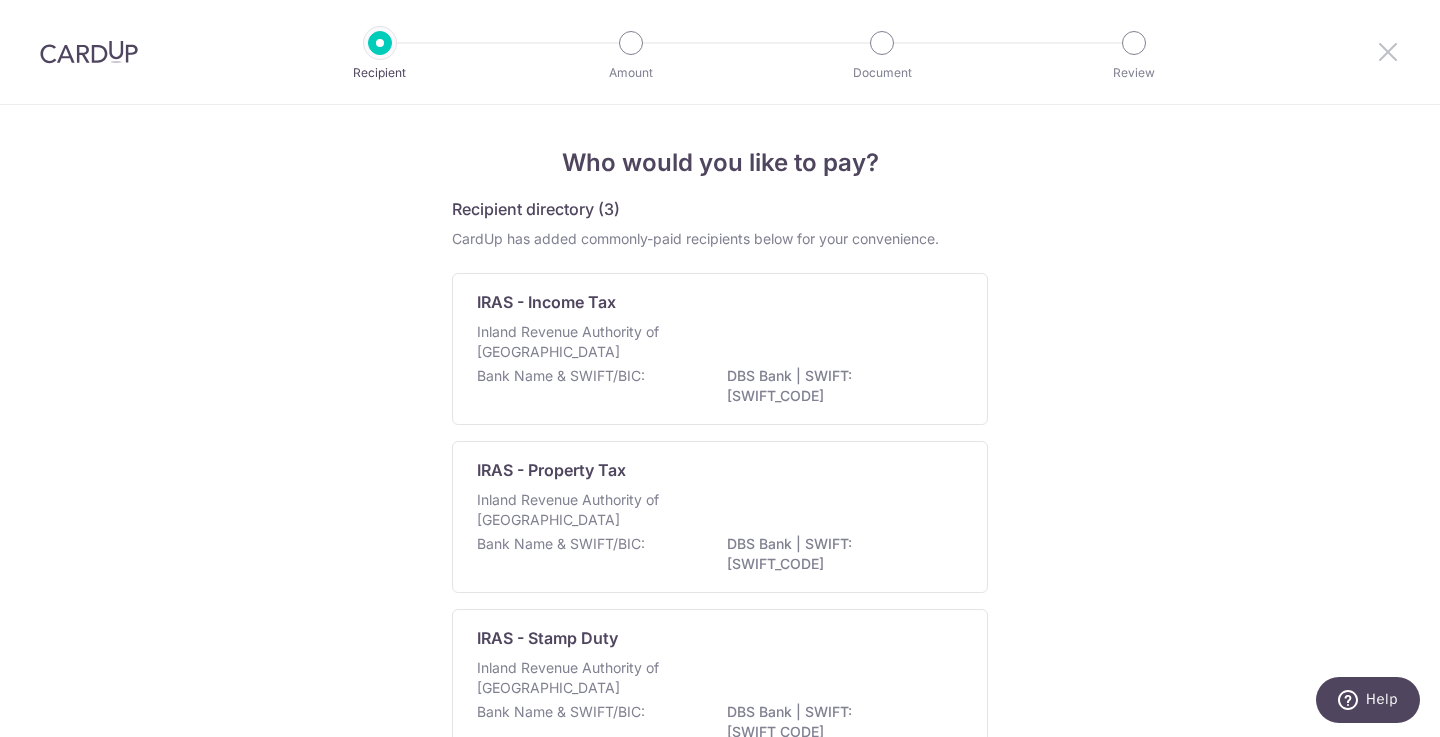 click at bounding box center [1388, 51] 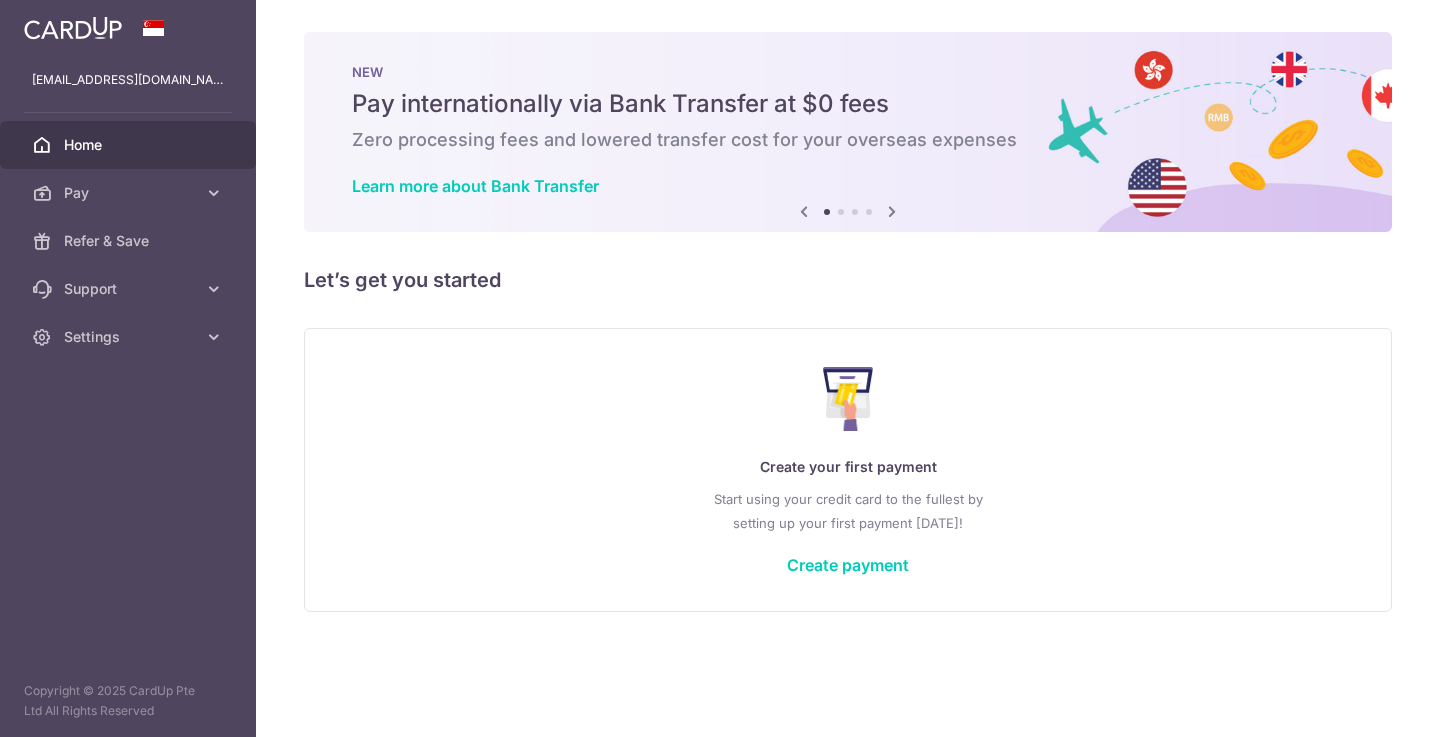 scroll, scrollTop: 0, scrollLeft: 0, axis: both 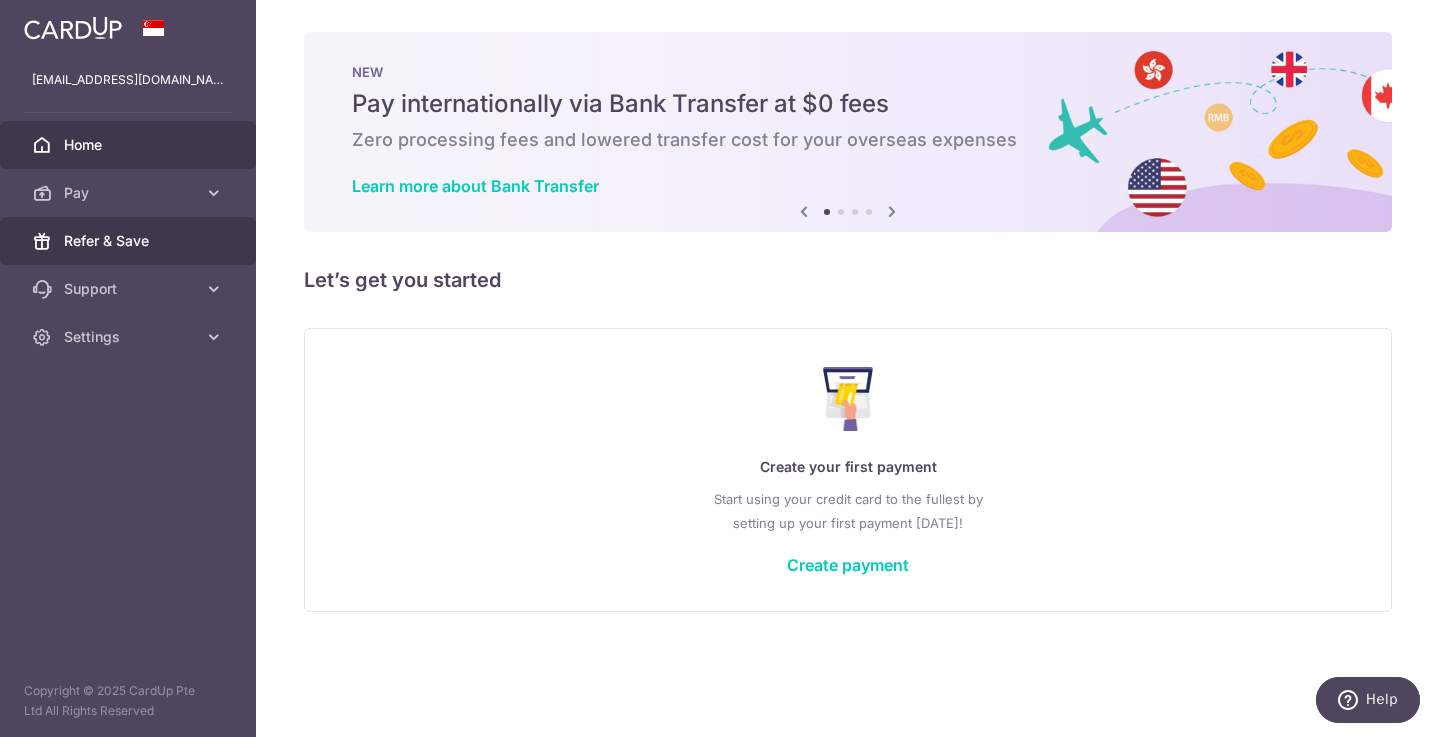 click on "Refer & Save" at bounding box center (130, 241) 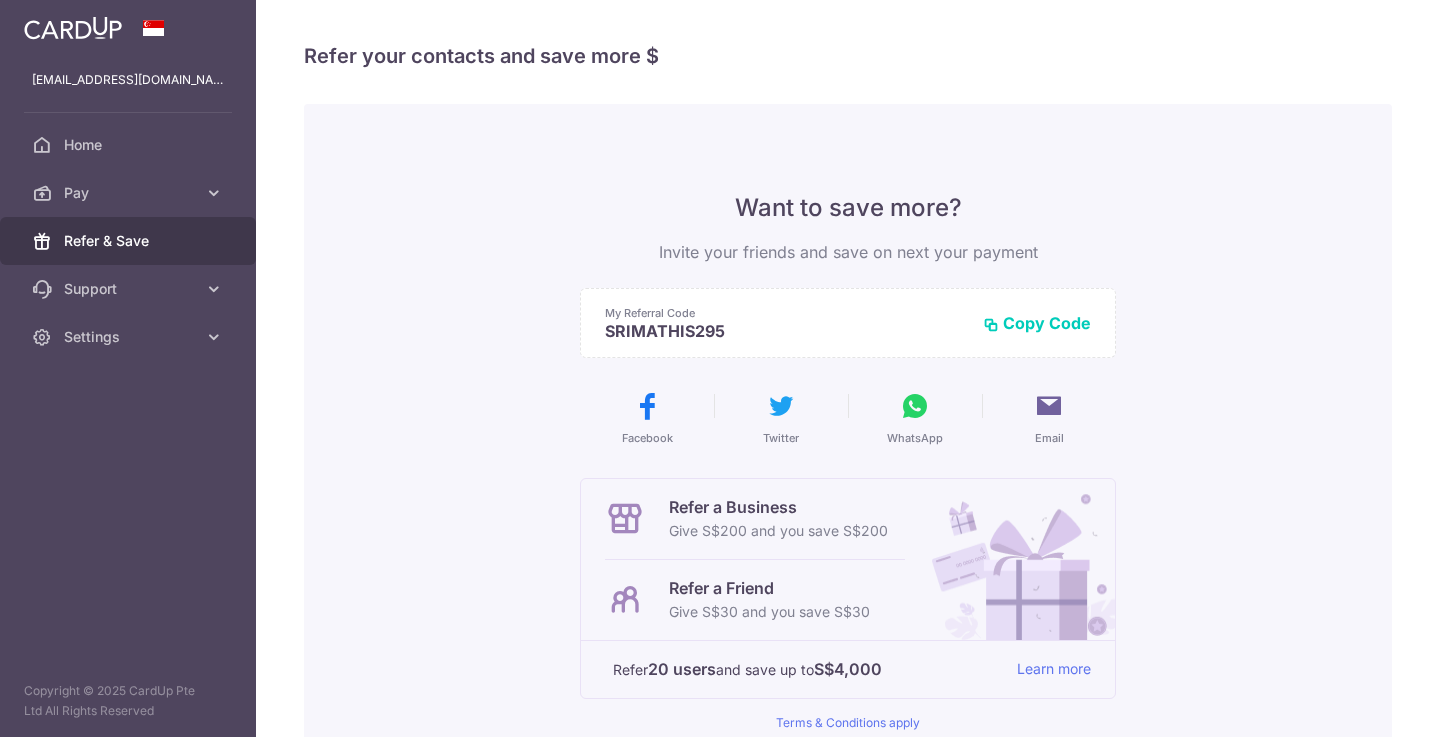 scroll, scrollTop: 0, scrollLeft: 0, axis: both 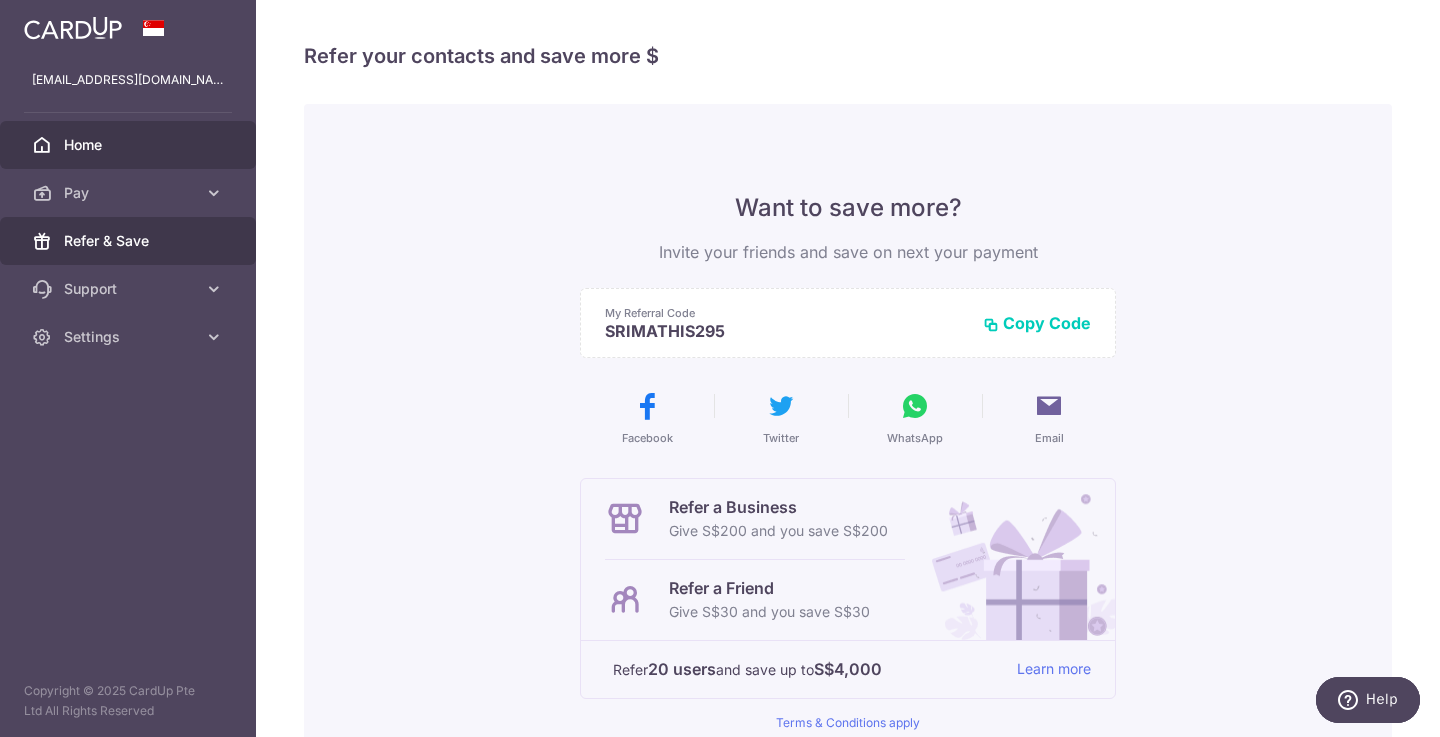 click on "Home" at bounding box center (130, 145) 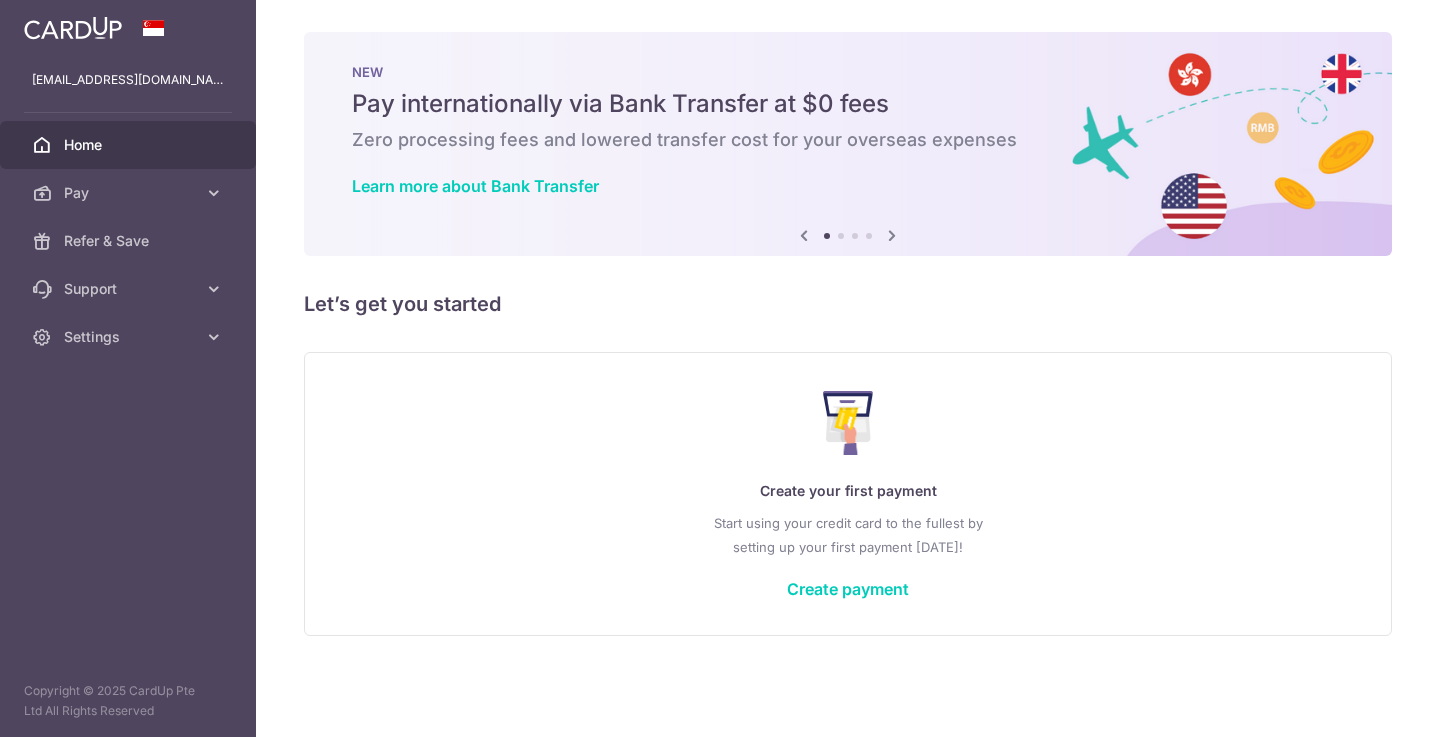 scroll, scrollTop: 0, scrollLeft: 0, axis: both 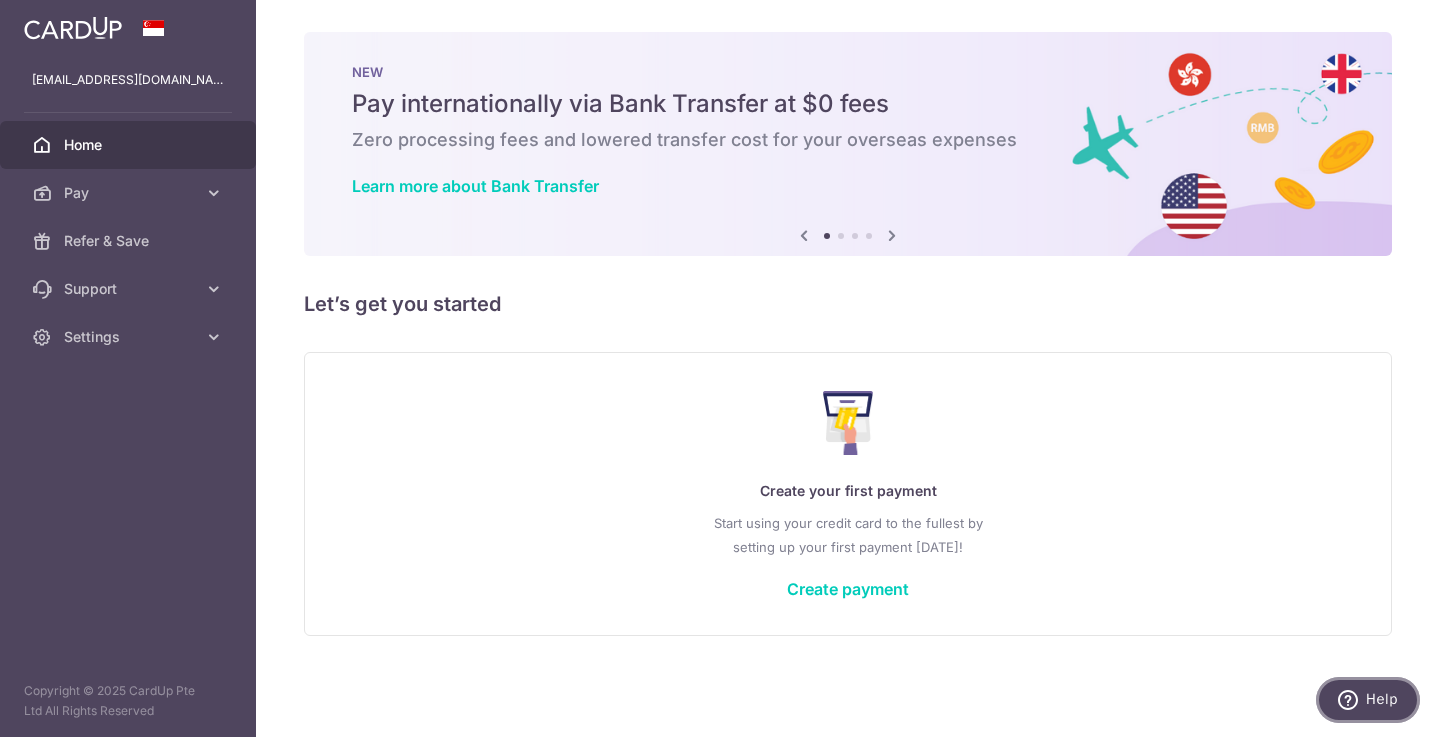 click on "Help" at bounding box center (1382, 699) 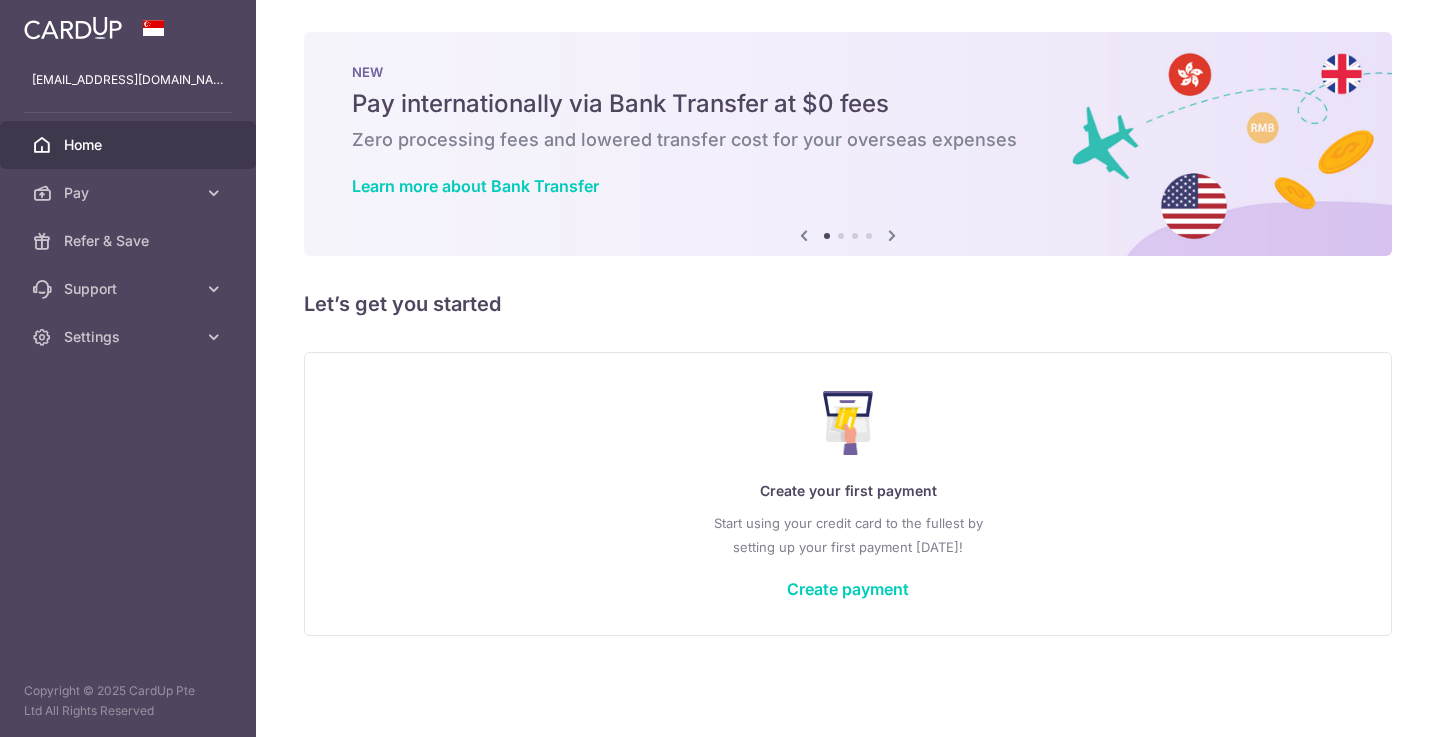 scroll, scrollTop: 0, scrollLeft: 0, axis: both 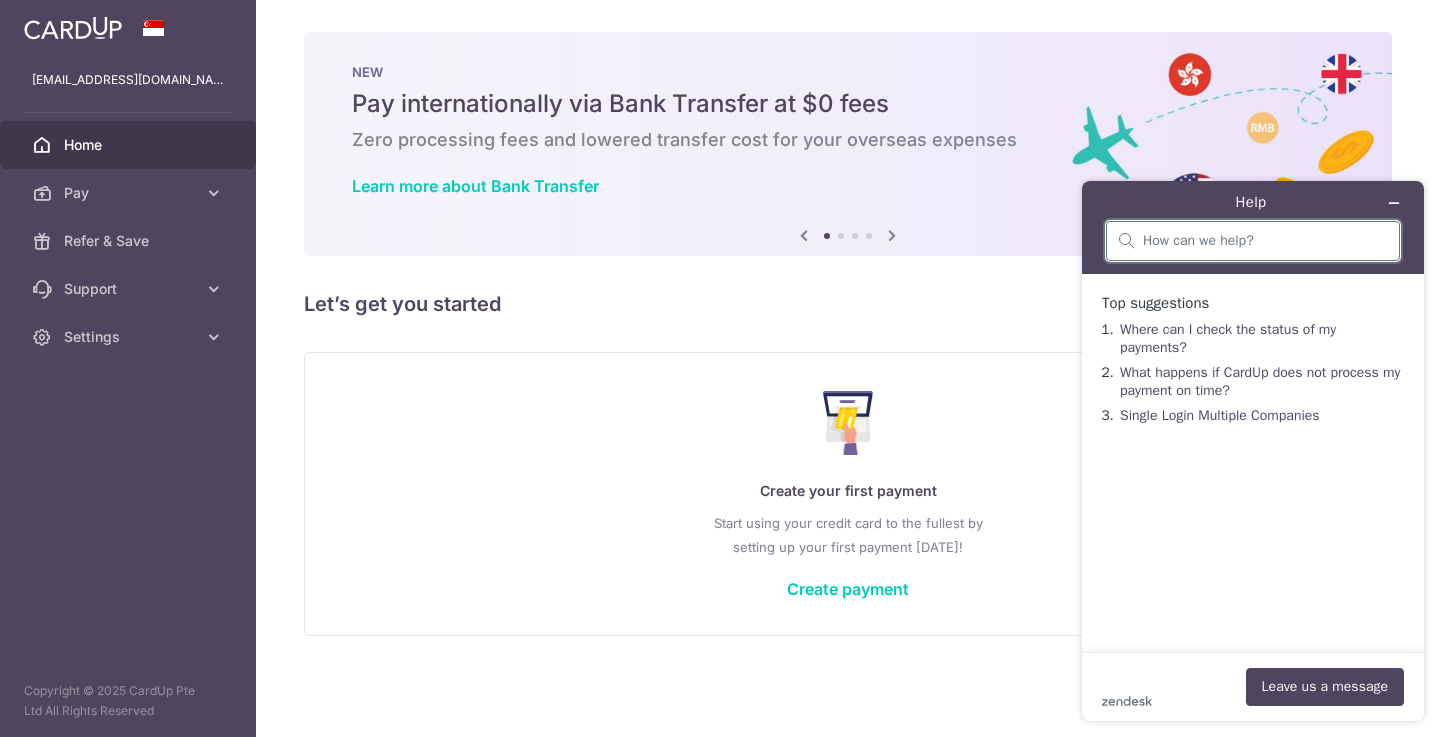 click at bounding box center (1265, 241) 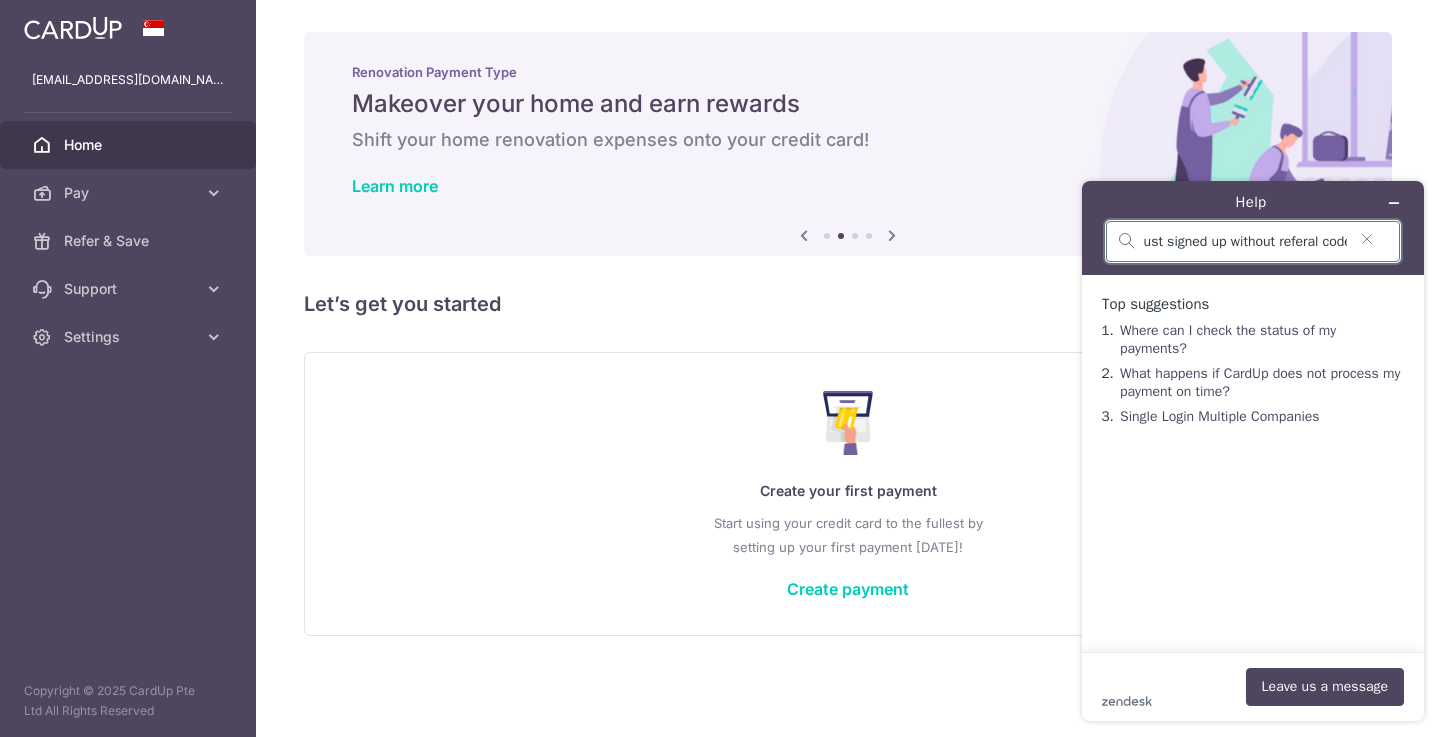 scroll, scrollTop: 0, scrollLeft: 26, axis: horizontal 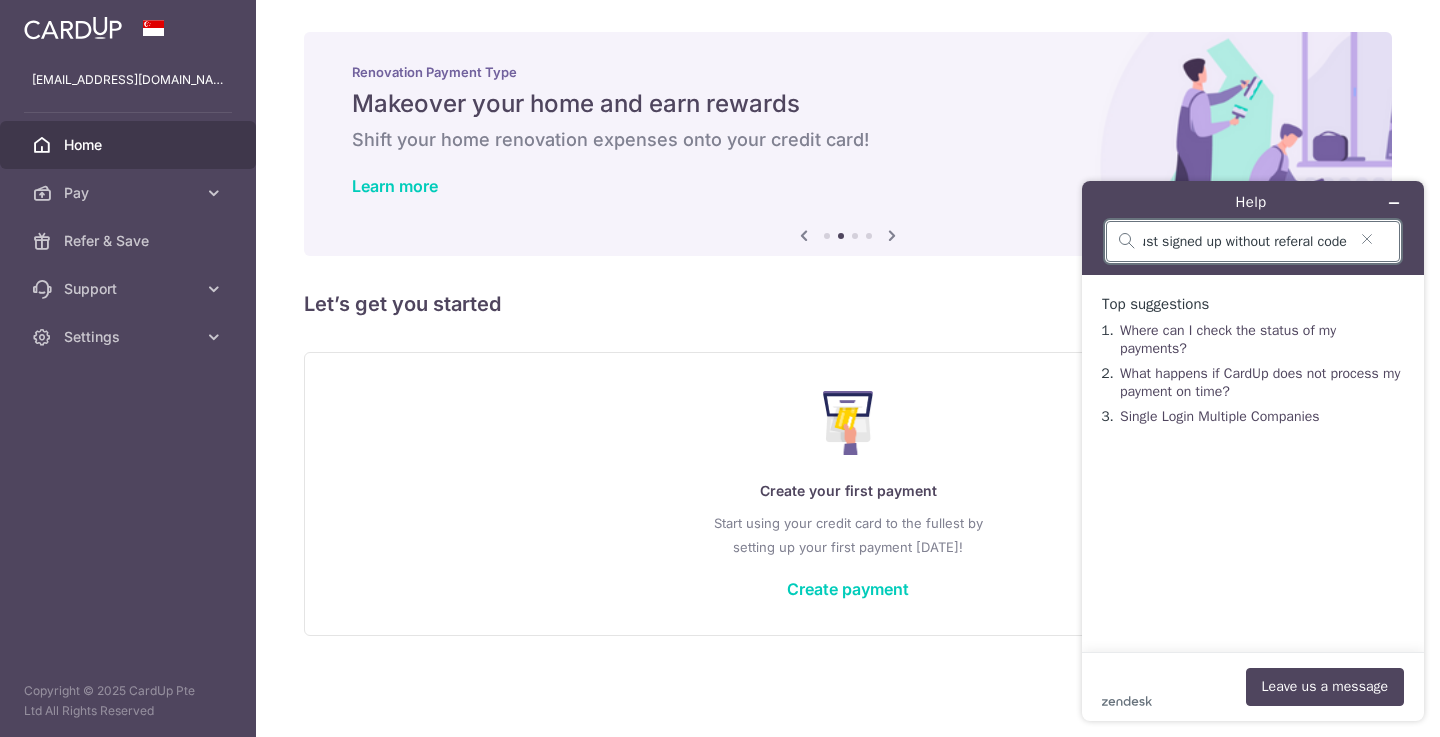 type on "i just signed up without referal code" 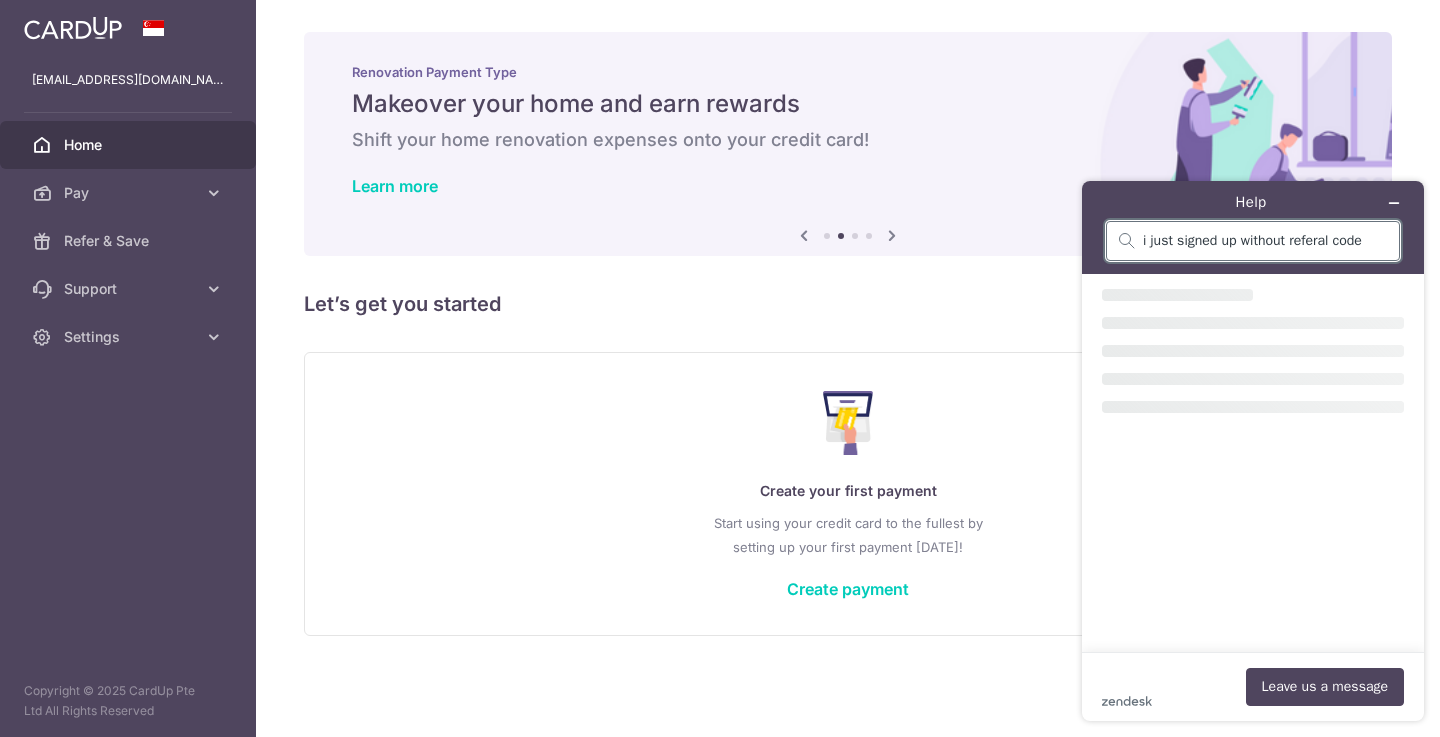 scroll, scrollTop: 0, scrollLeft: 0, axis: both 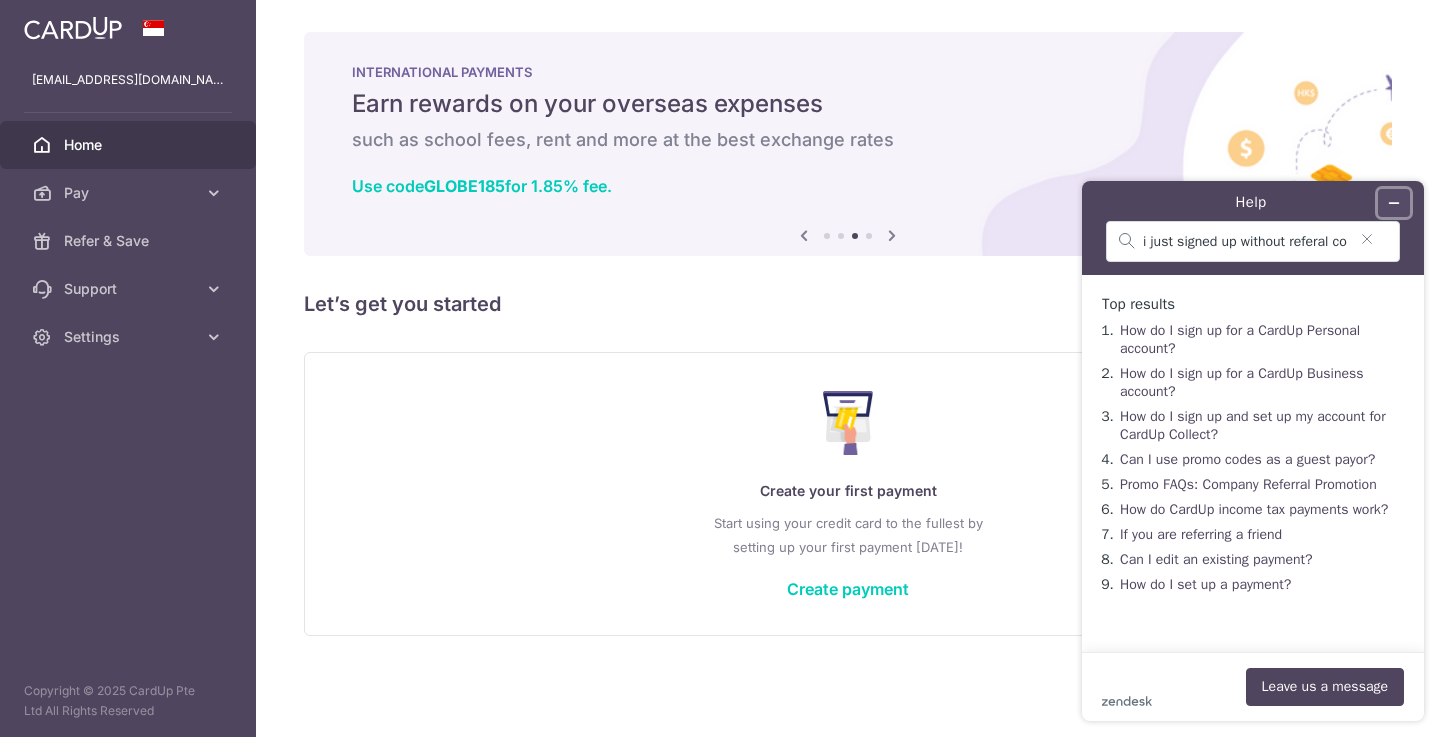 click 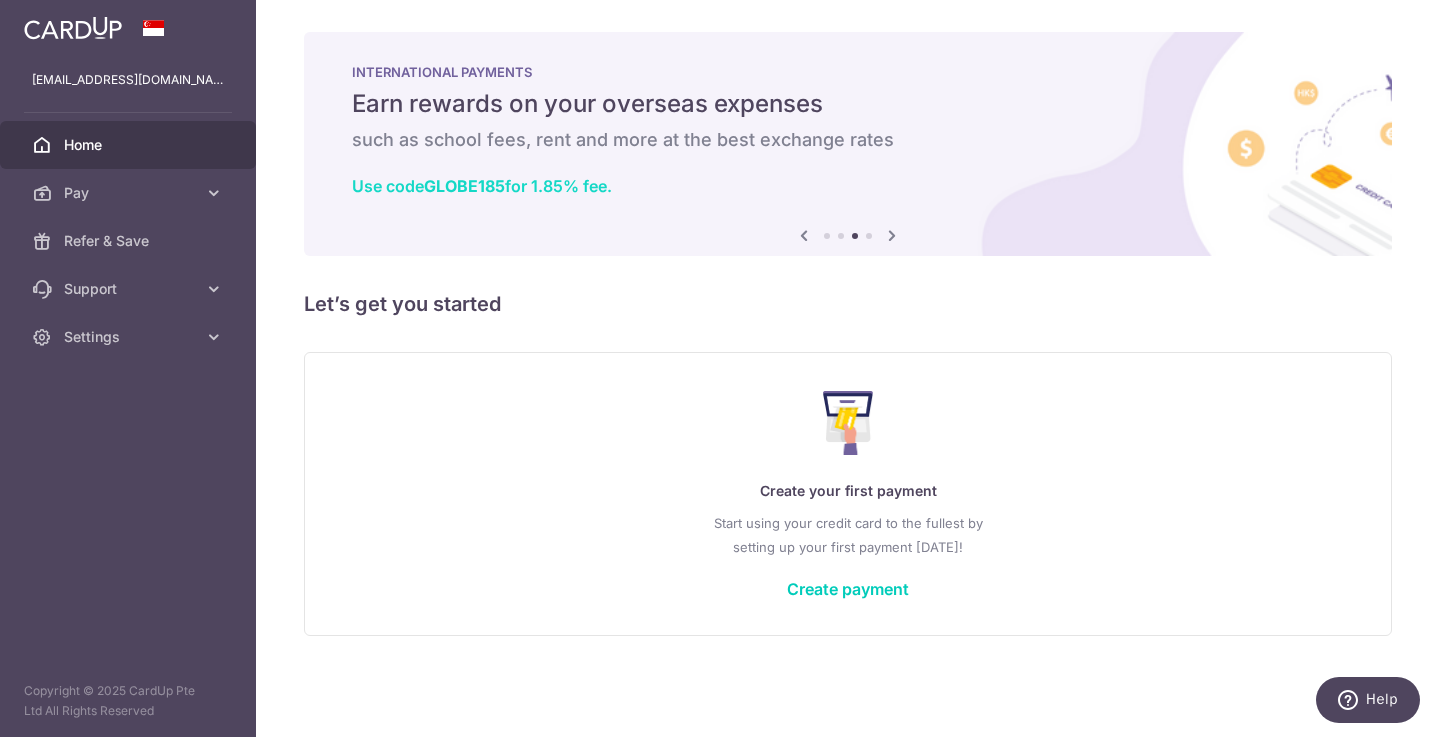 click on "GLOBE185" at bounding box center [464, 186] 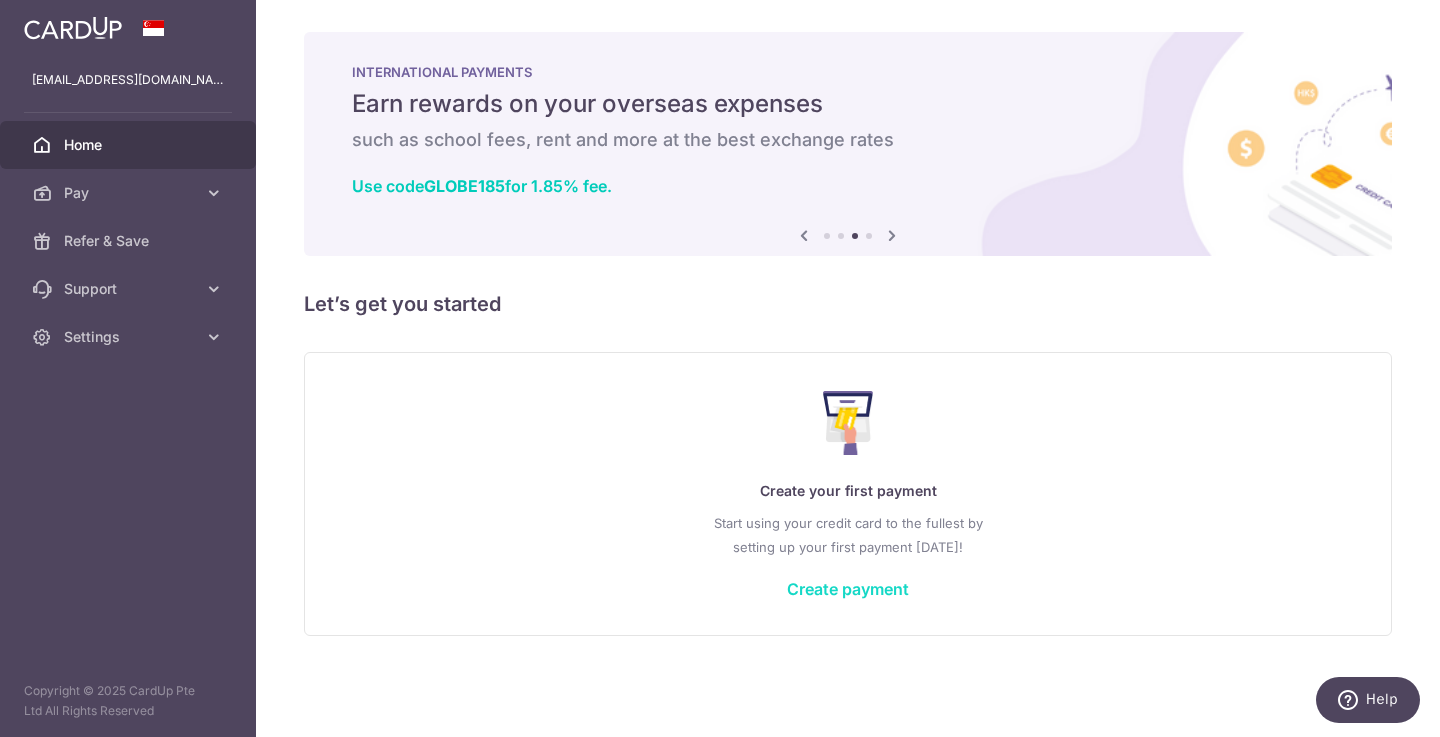 click on "Create payment" at bounding box center (848, 589) 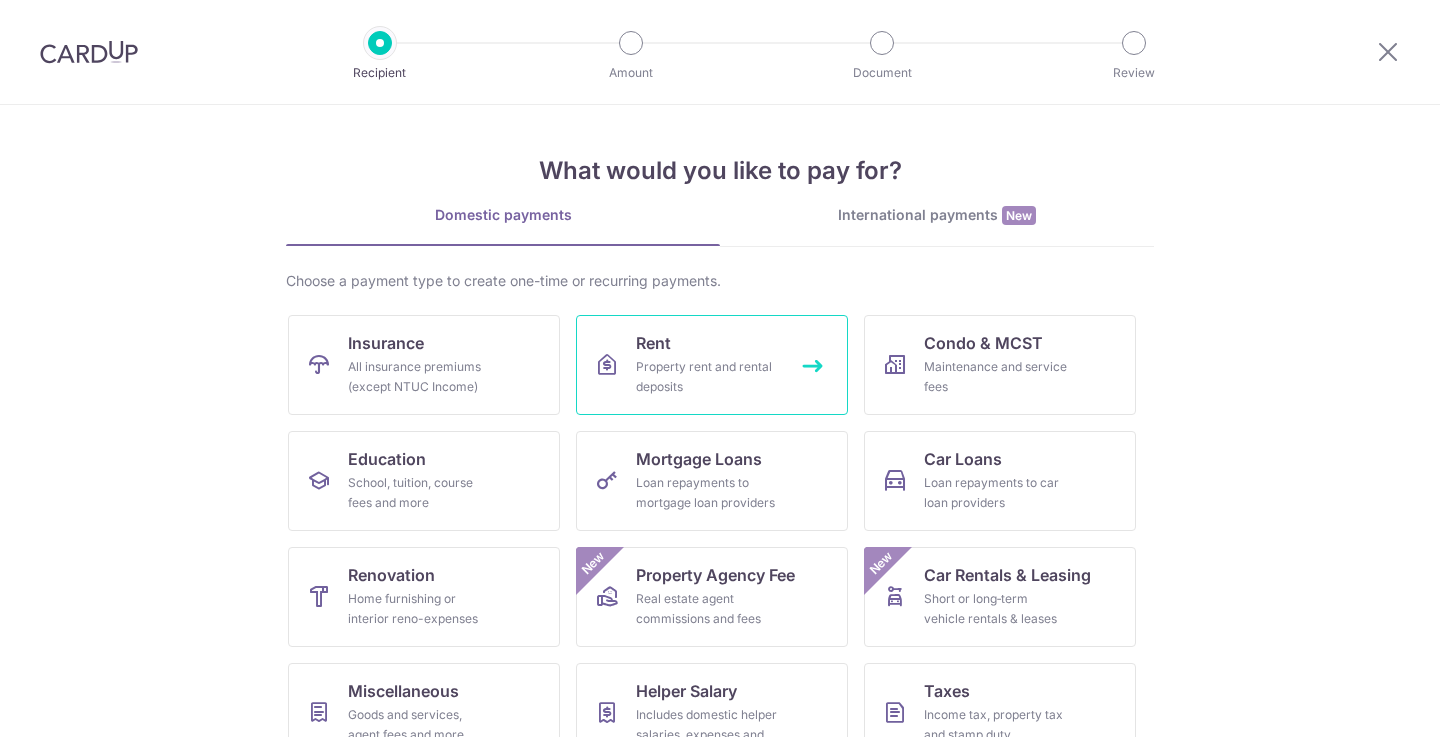 scroll, scrollTop: 0, scrollLeft: 0, axis: both 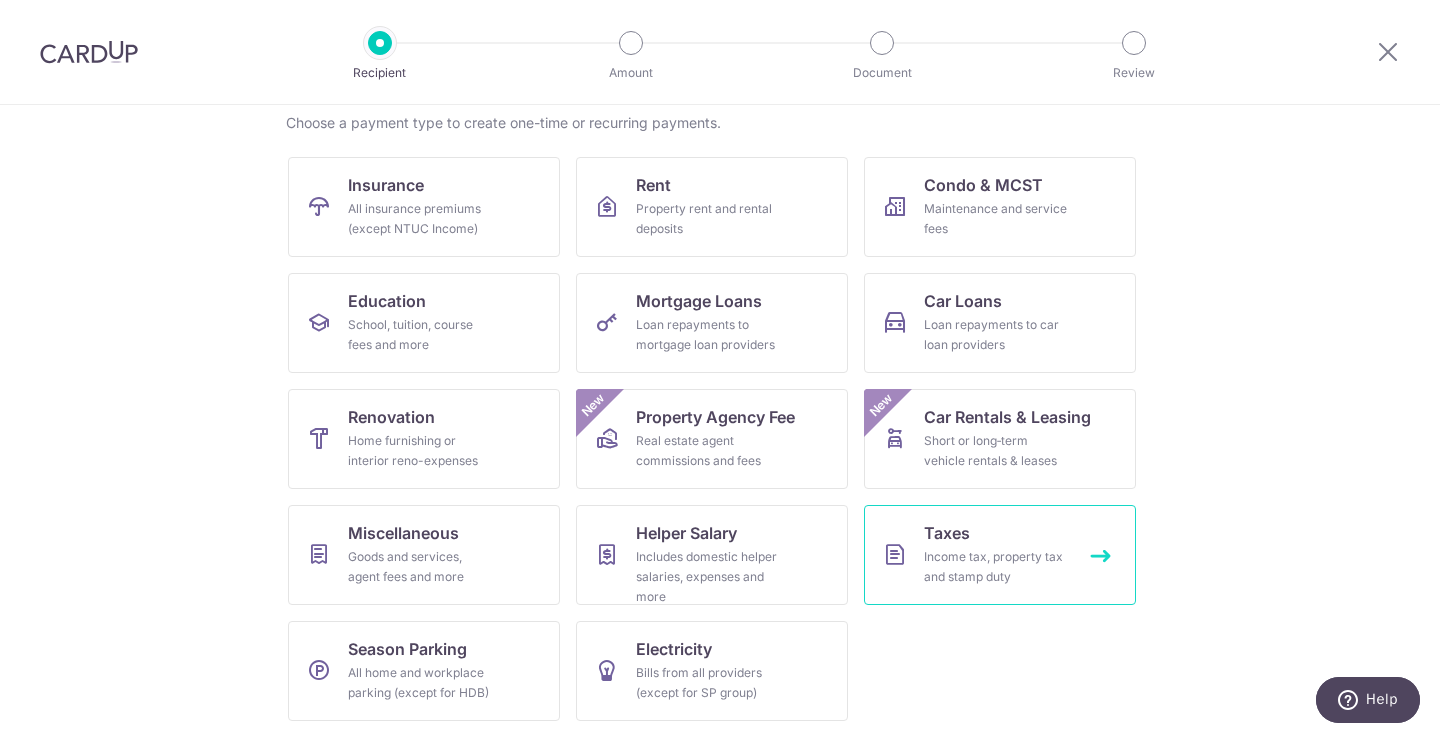 click on "Income tax, property tax and stamp duty" at bounding box center [996, 567] 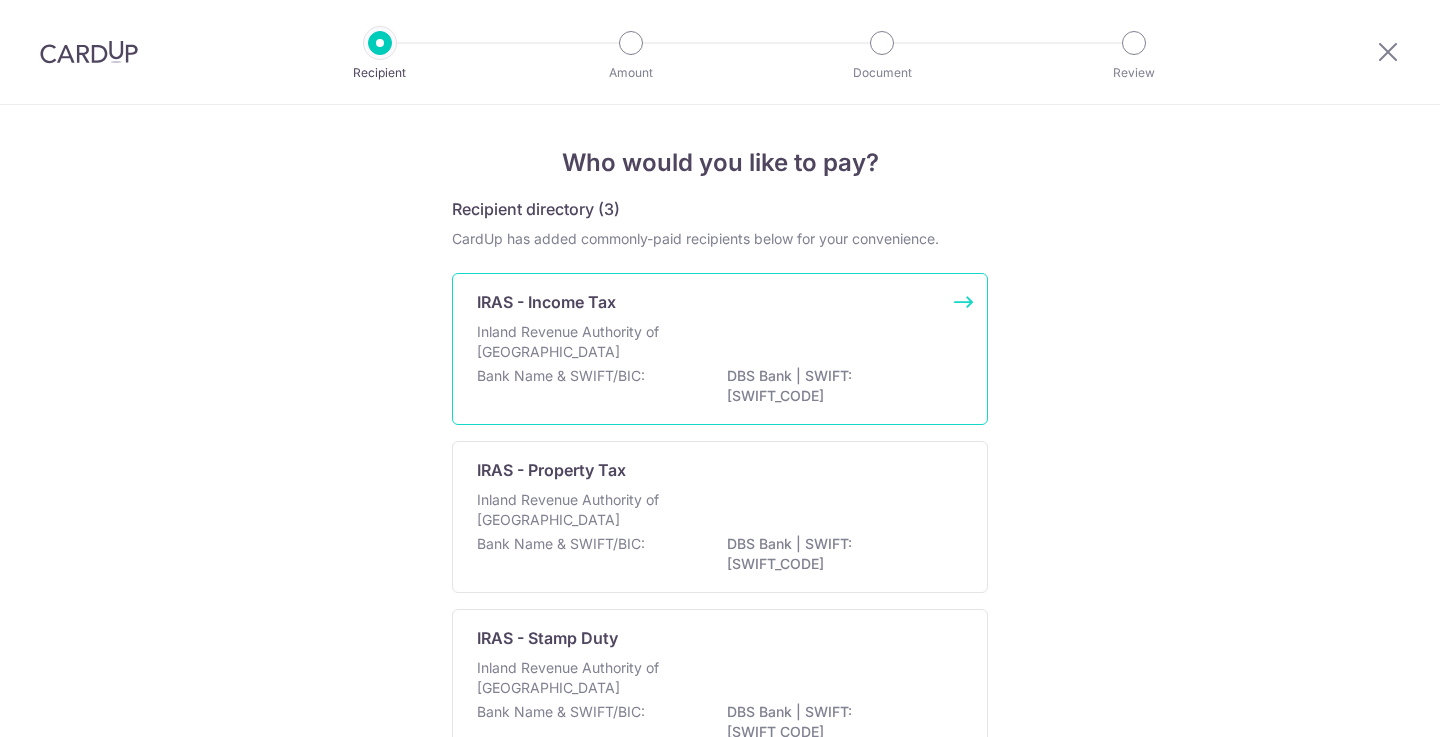 scroll, scrollTop: 0, scrollLeft: 0, axis: both 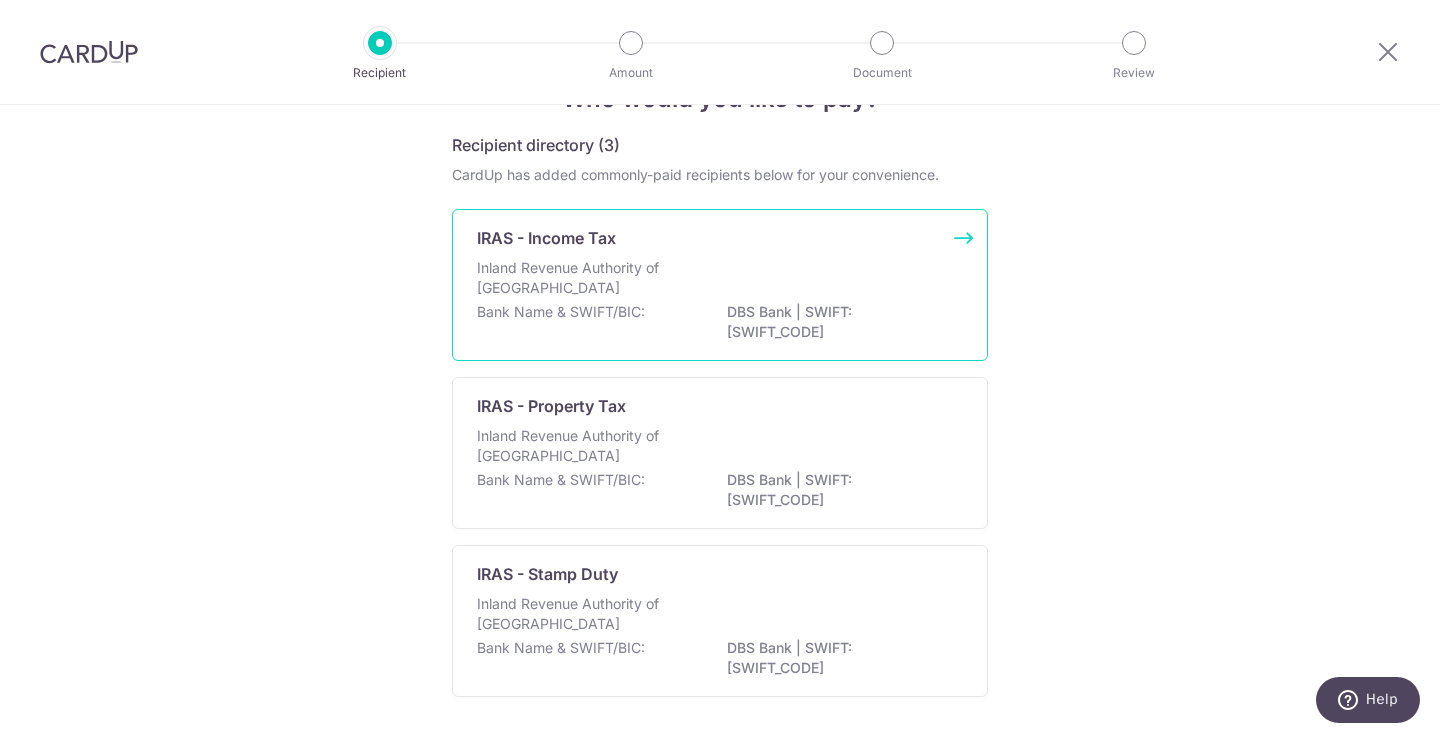 click on "IRAS - Income Tax
Inland Revenue Authority of Singapore
Bank Name & SWIFT/BIC:
DBS Bank | SWIFT: DBSSSGSGXXX" at bounding box center [720, 285] 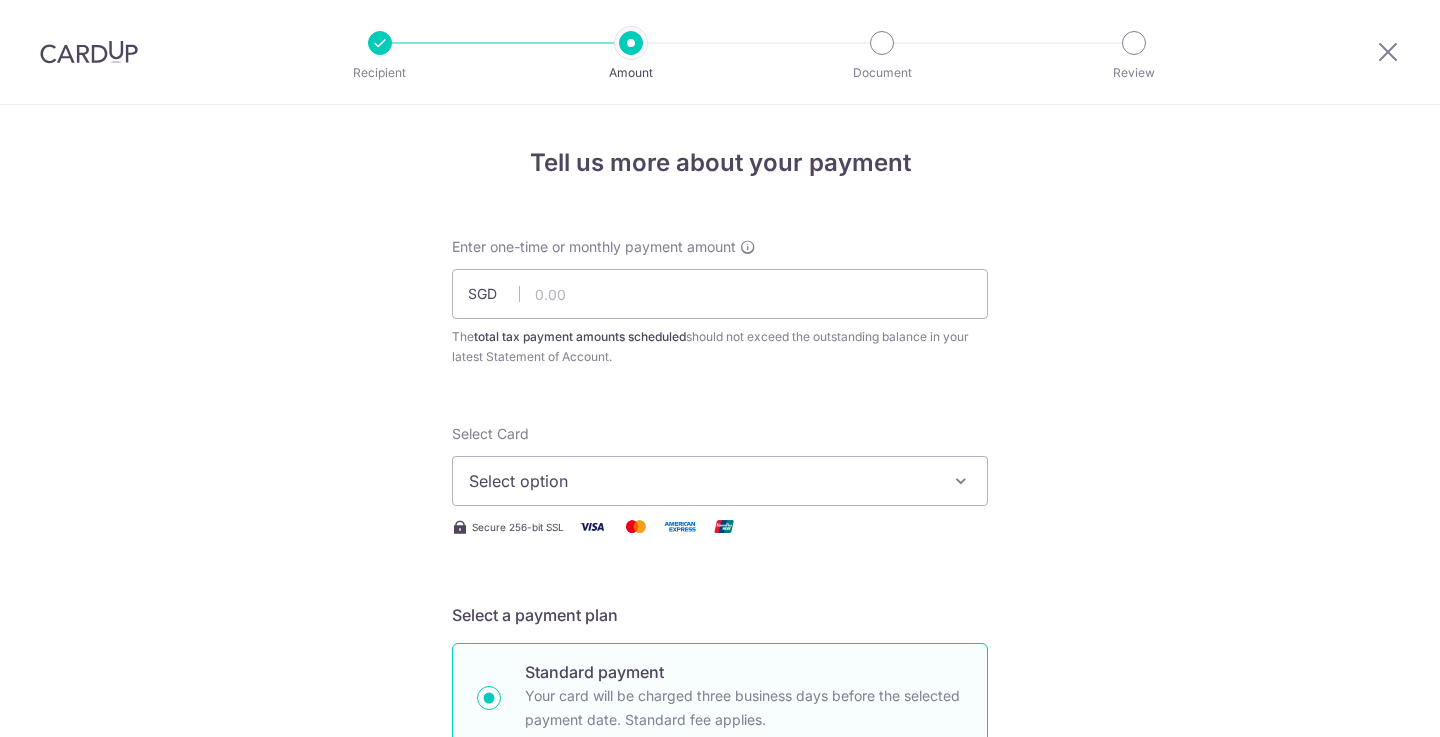 scroll, scrollTop: 0, scrollLeft: 0, axis: both 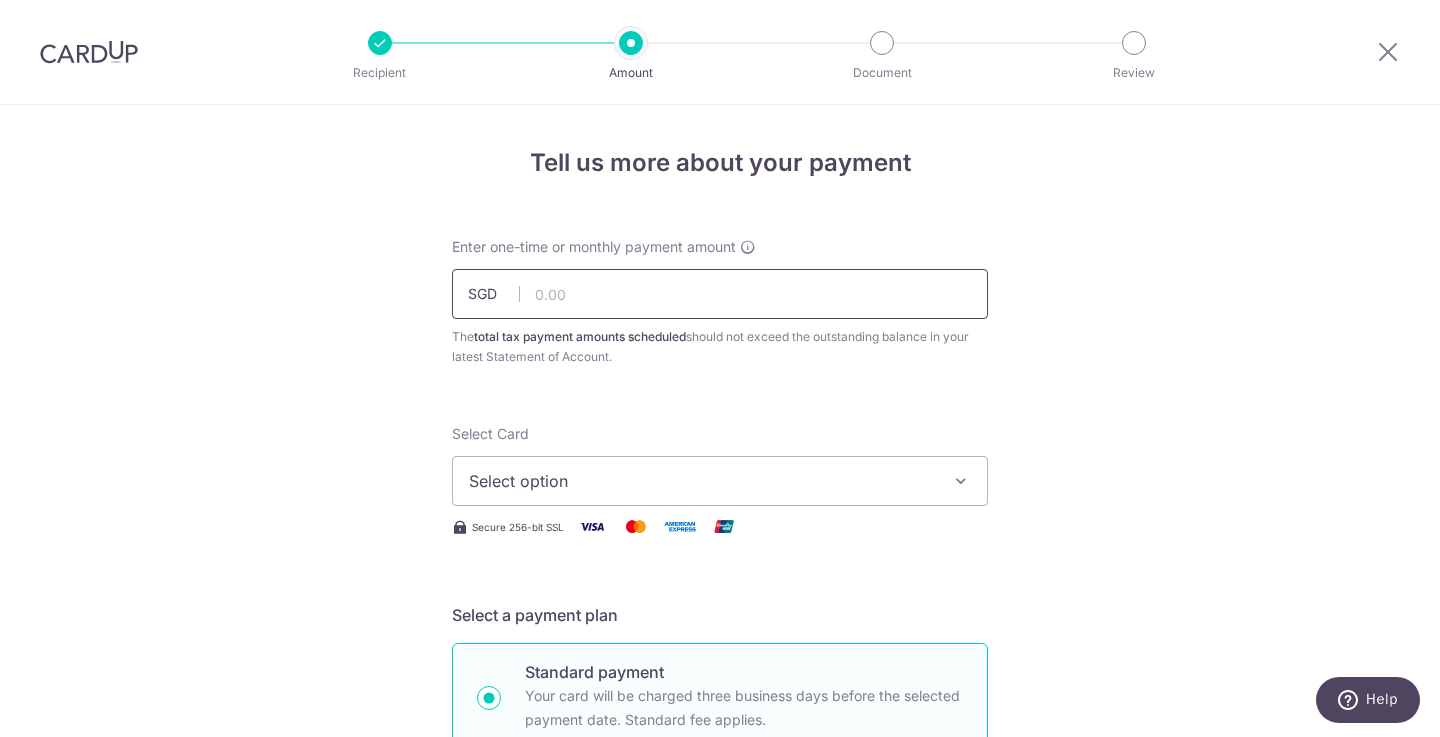 click at bounding box center (720, 294) 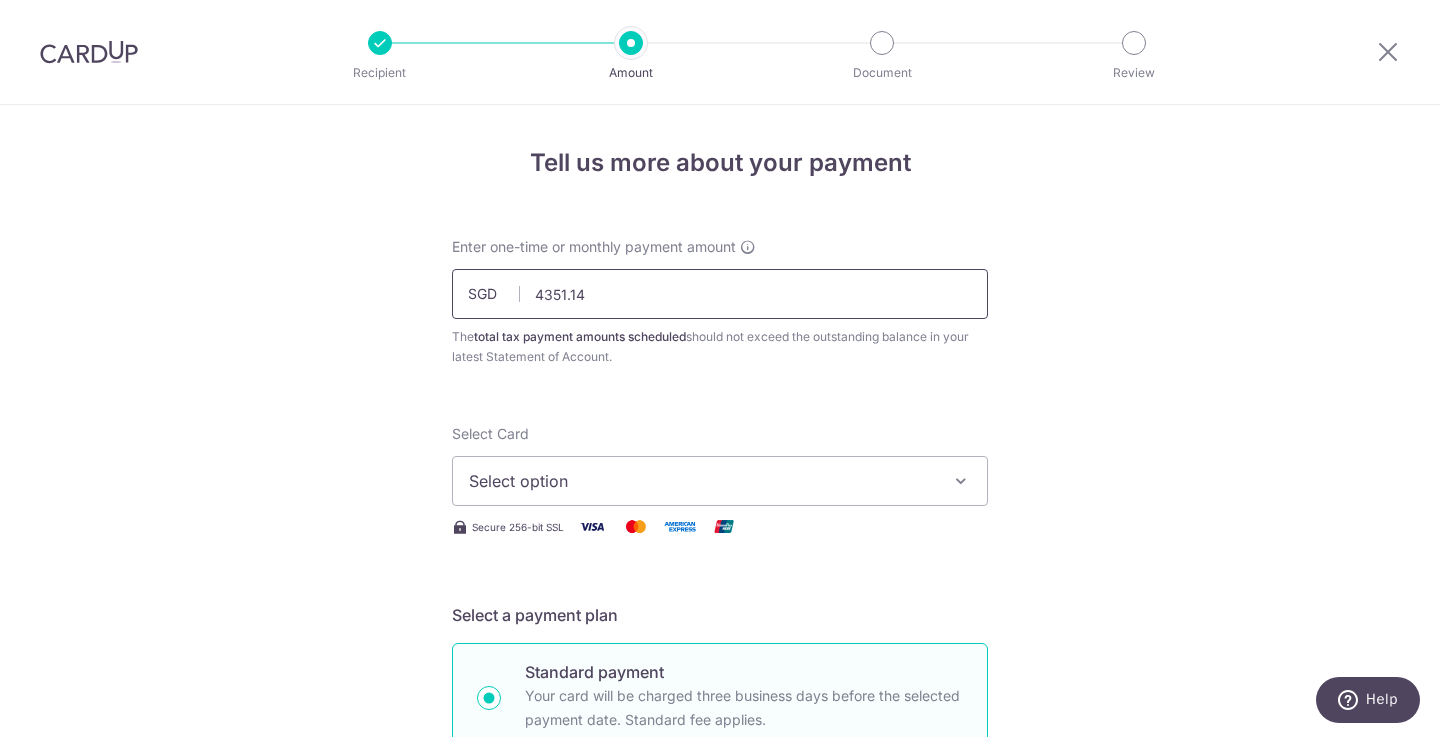 type on "4,351.14" 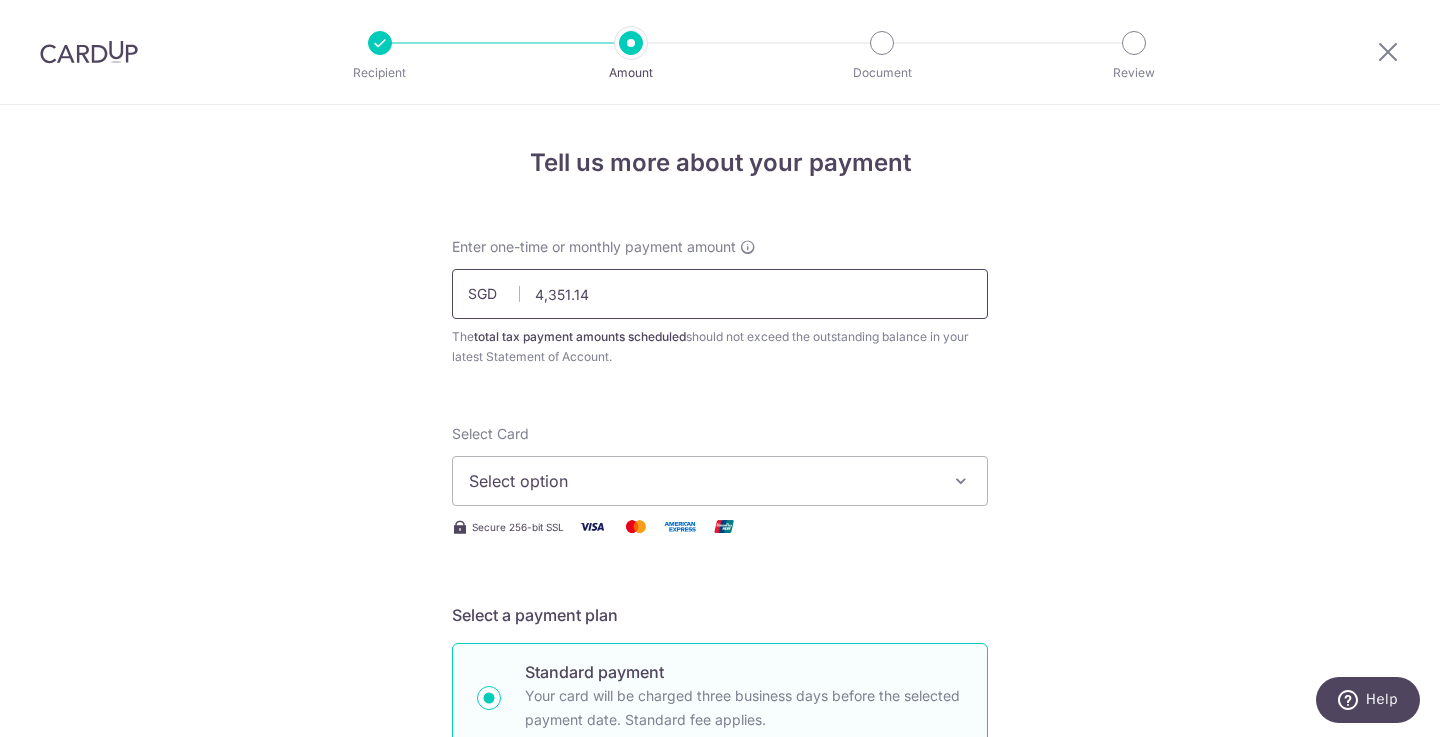 type 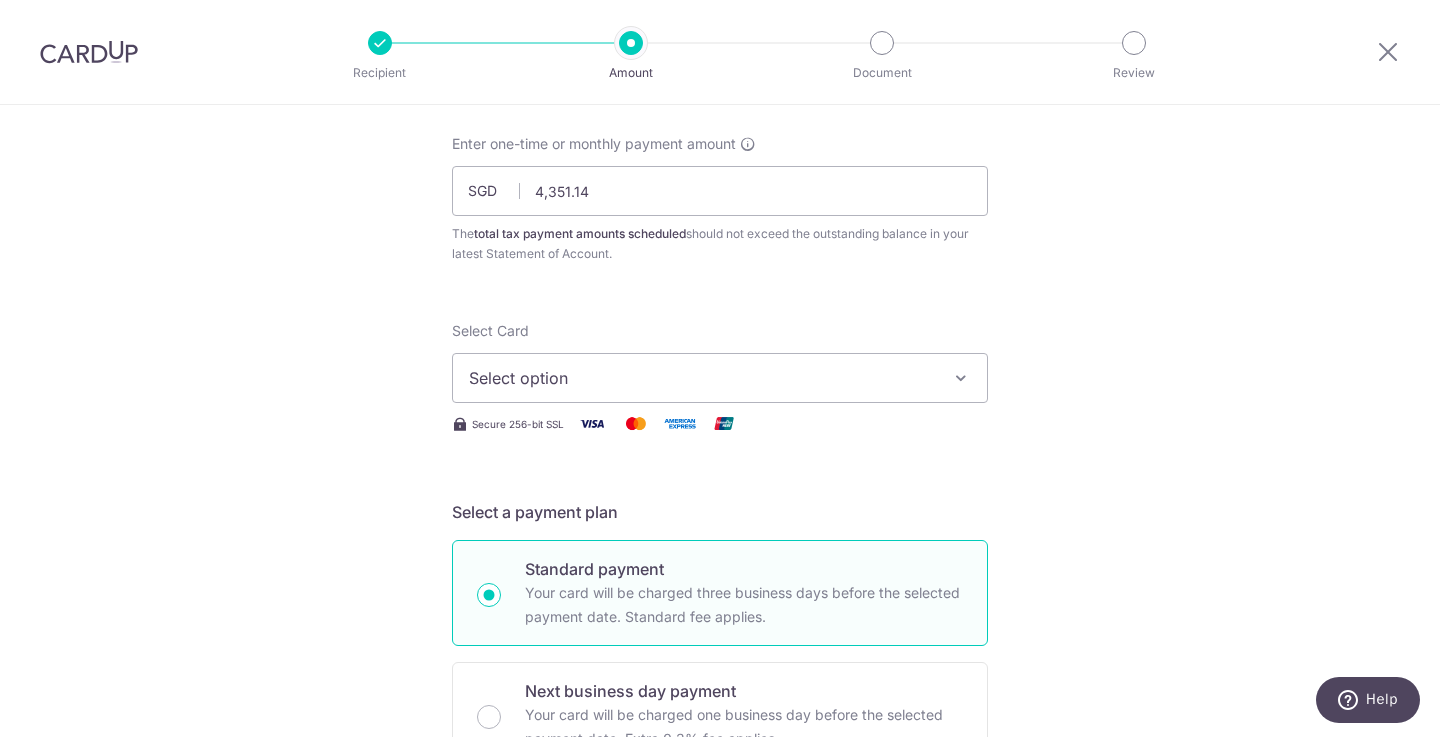 scroll, scrollTop: 139, scrollLeft: 0, axis: vertical 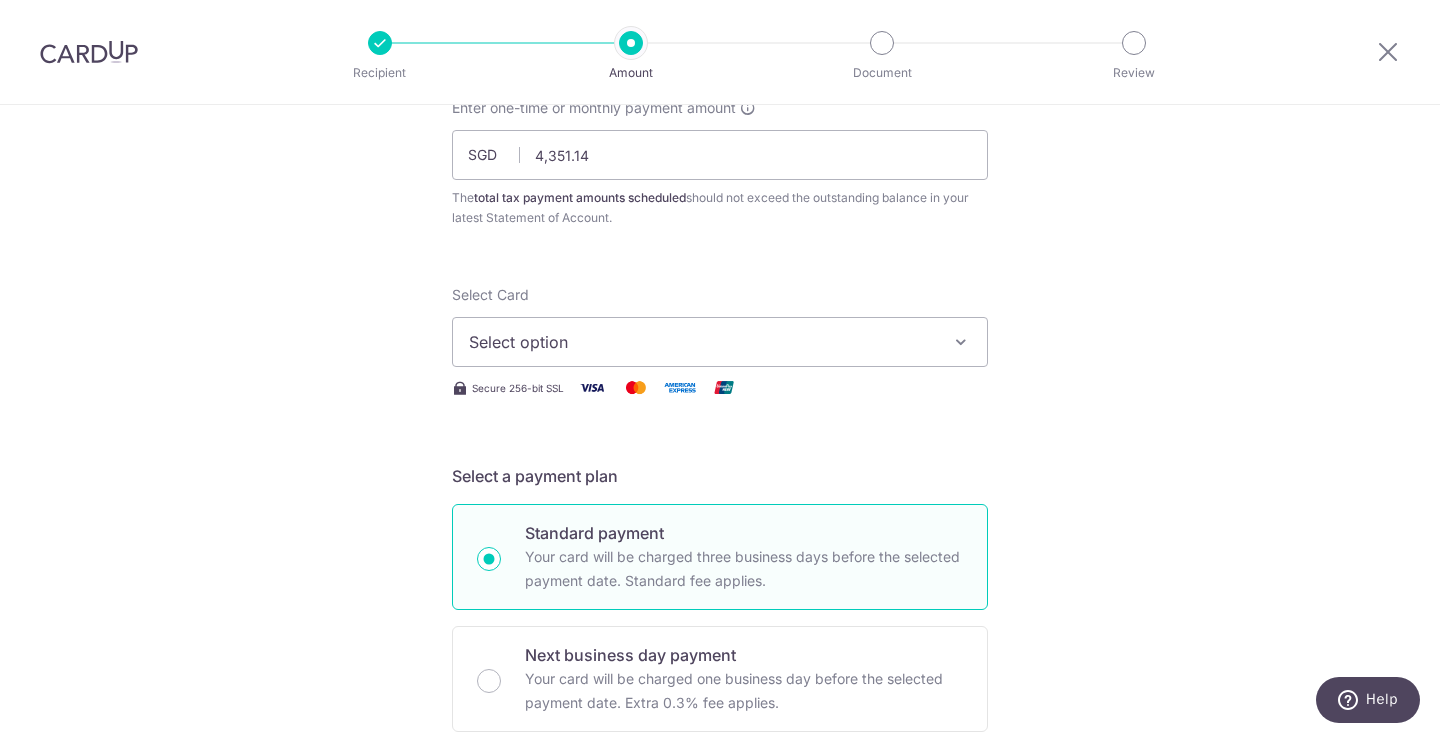 click on "Select option" at bounding box center (702, 342) 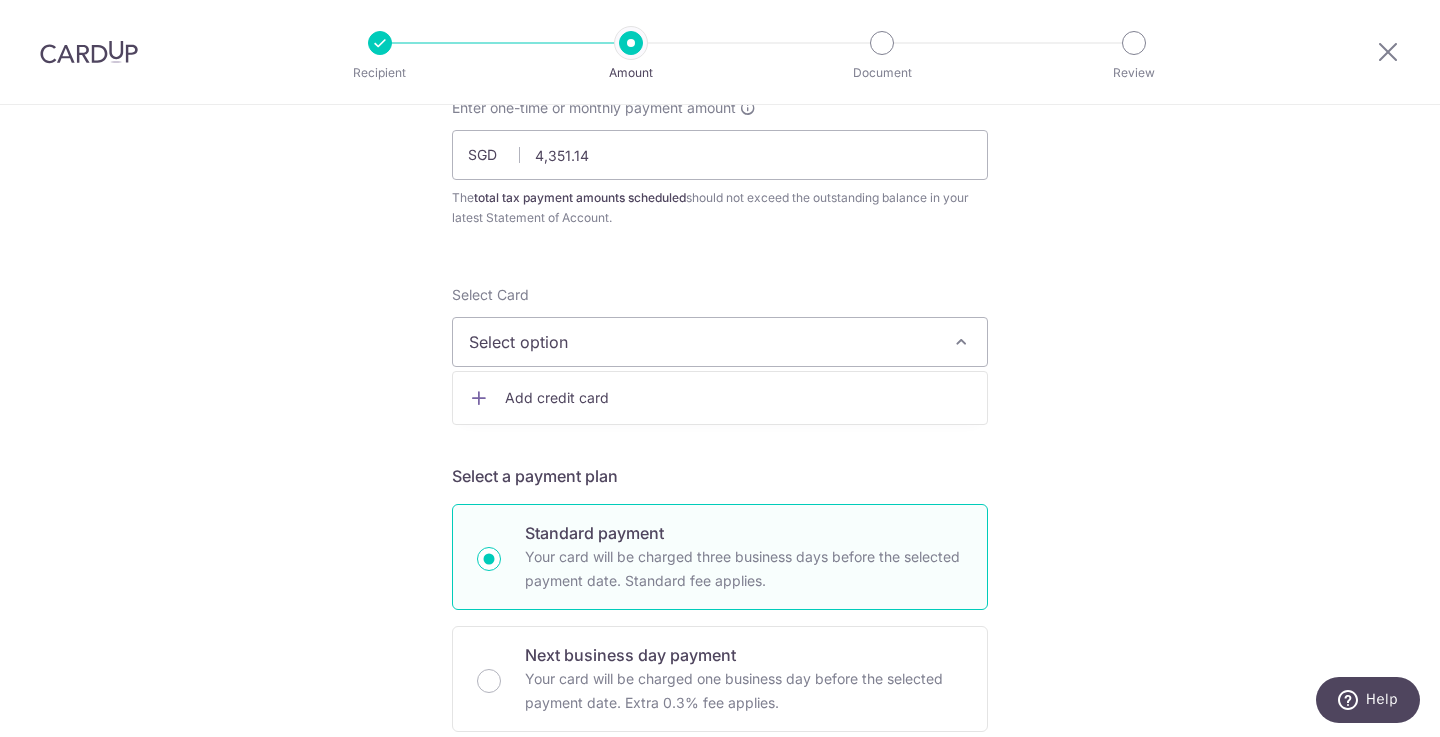 click on "Add credit card" at bounding box center (738, 398) 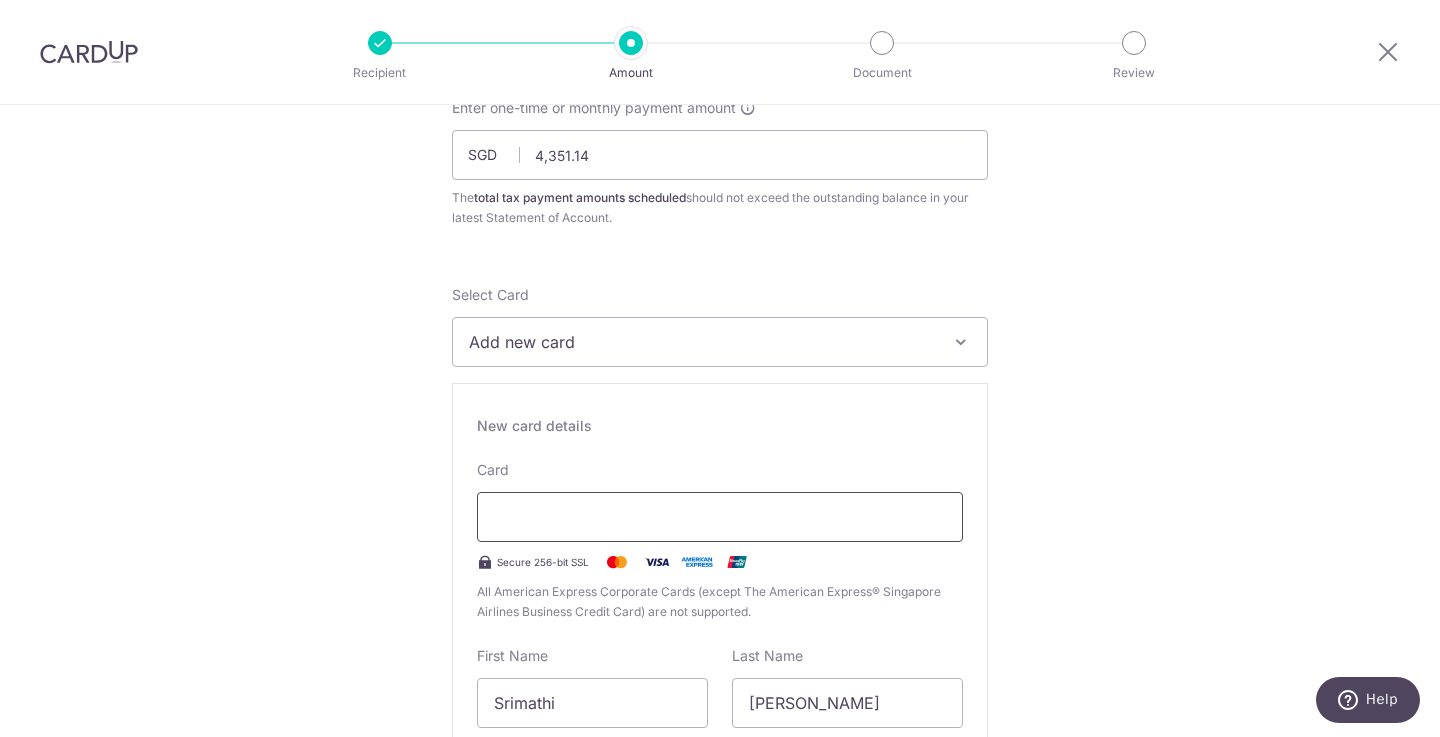 click at bounding box center [720, 517] 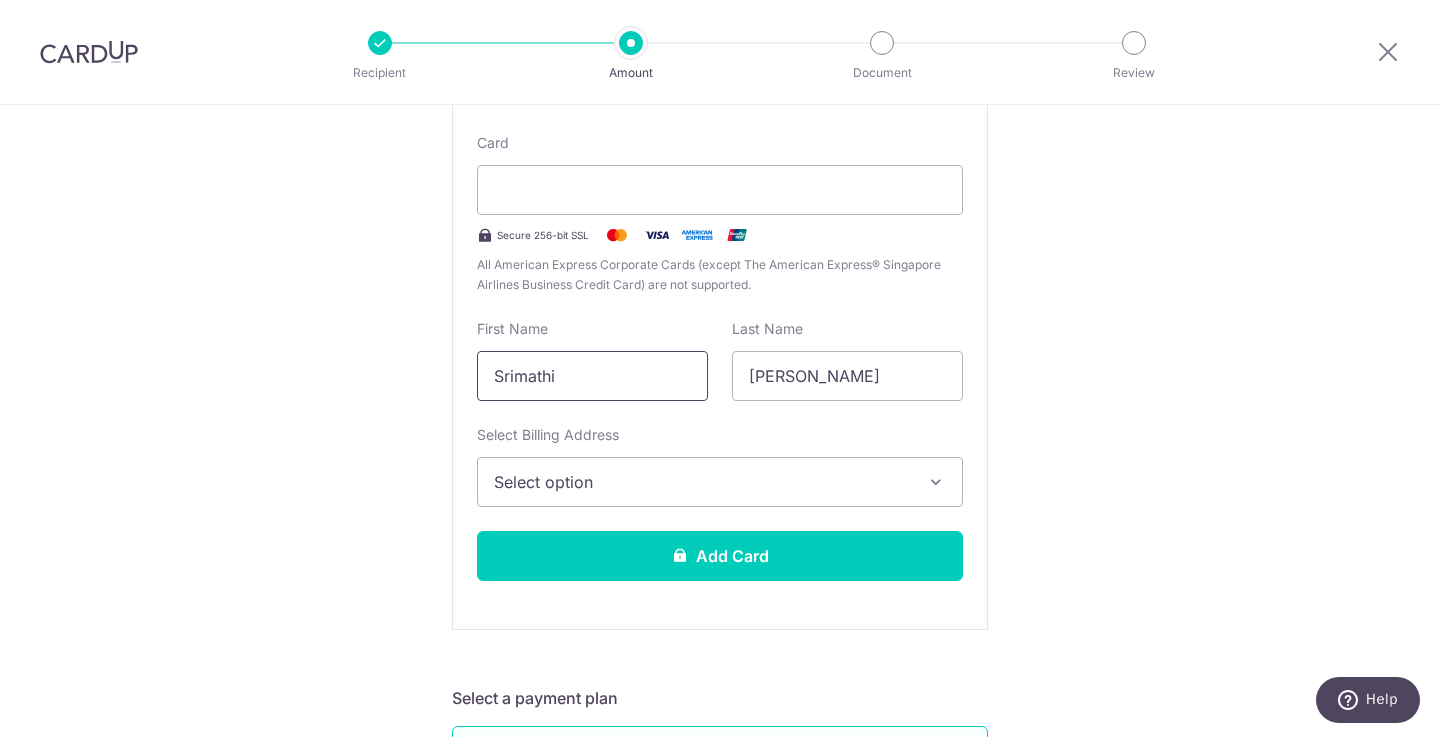 scroll, scrollTop: 476, scrollLeft: 0, axis: vertical 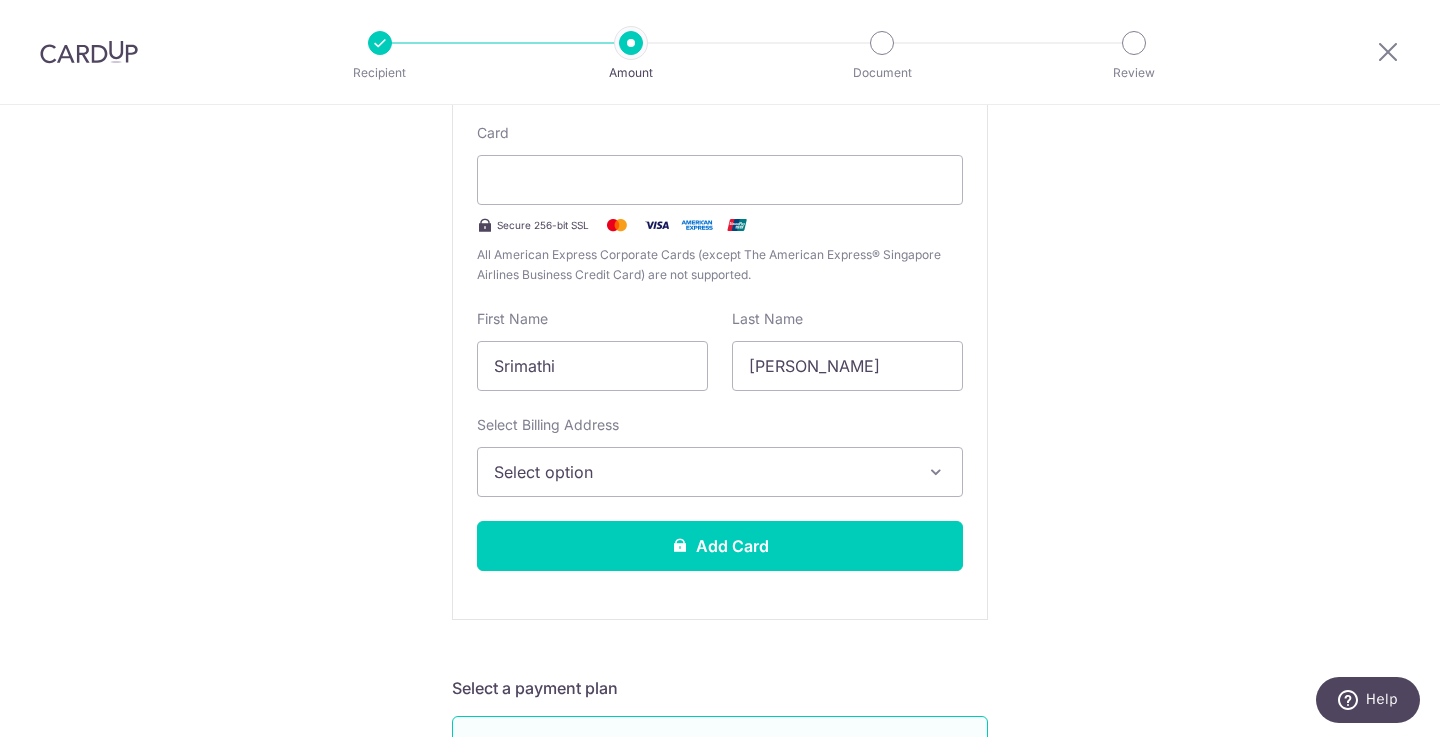 click on "Select option" at bounding box center (702, 472) 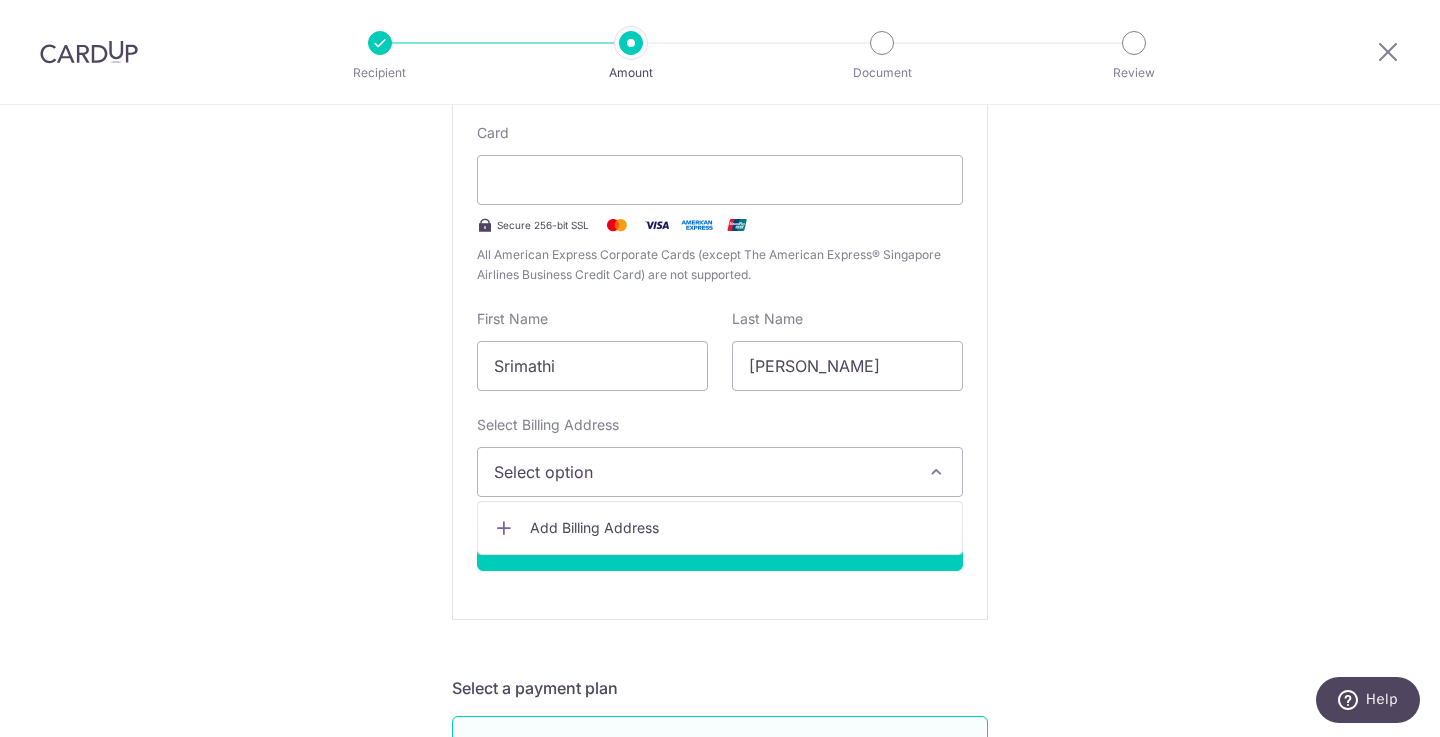 click on "Add Billing Address" at bounding box center [738, 528] 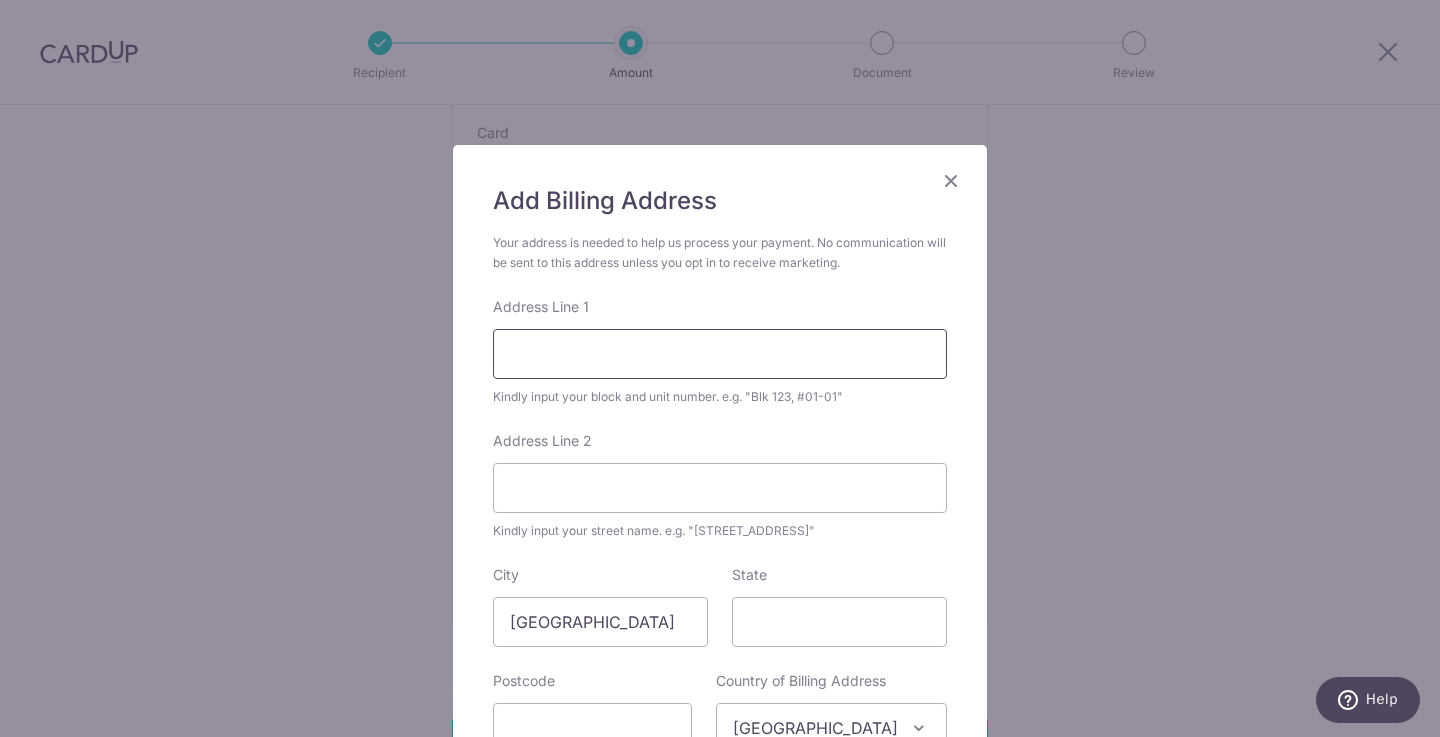 click on "Address Line 1" at bounding box center [720, 354] 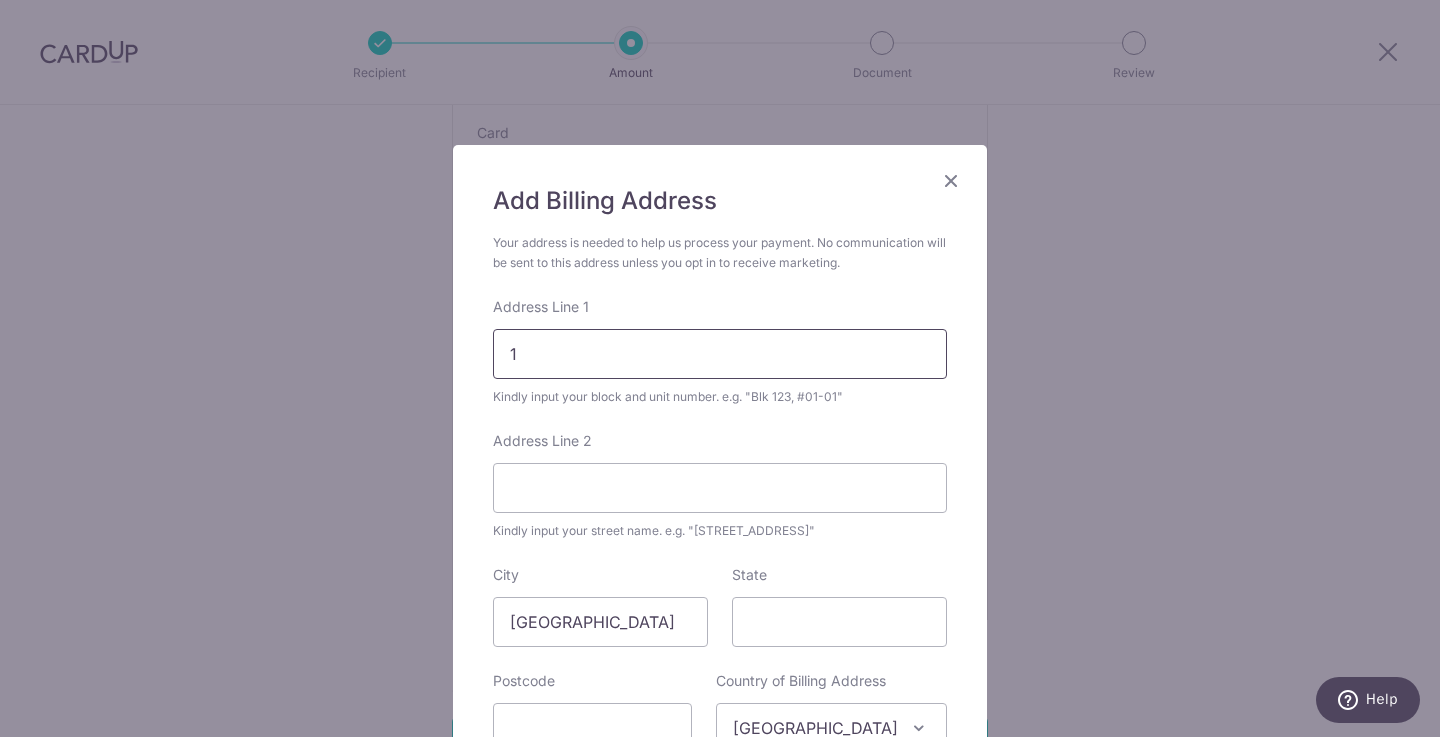 type on "1 TG RHU RD" 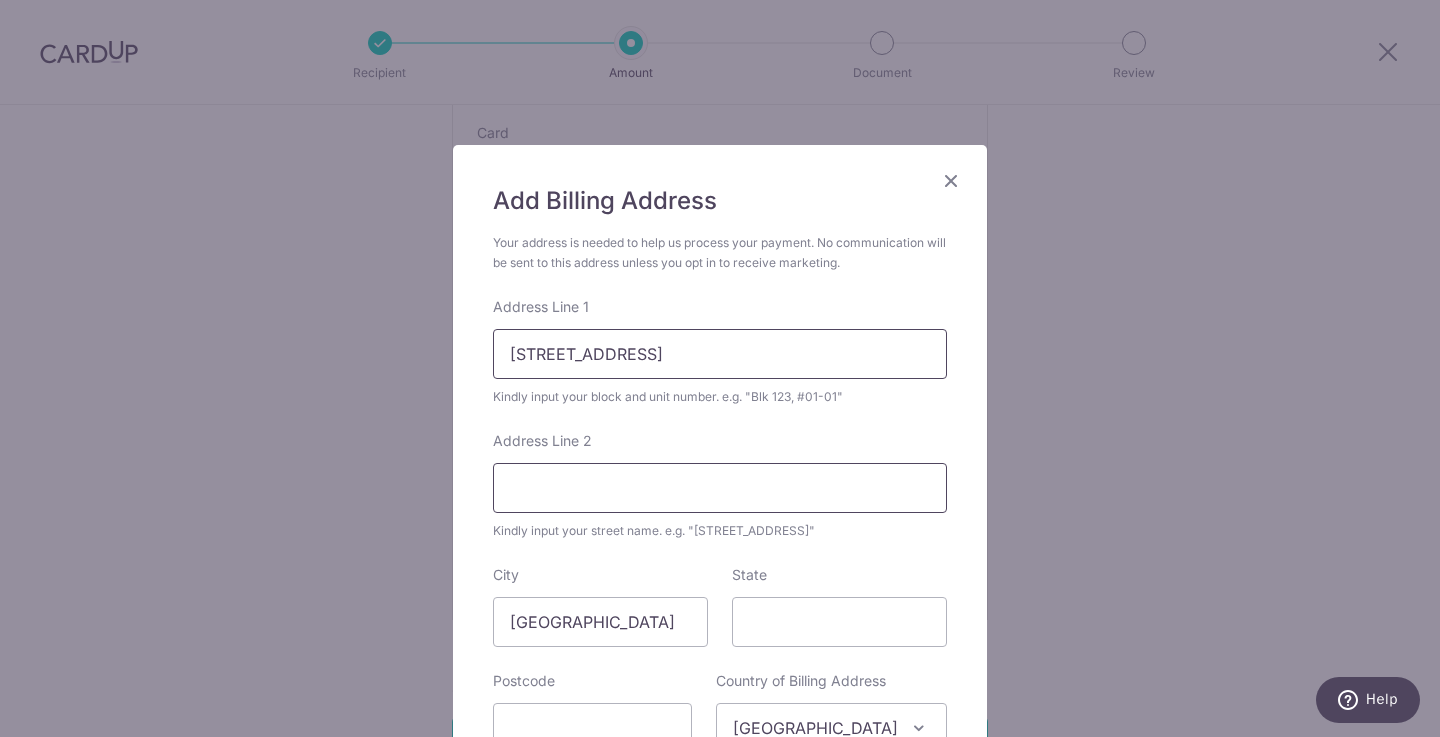 type on "16-03" 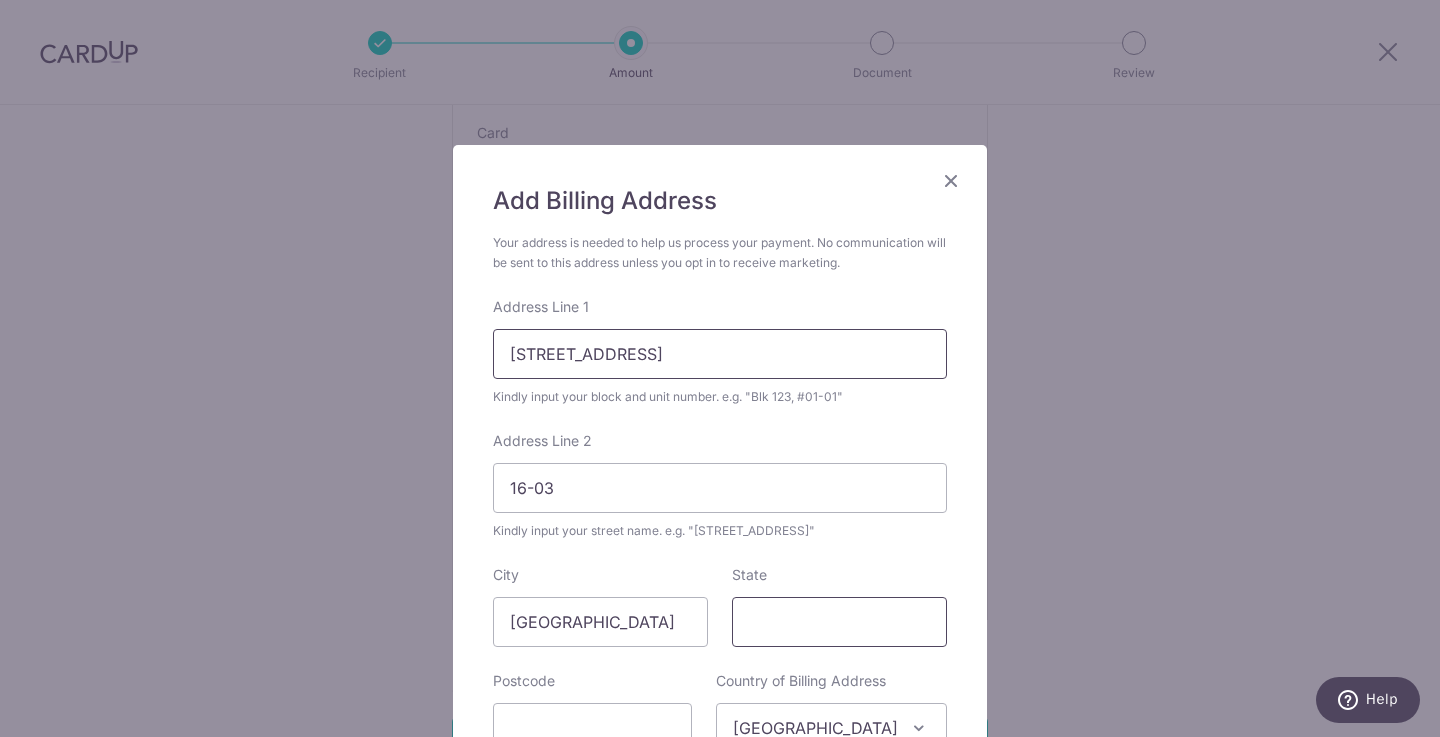 type on "Please select" 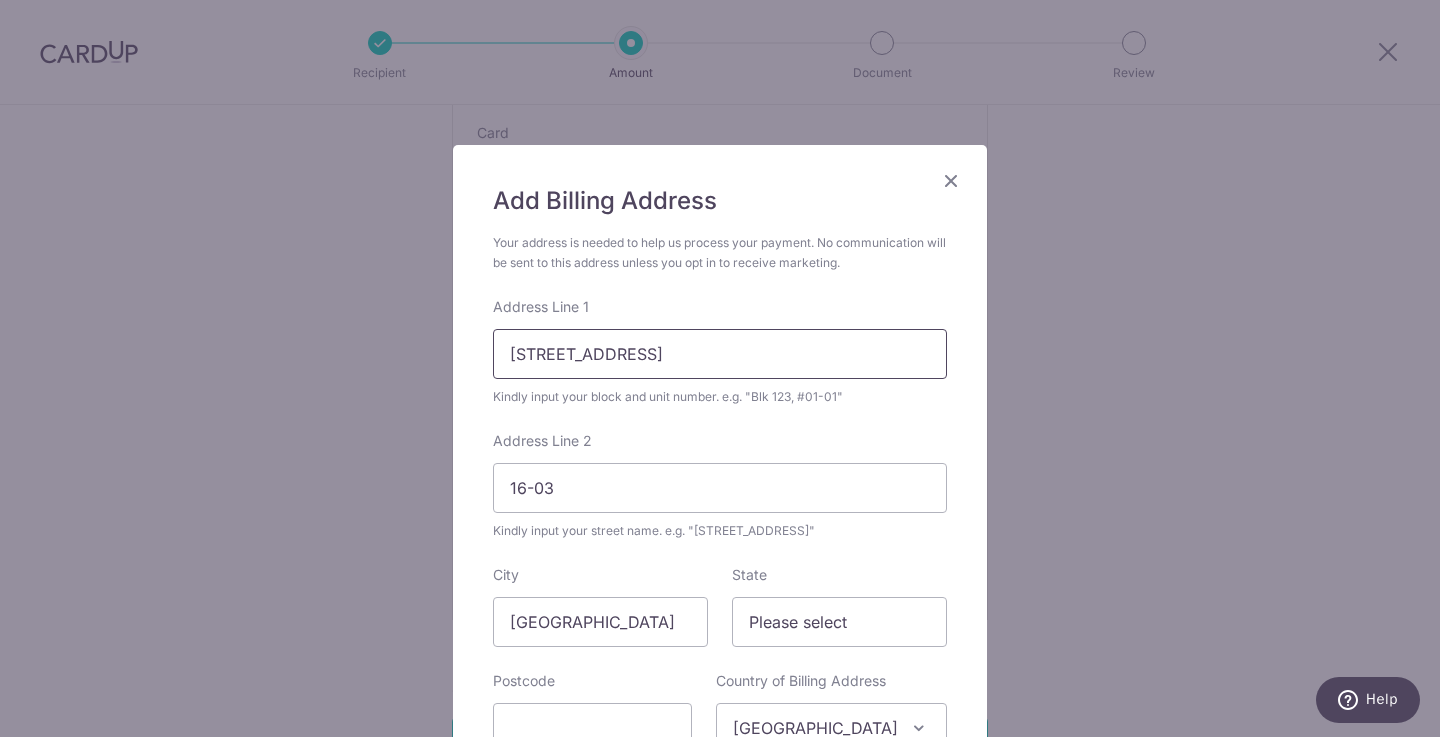 type on "436879" 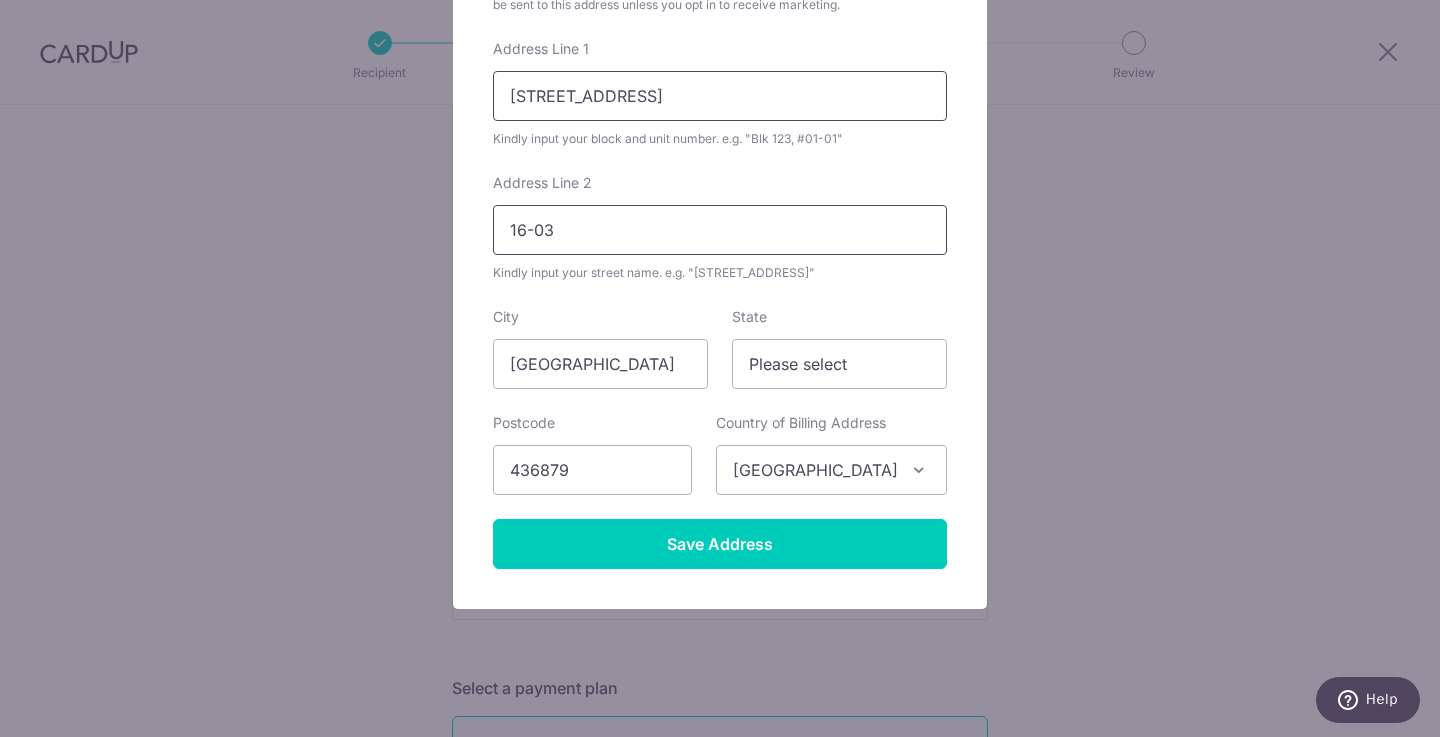 scroll, scrollTop: 275, scrollLeft: 0, axis: vertical 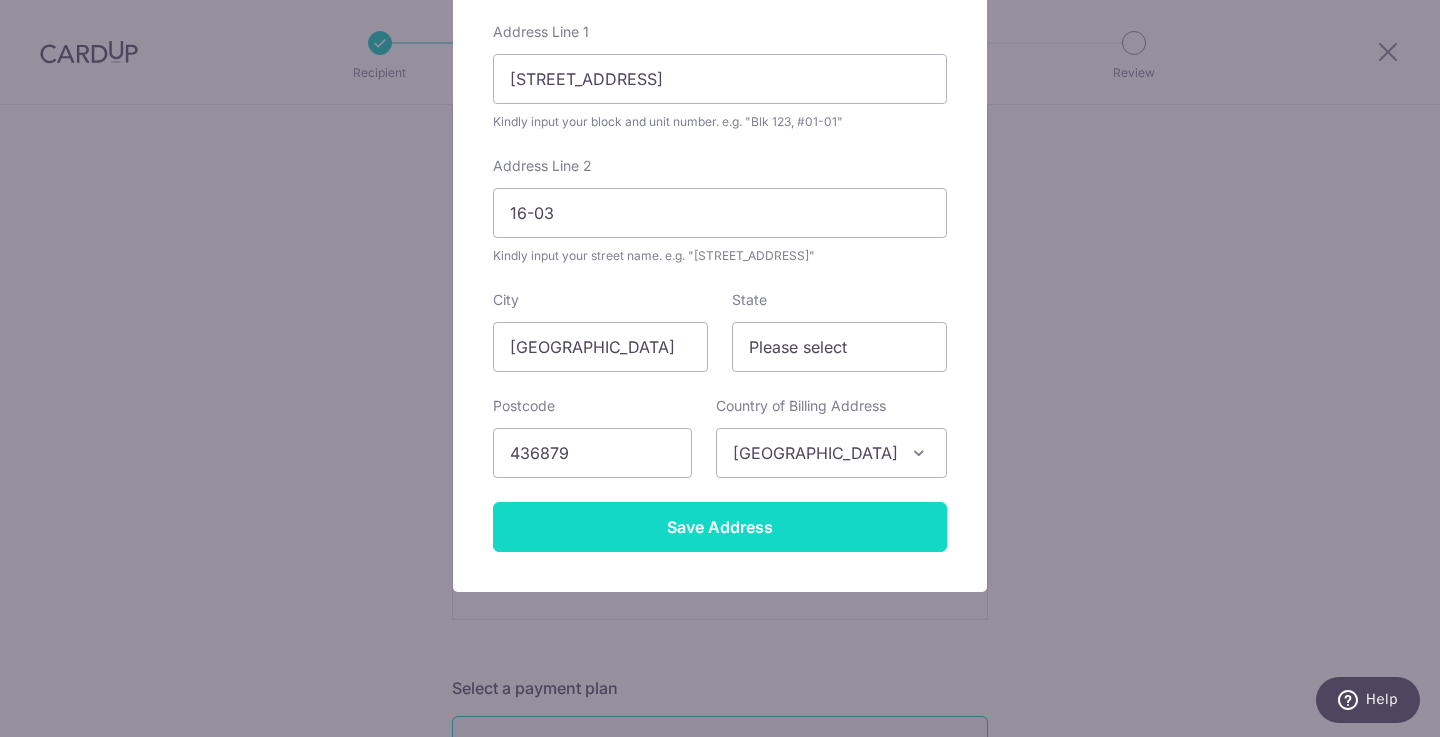 click on "Save Address" at bounding box center [720, 527] 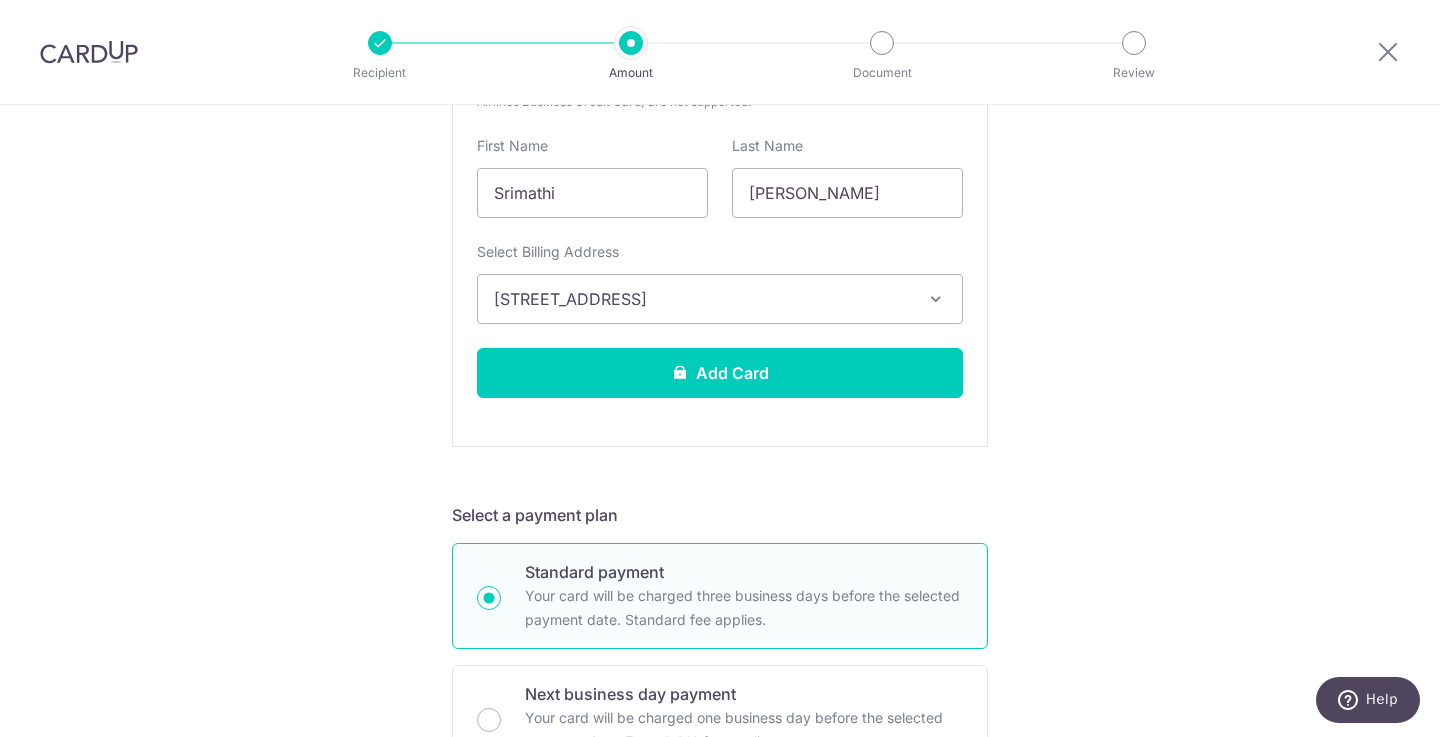scroll, scrollTop: 650, scrollLeft: 0, axis: vertical 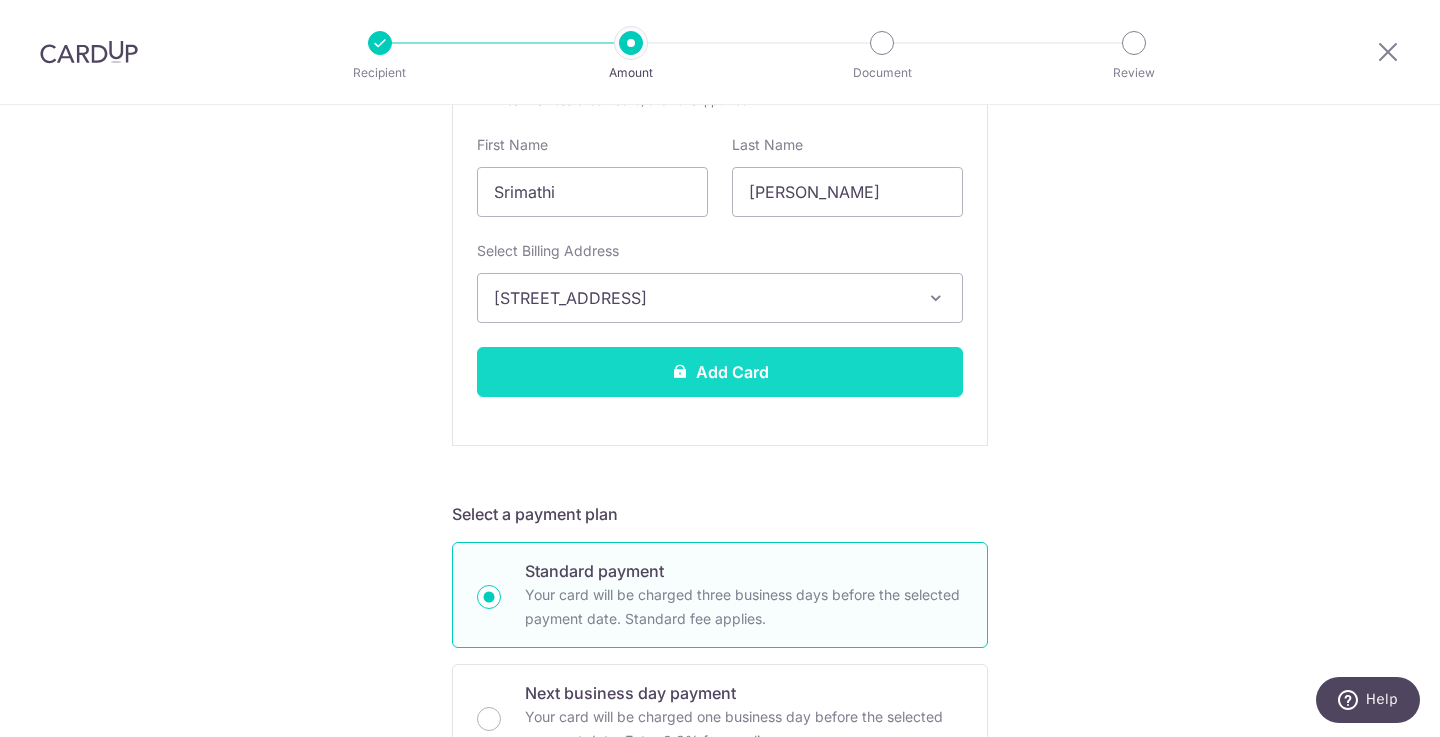 click on "Add Card" at bounding box center (720, 372) 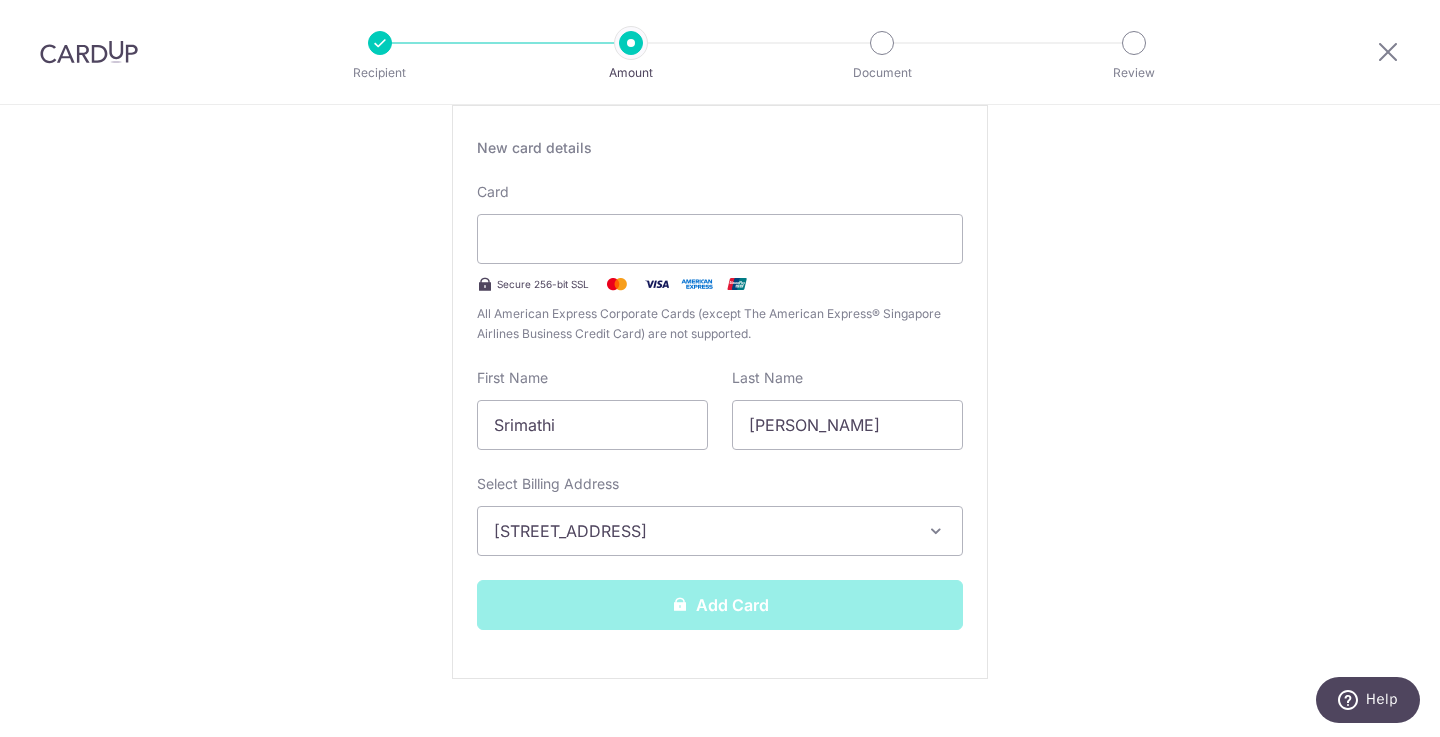 scroll, scrollTop: 466, scrollLeft: 0, axis: vertical 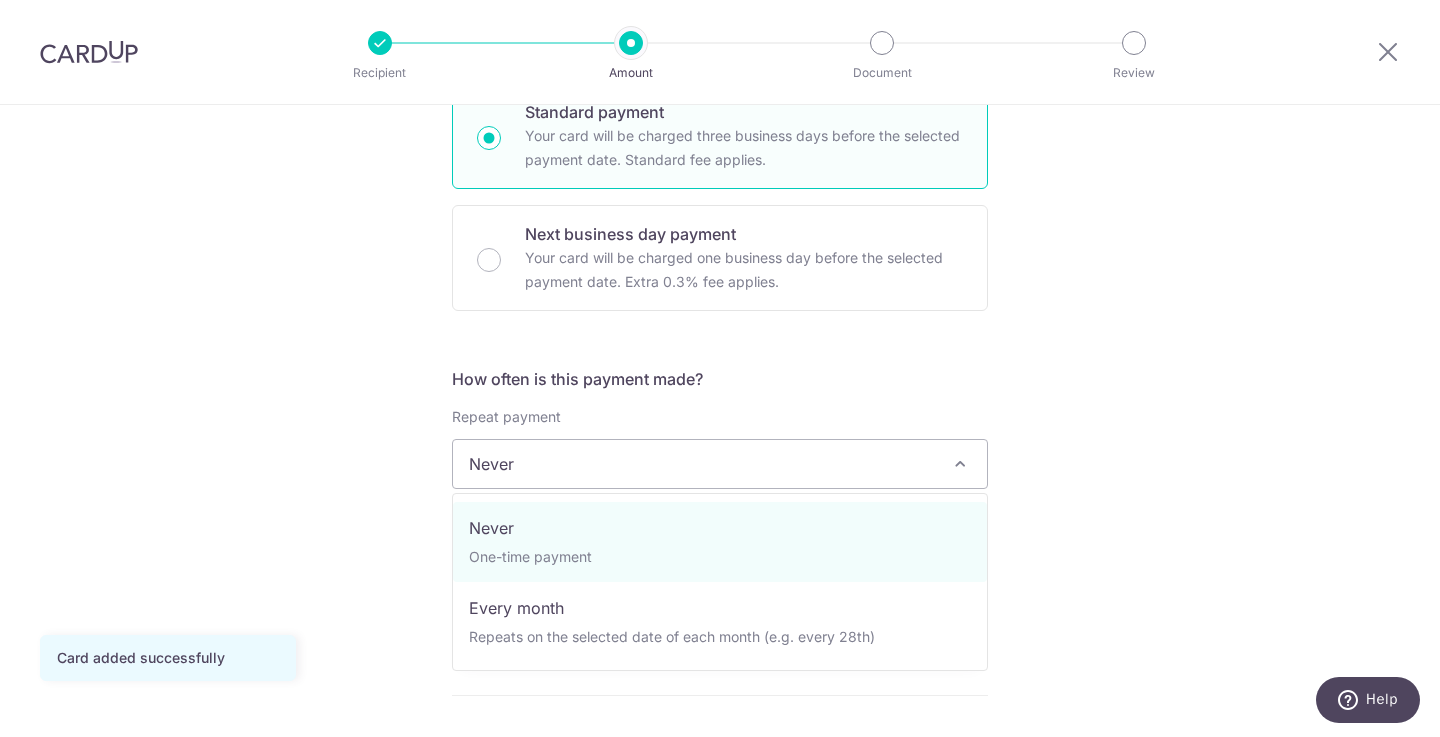 click at bounding box center (960, 464) 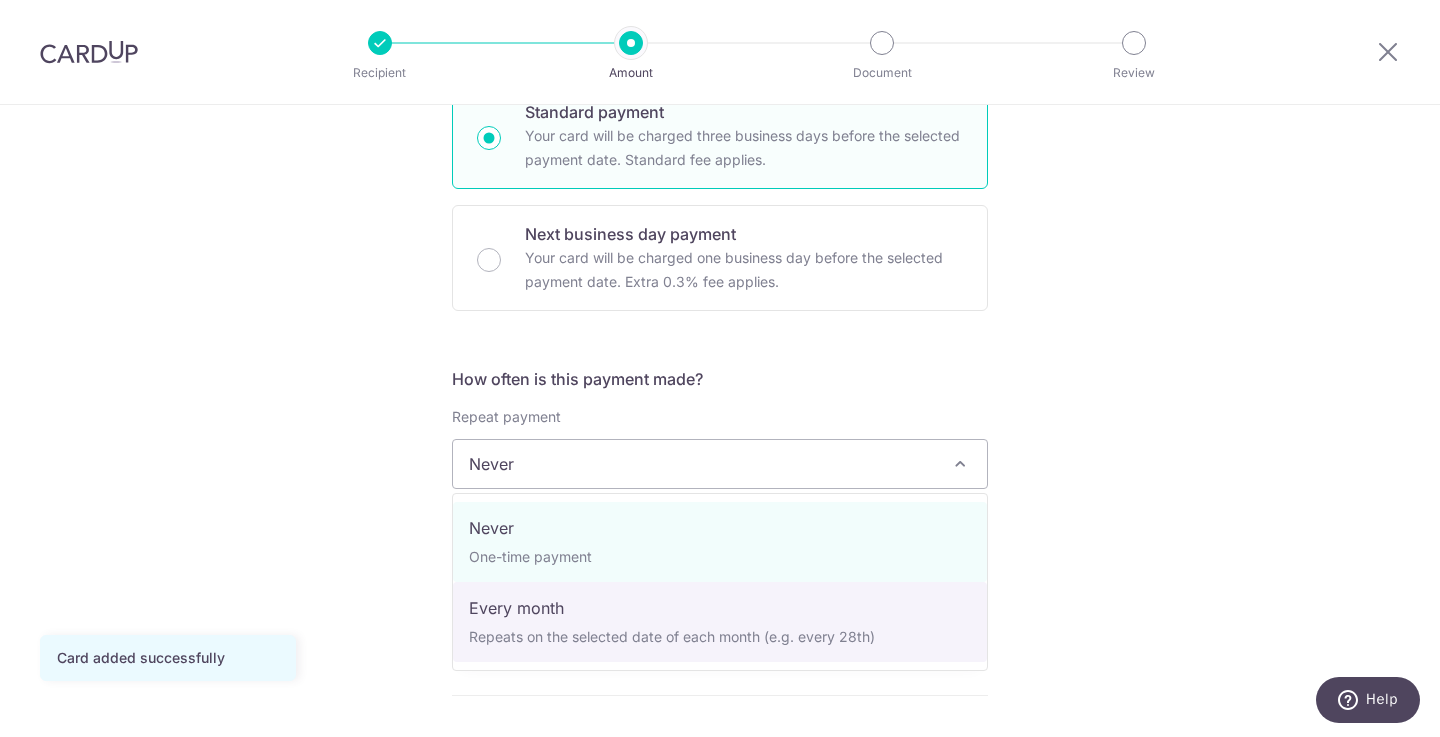 select on "3" 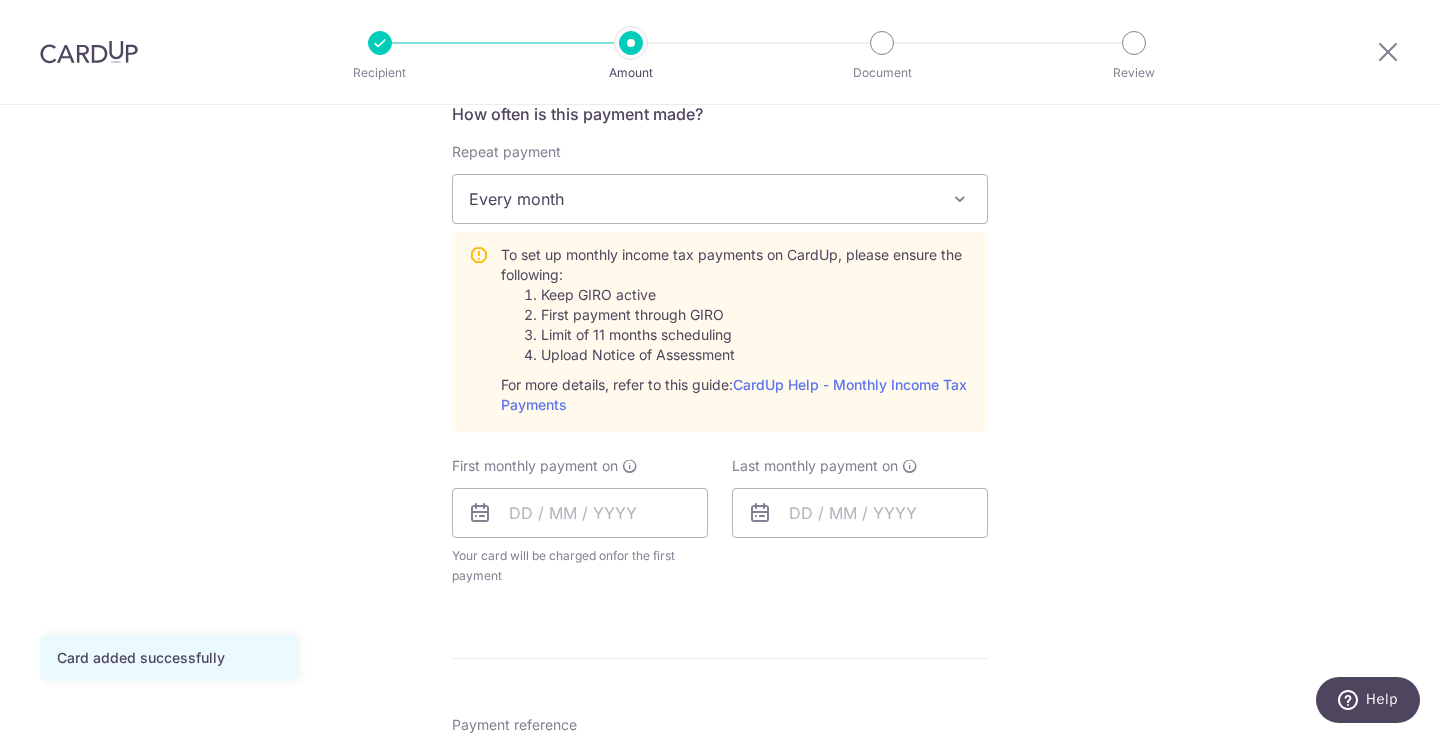 scroll, scrollTop: 876, scrollLeft: 0, axis: vertical 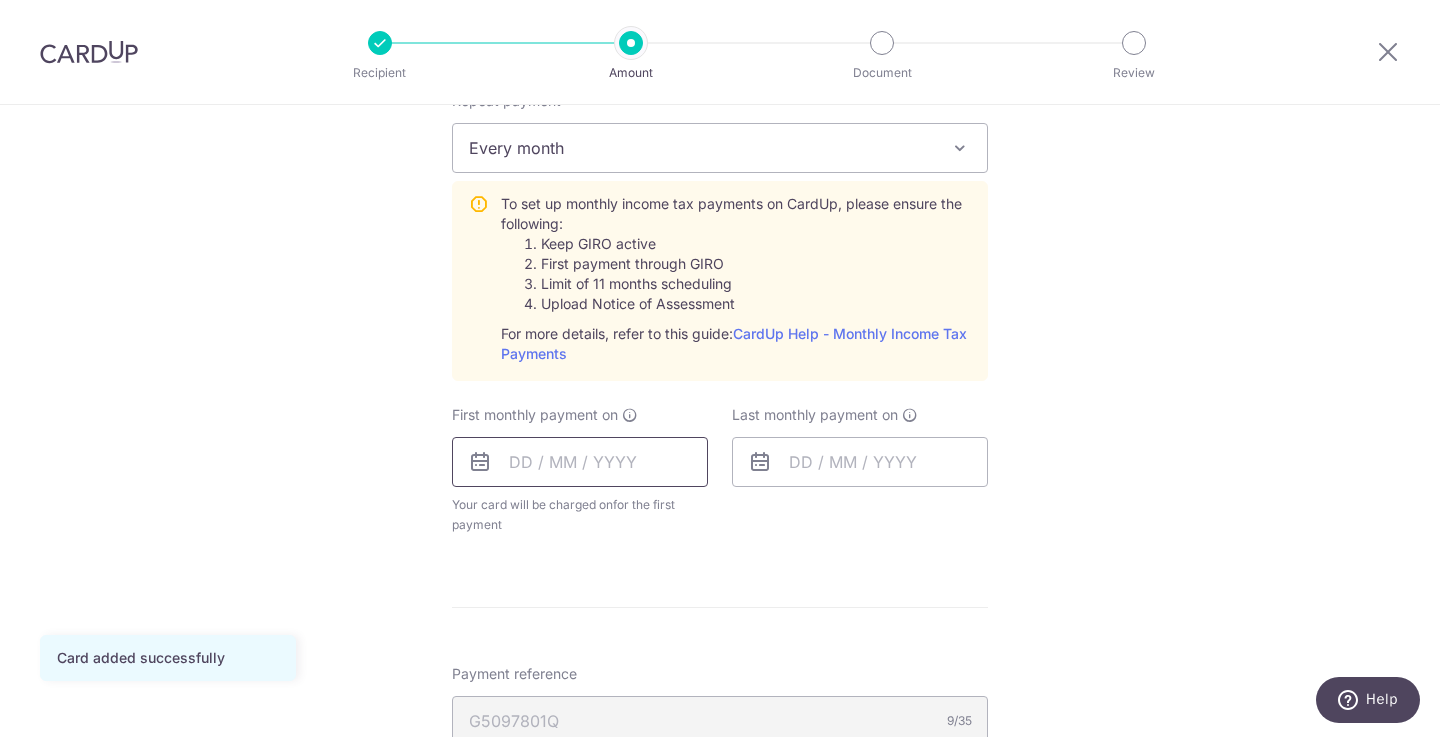 click at bounding box center [580, 462] 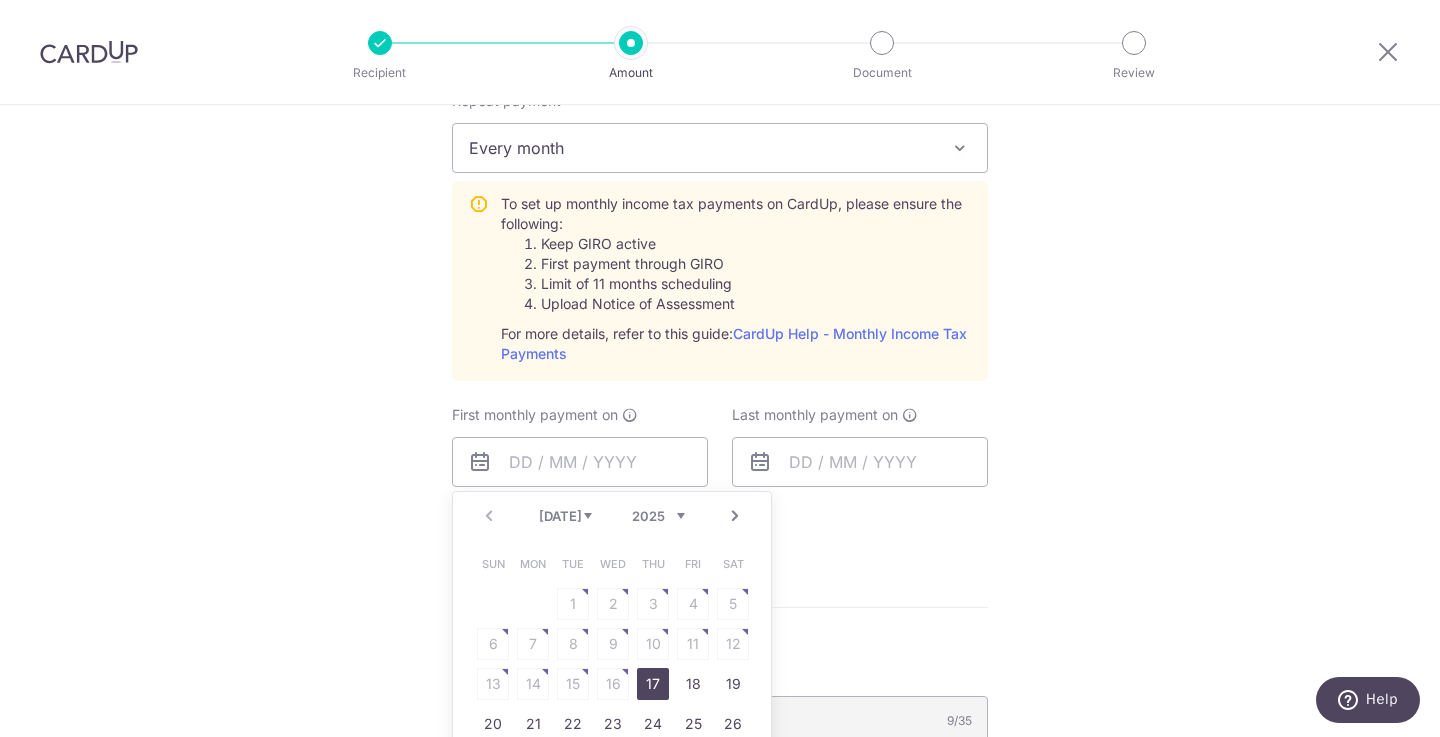click on "17" at bounding box center [653, 684] 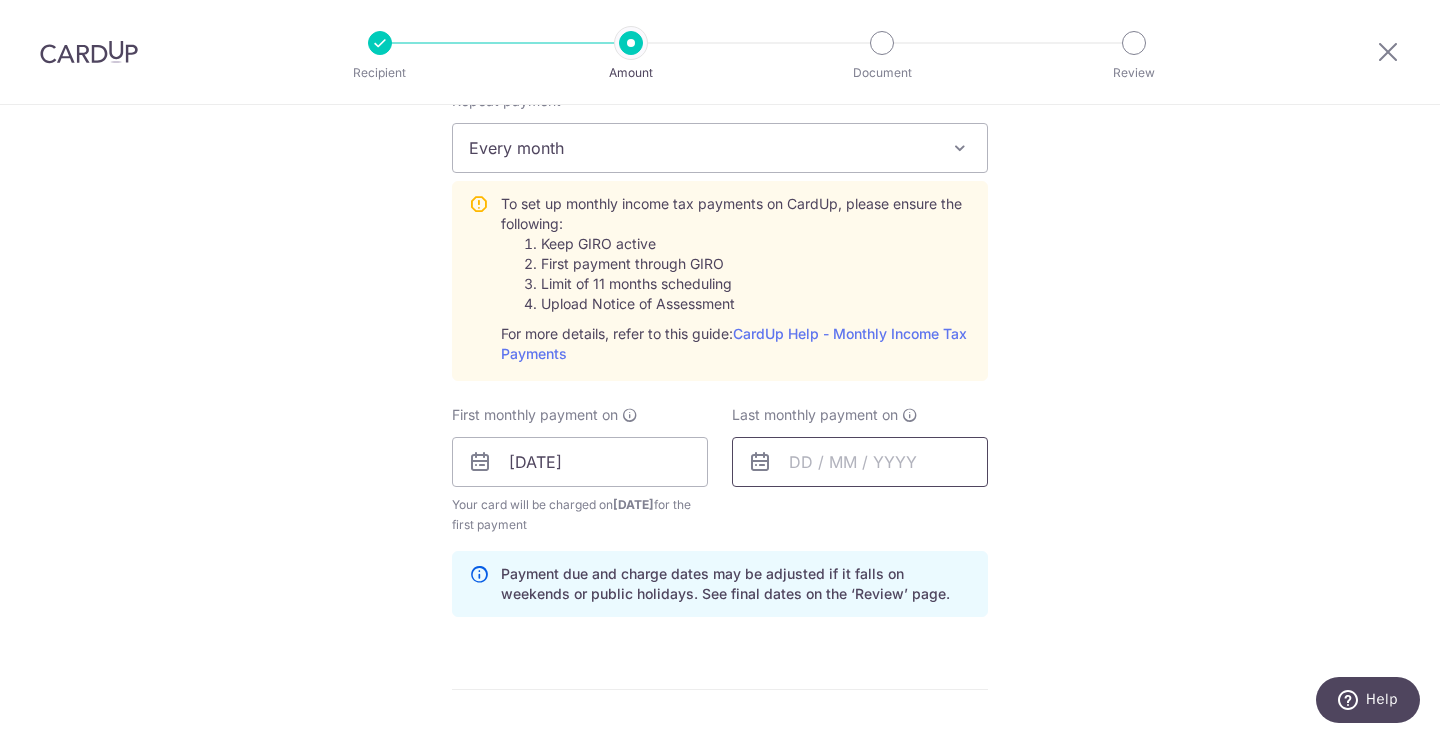 click at bounding box center (860, 462) 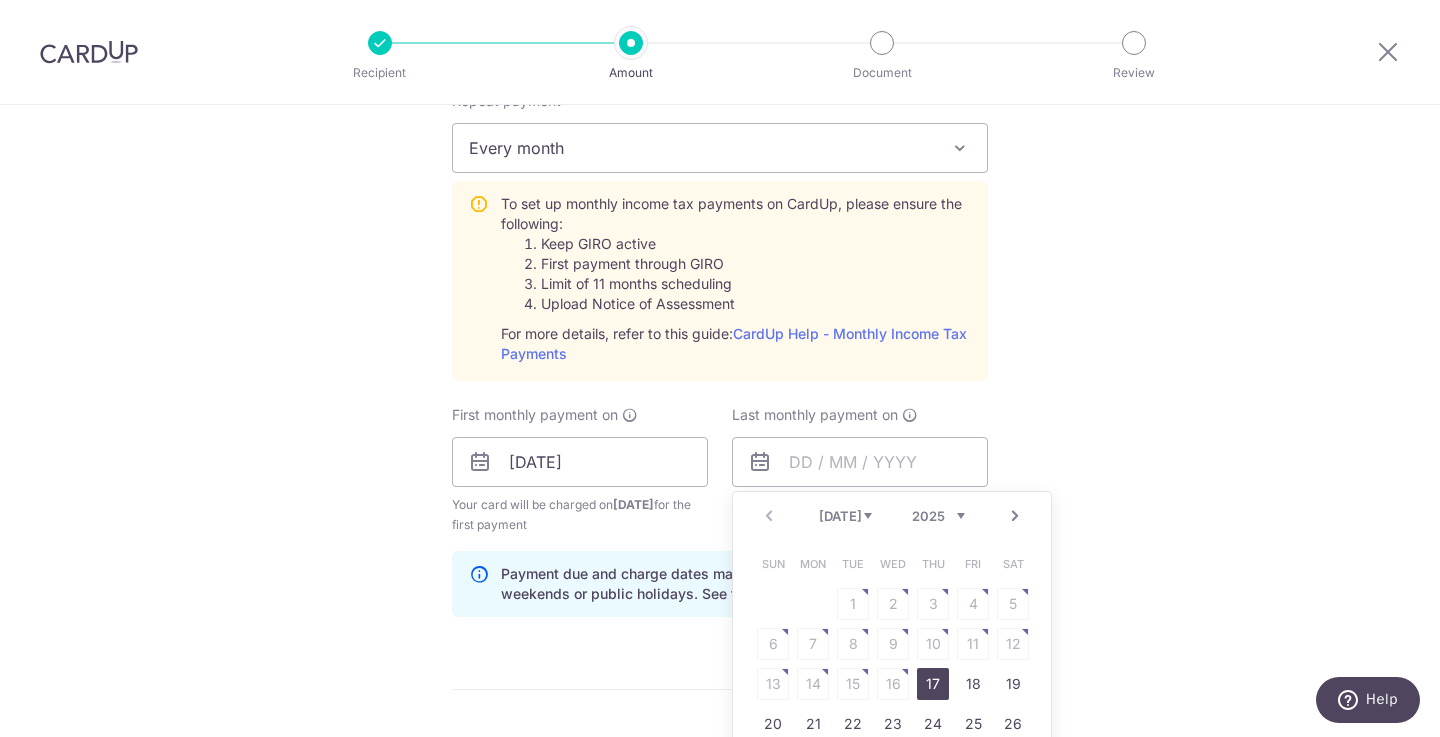 click on "Jul Aug Sep Oct Nov Dec 2025 2026" at bounding box center [892, 516] 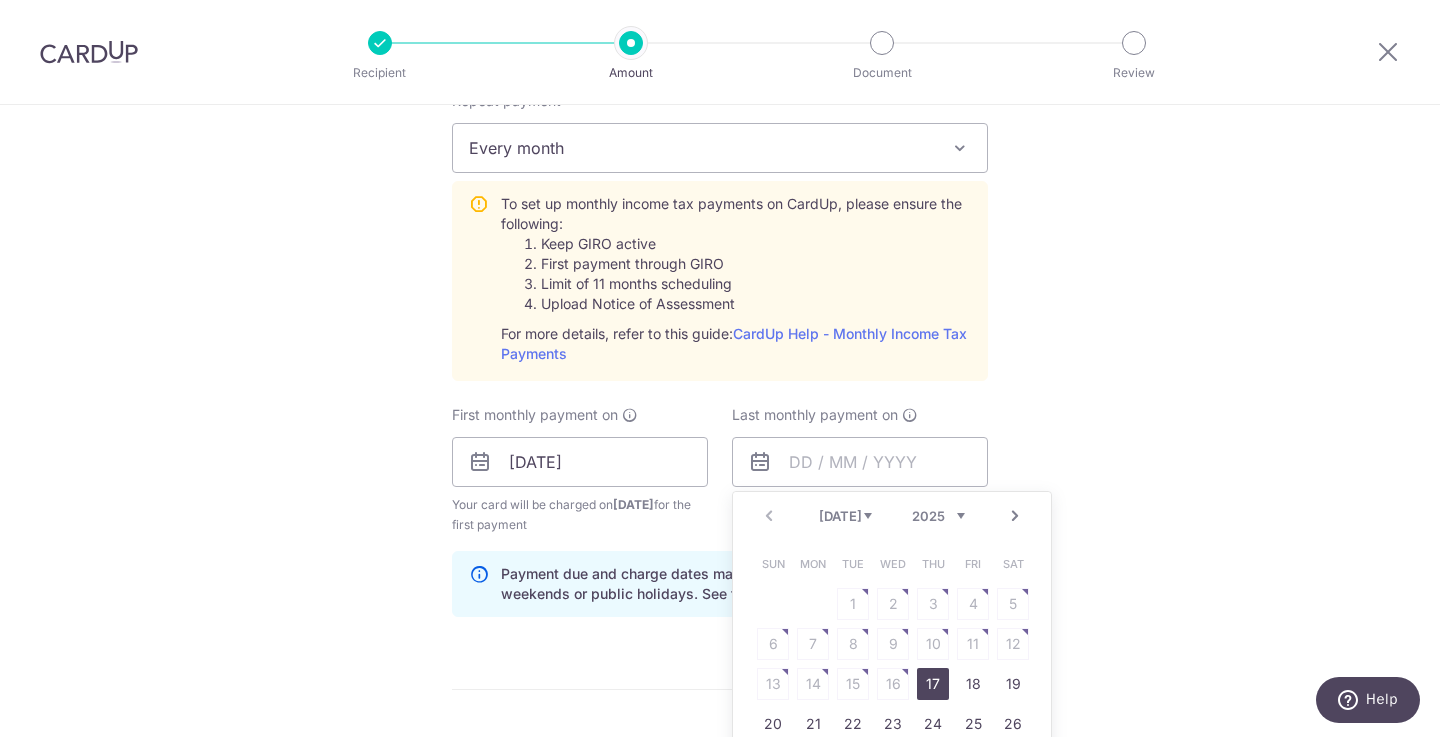 click on "2025 2026" at bounding box center (938, 516) 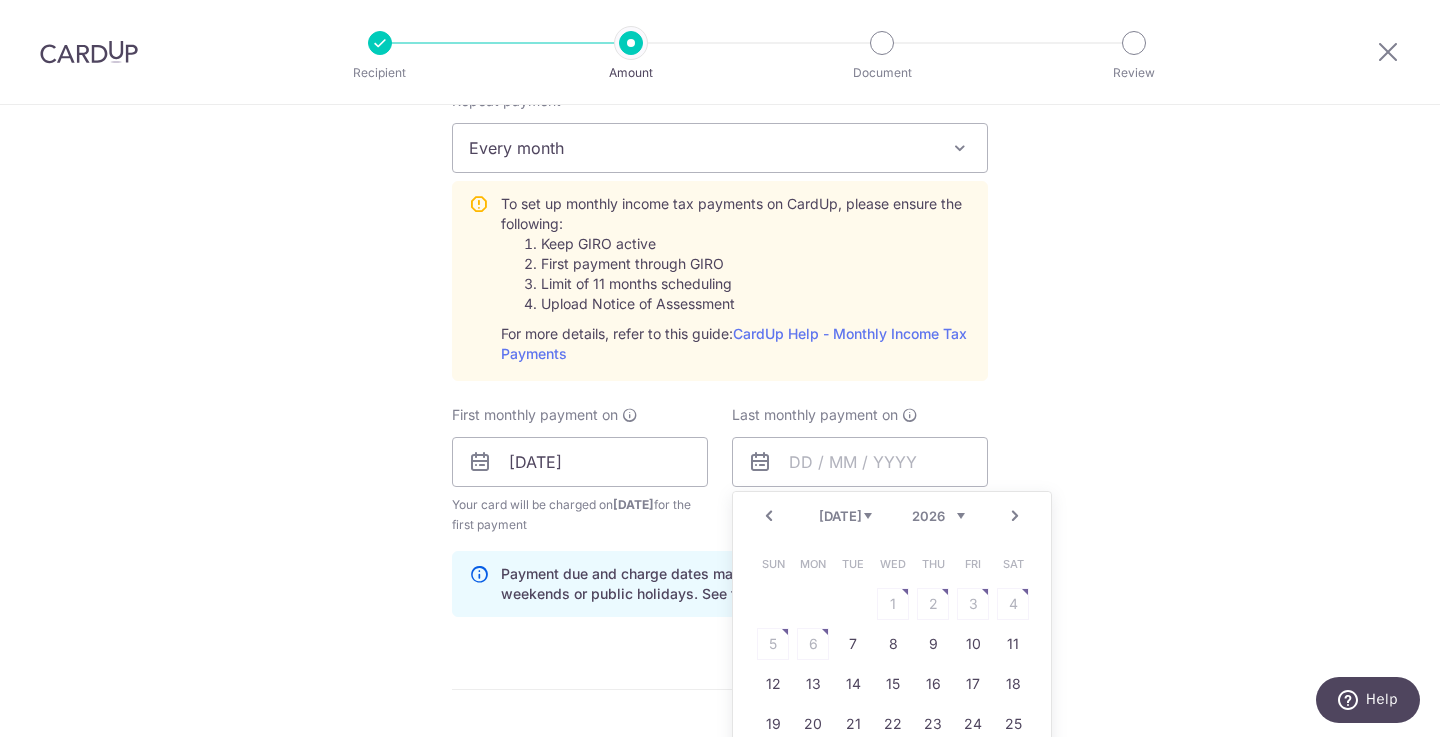 click on "Jan Feb Mar Apr May Jun Jul Aug" at bounding box center [845, 516] 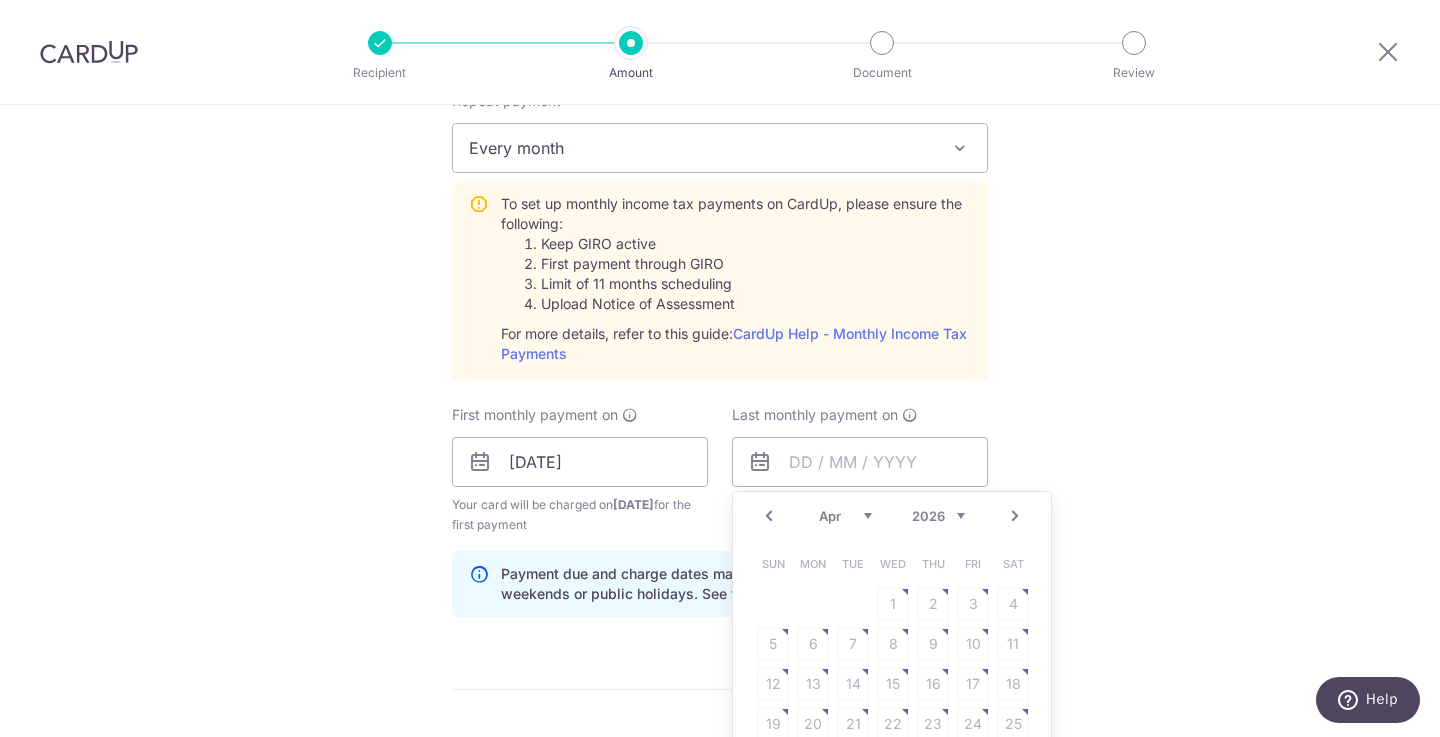 click on "Jan Feb Mar Apr May Jun Jul Aug" at bounding box center (845, 516) 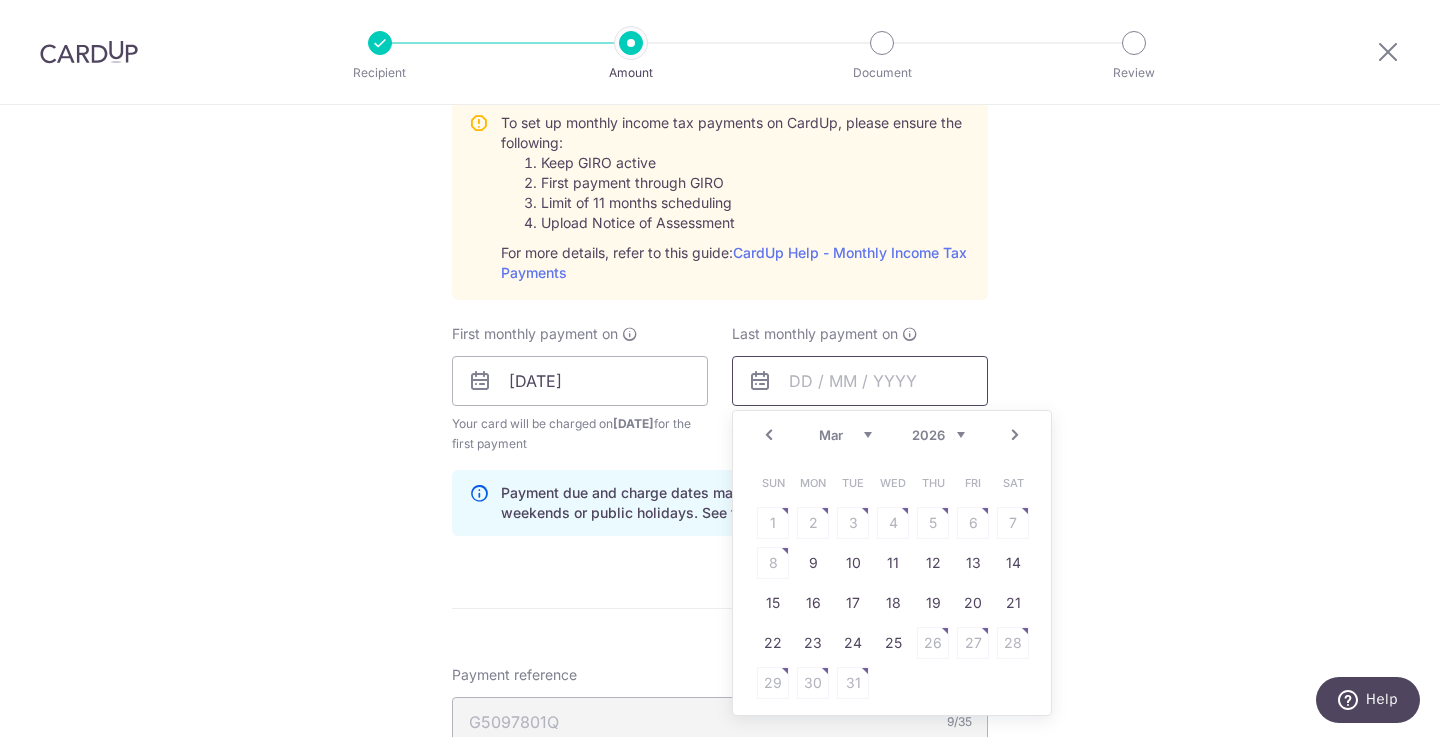 scroll, scrollTop: 963, scrollLeft: 0, axis: vertical 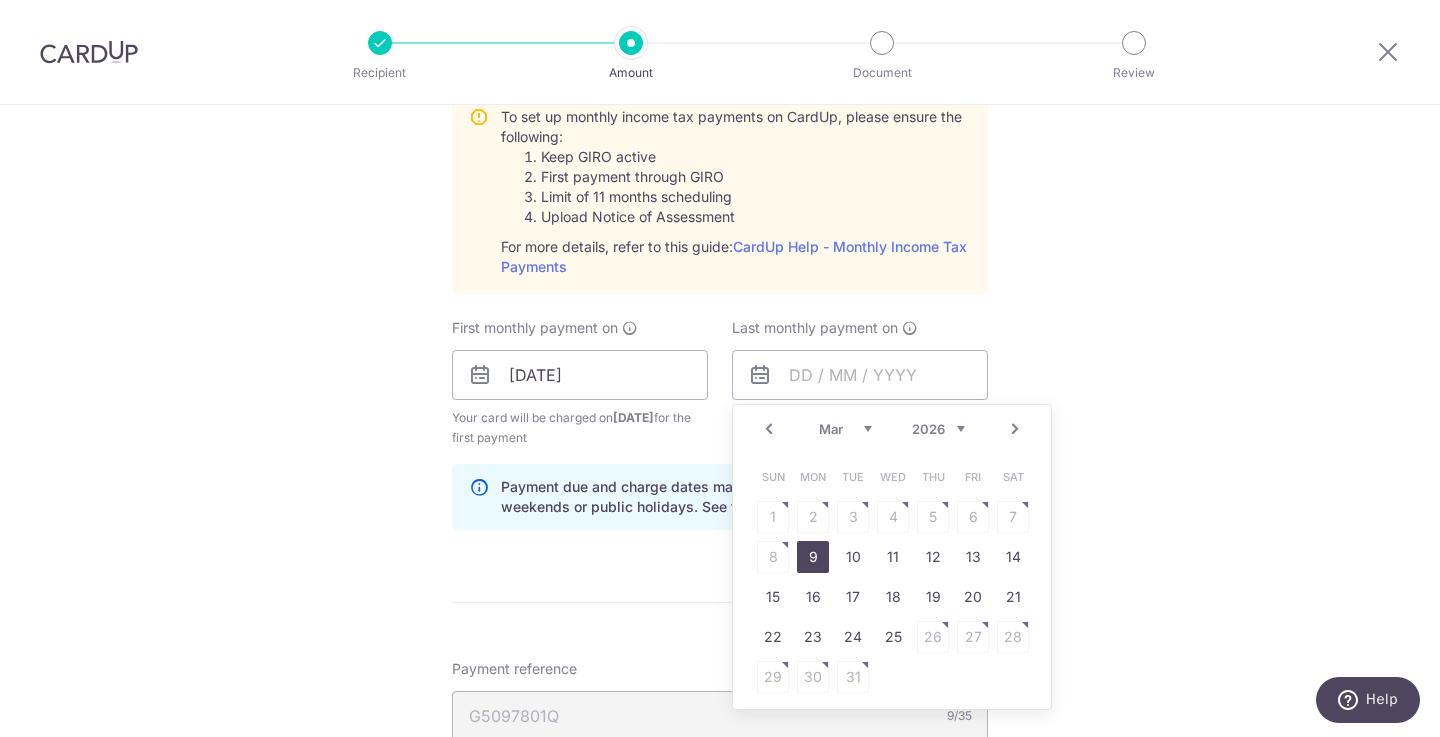 click on "9" at bounding box center (813, 557) 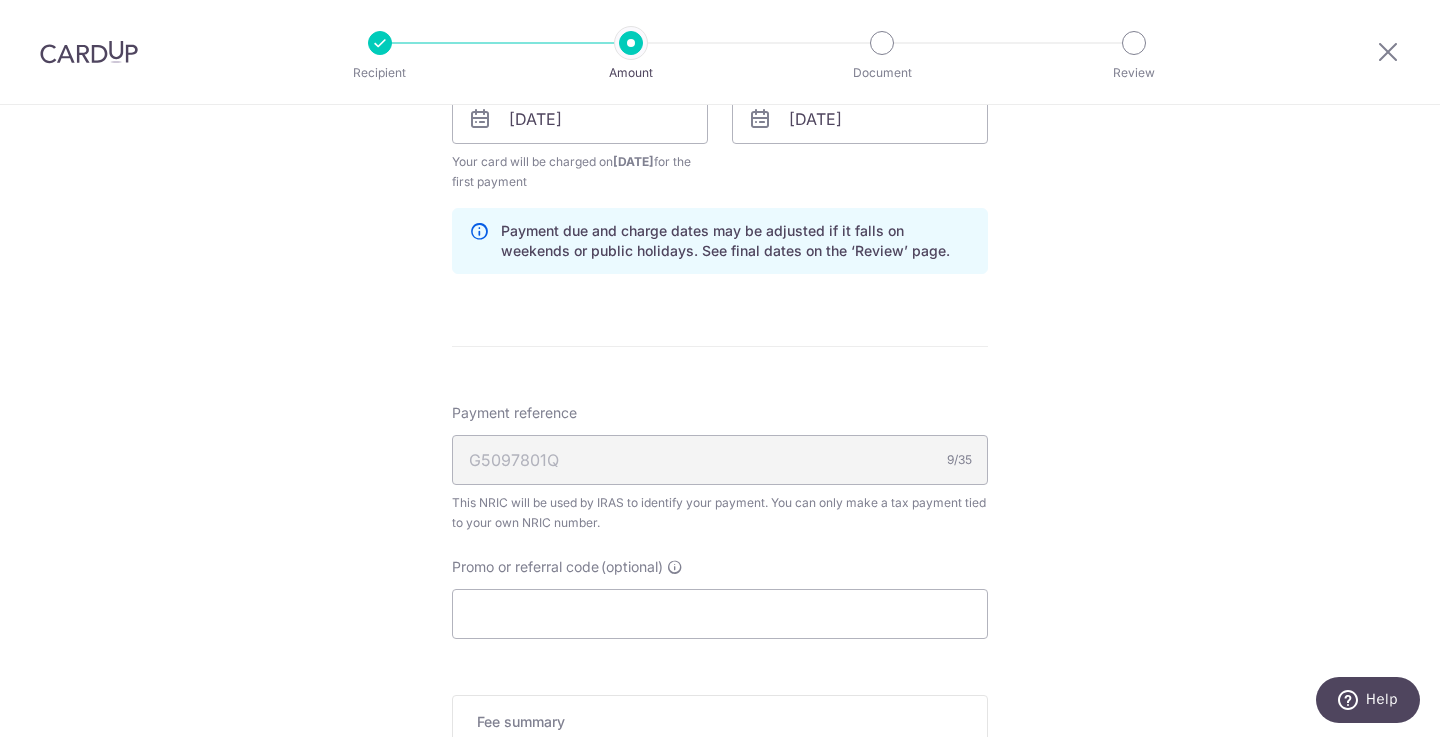 scroll, scrollTop: 1223, scrollLeft: 0, axis: vertical 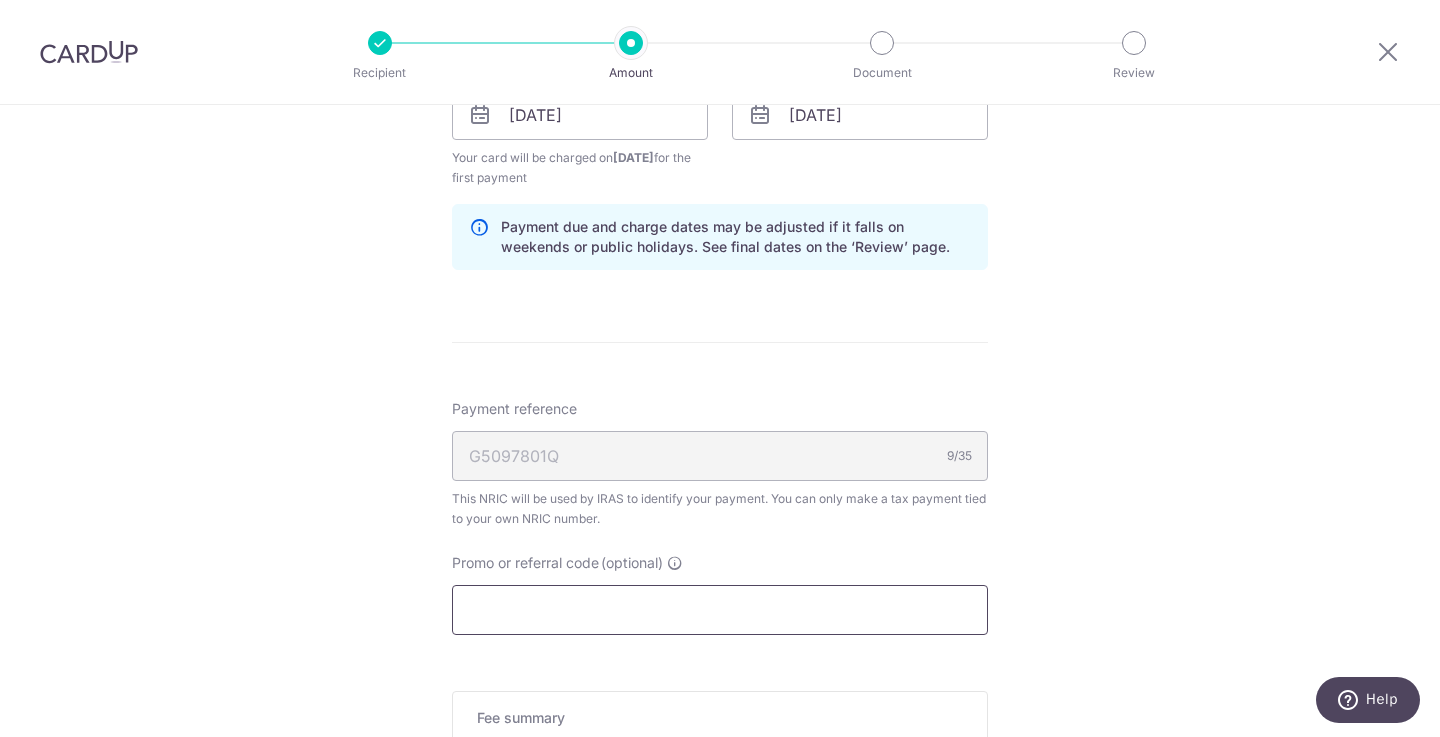 click on "Promo or referral code
(optional)" at bounding box center [720, 610] 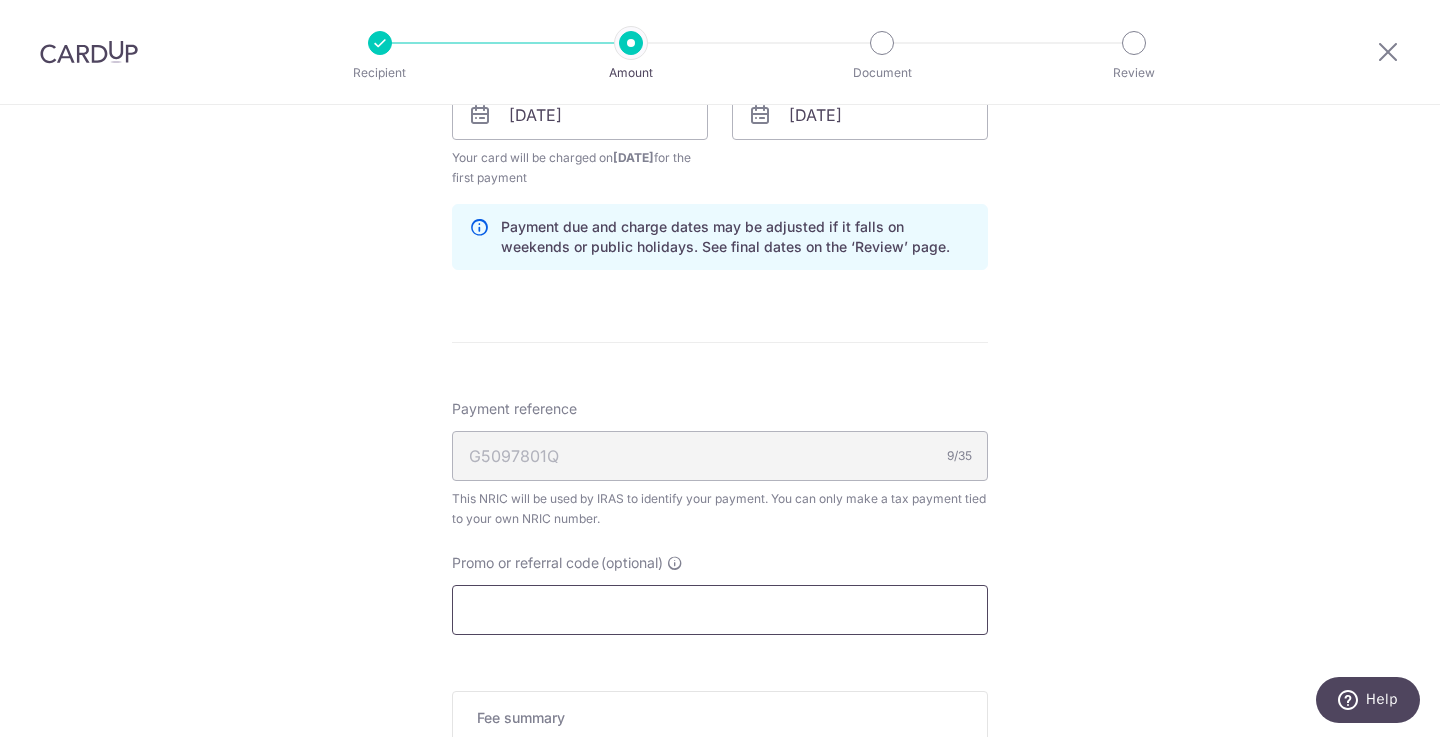 paste on "VTAX25R" 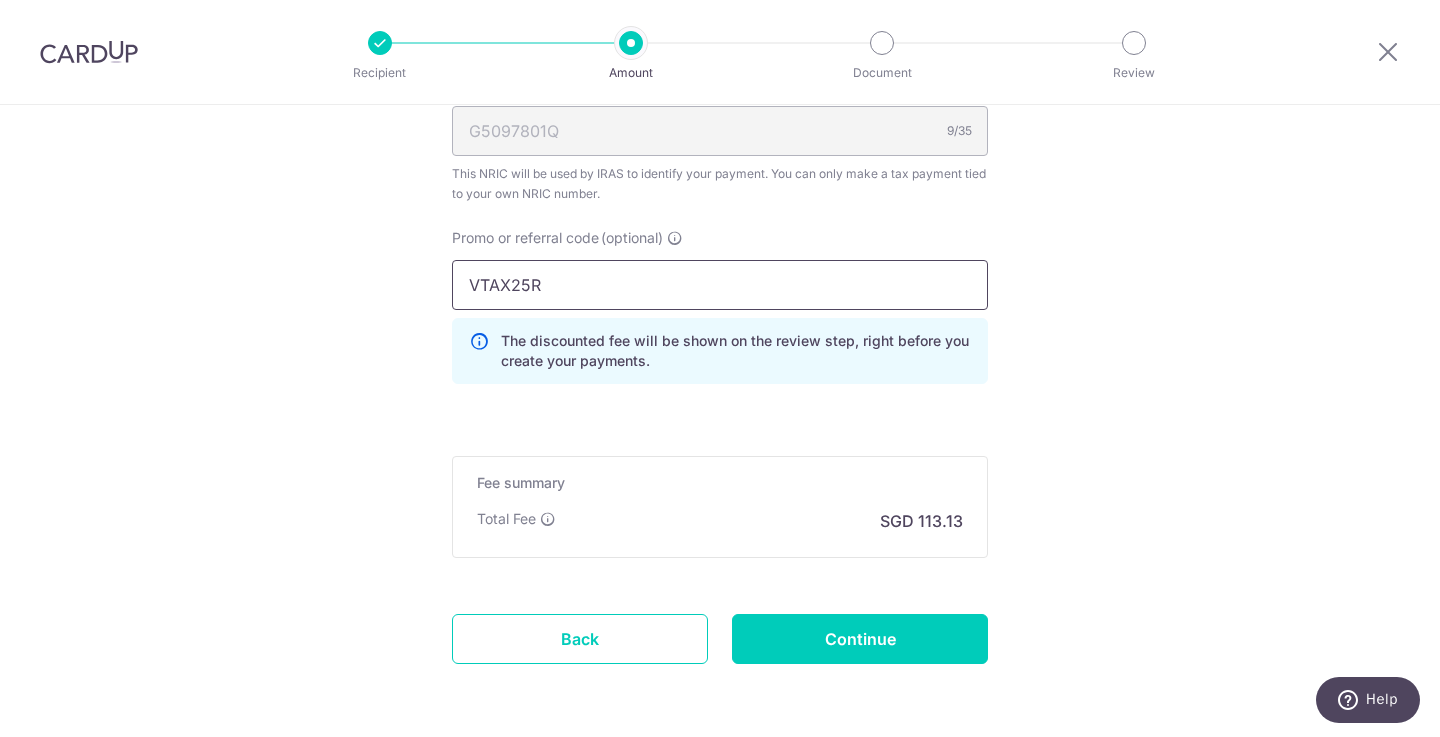 scroll, scrollTop: 1579, scrollLeft: 0, axis: vertical 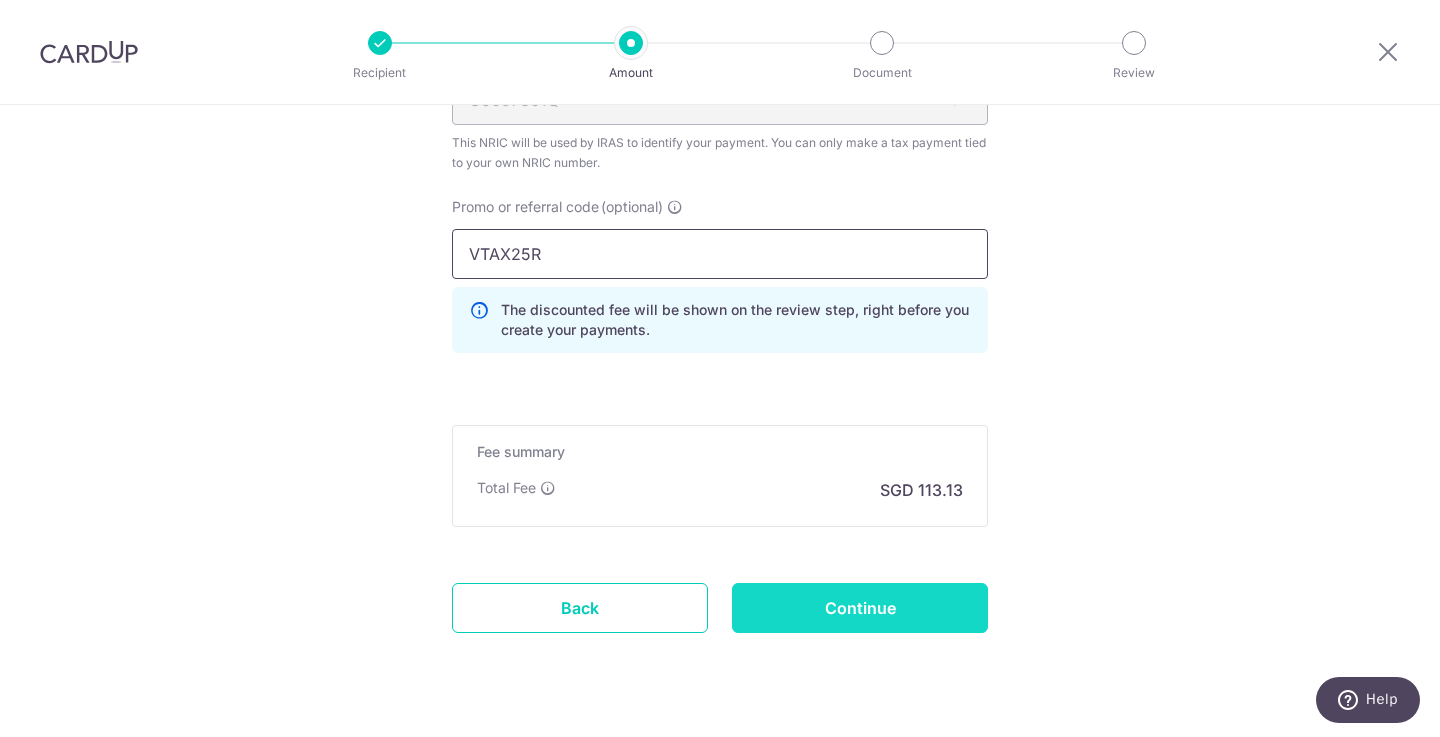 type on "VTAX25R" 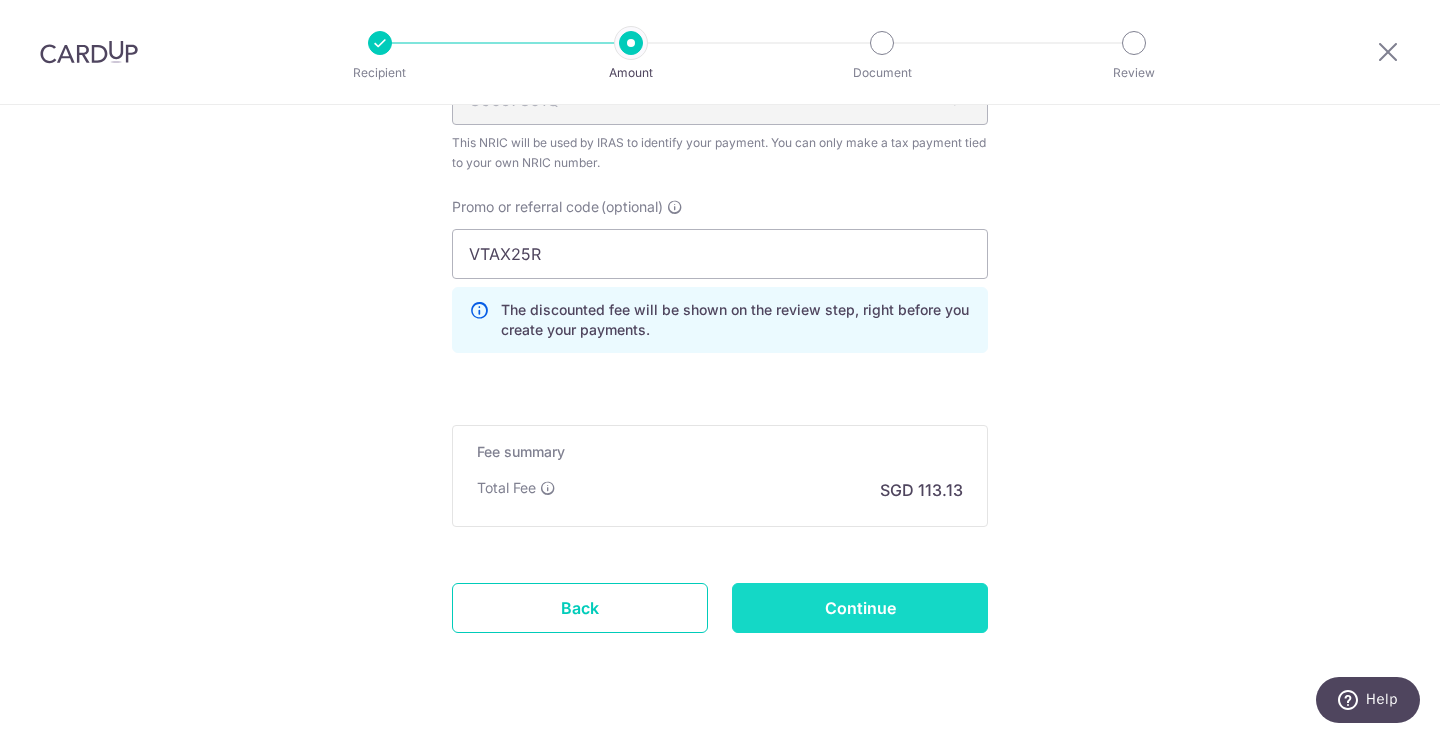 click on "Continue" at bounding box center (860, 608) 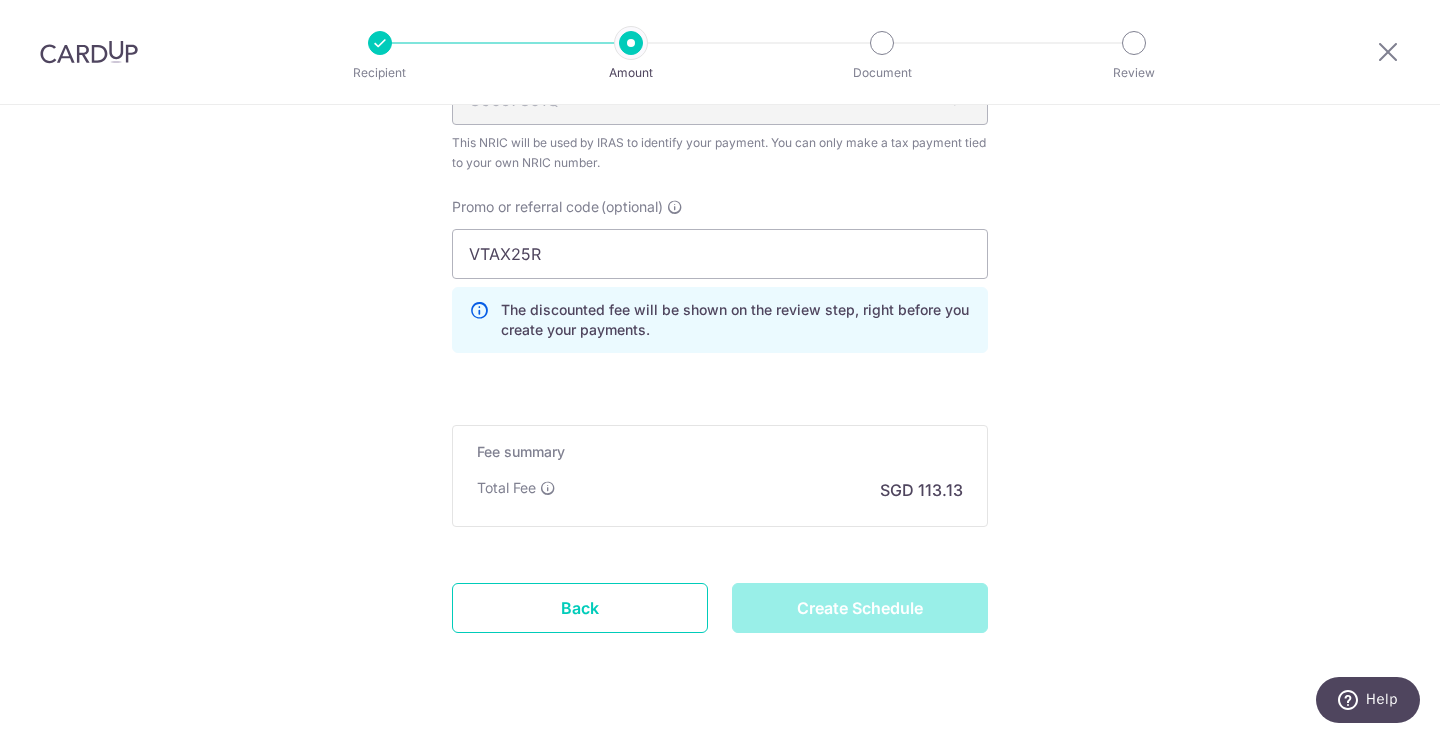 type on "Create Schedule" 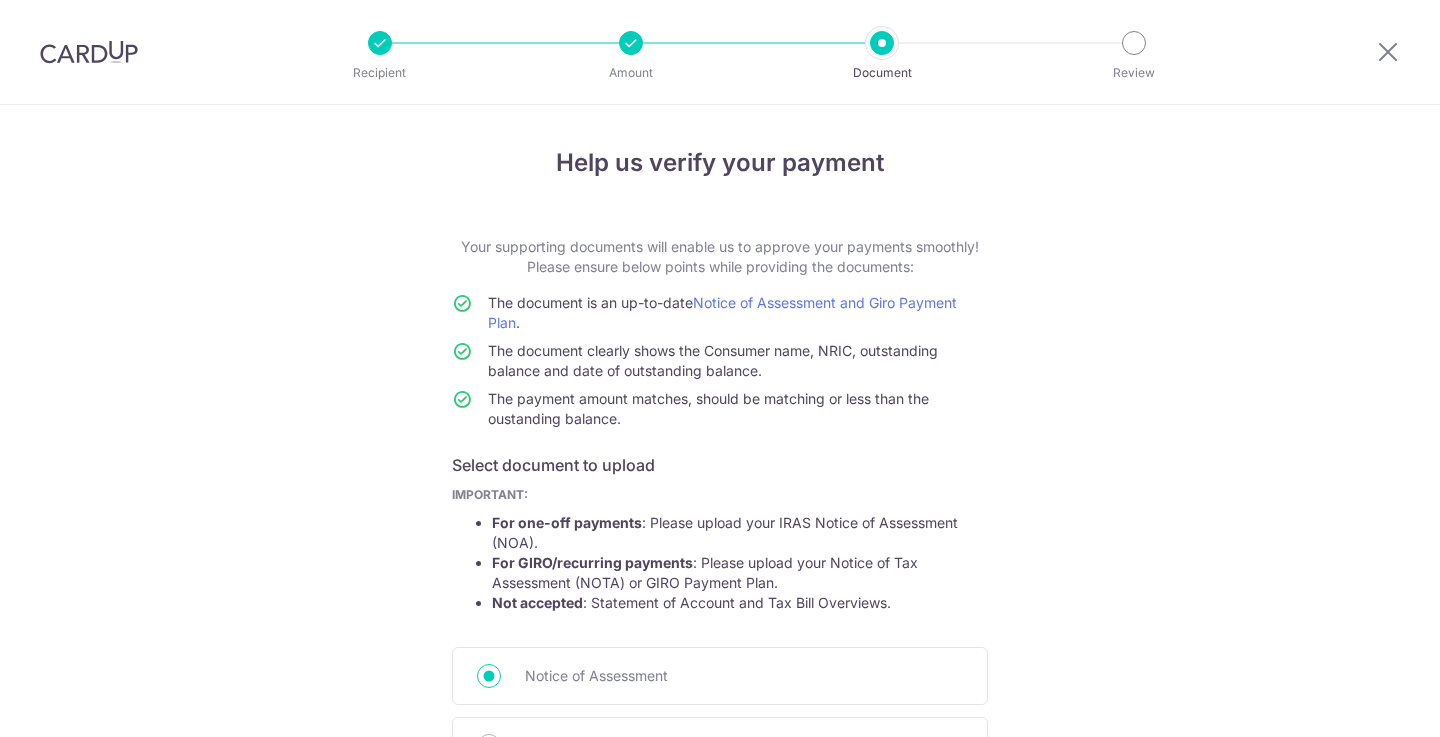 scroll, scrollTop: 0, scrollLeft: 0, axis: both 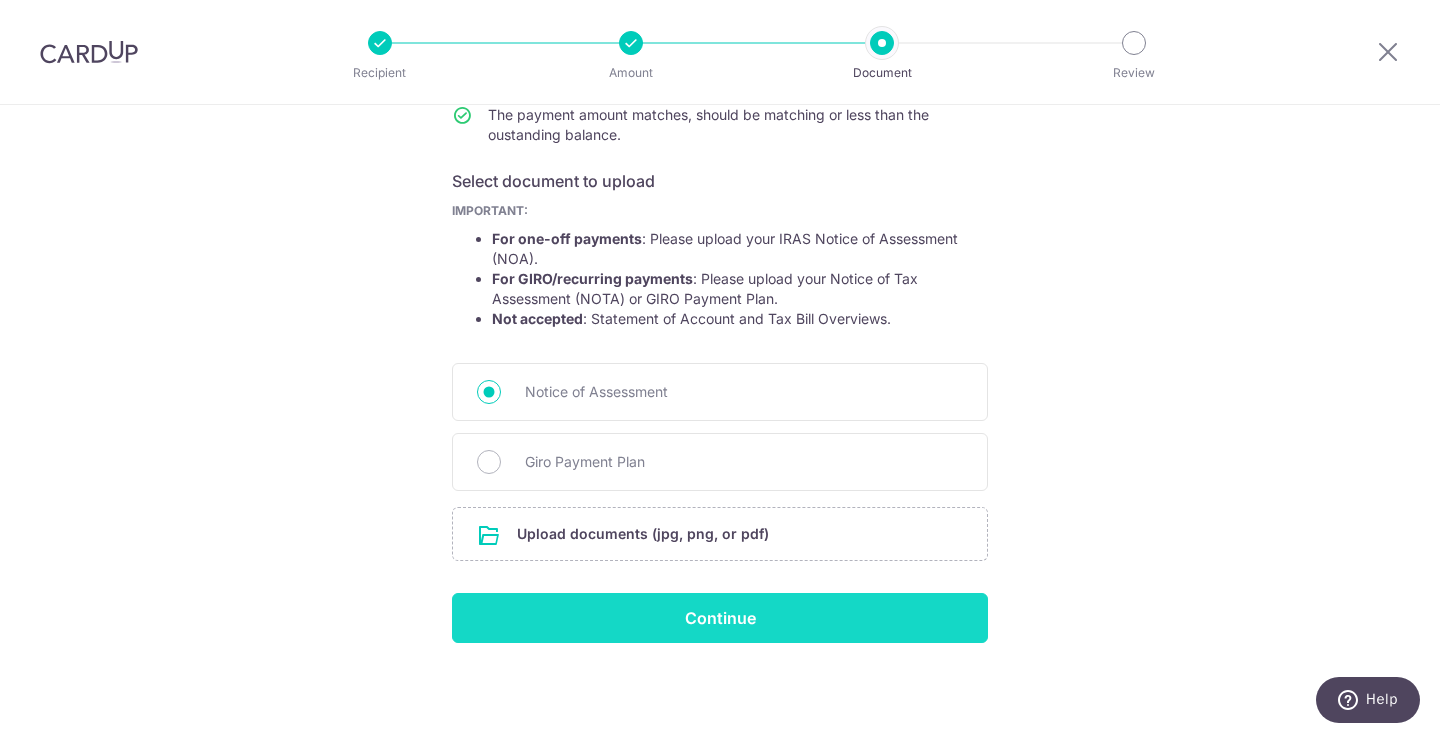 click on "Continue" at bounding box center [720, 618] 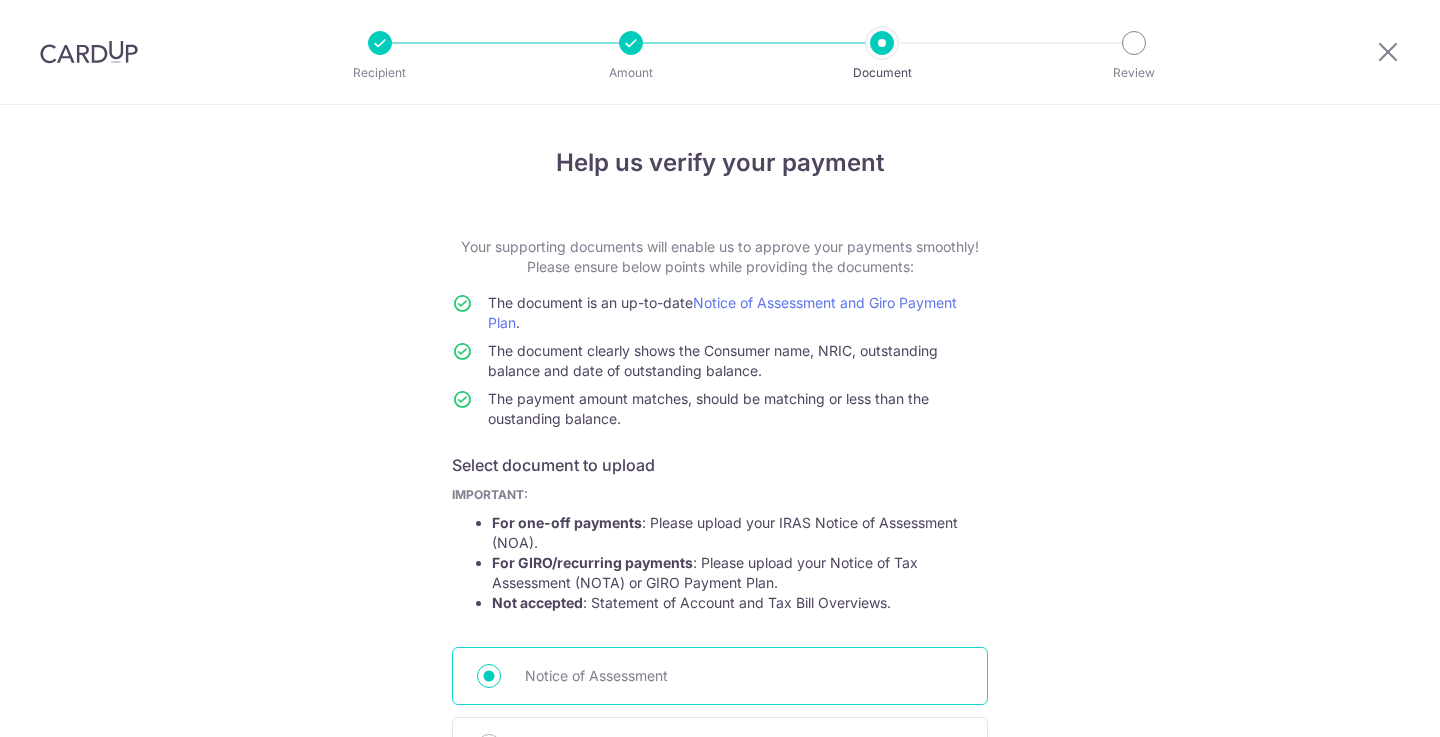 scroll, scrollTop: 0, scrollLeft: 0, axis: both 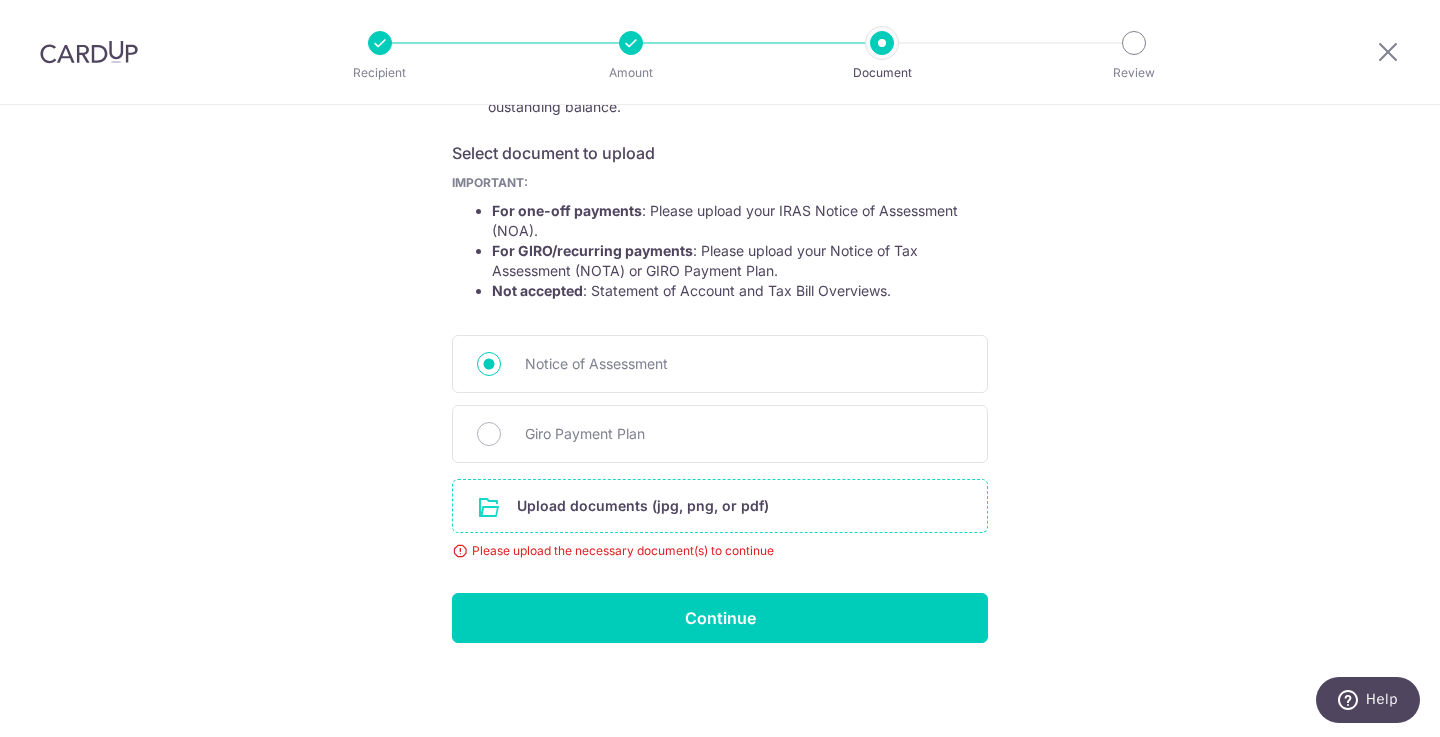 click at bounding box center [720, 506] 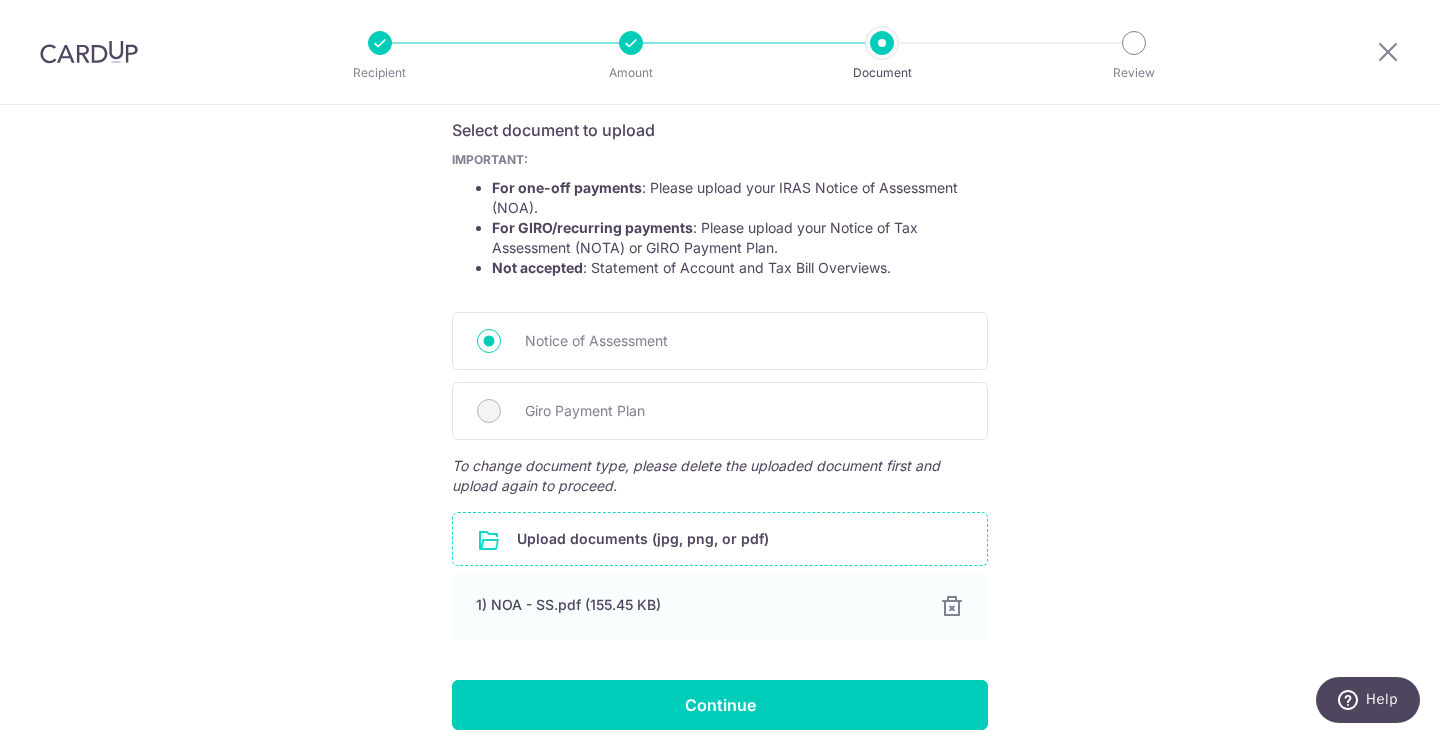 scroll, scrollTop: 334, scrollLeft: 0, axis: vertical 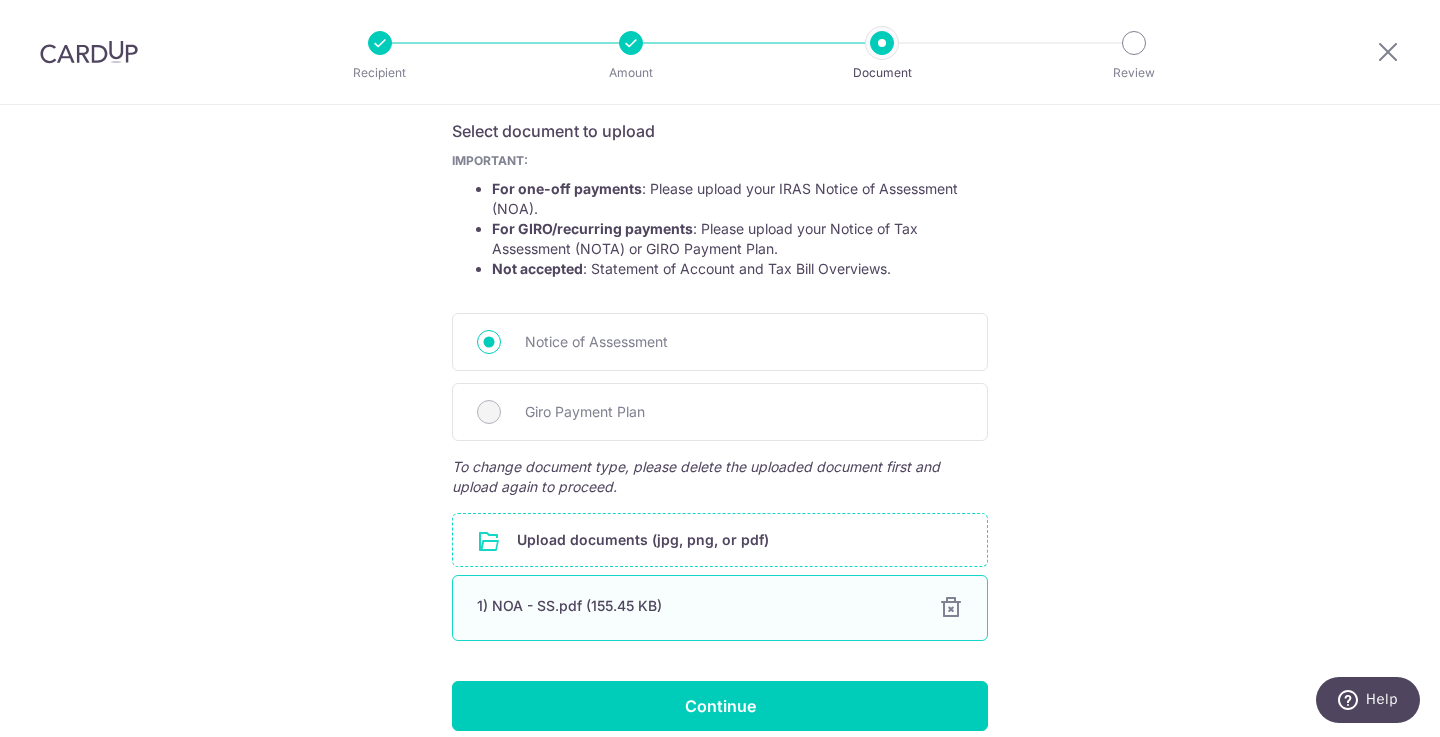 click at bounding box center (951, 608) 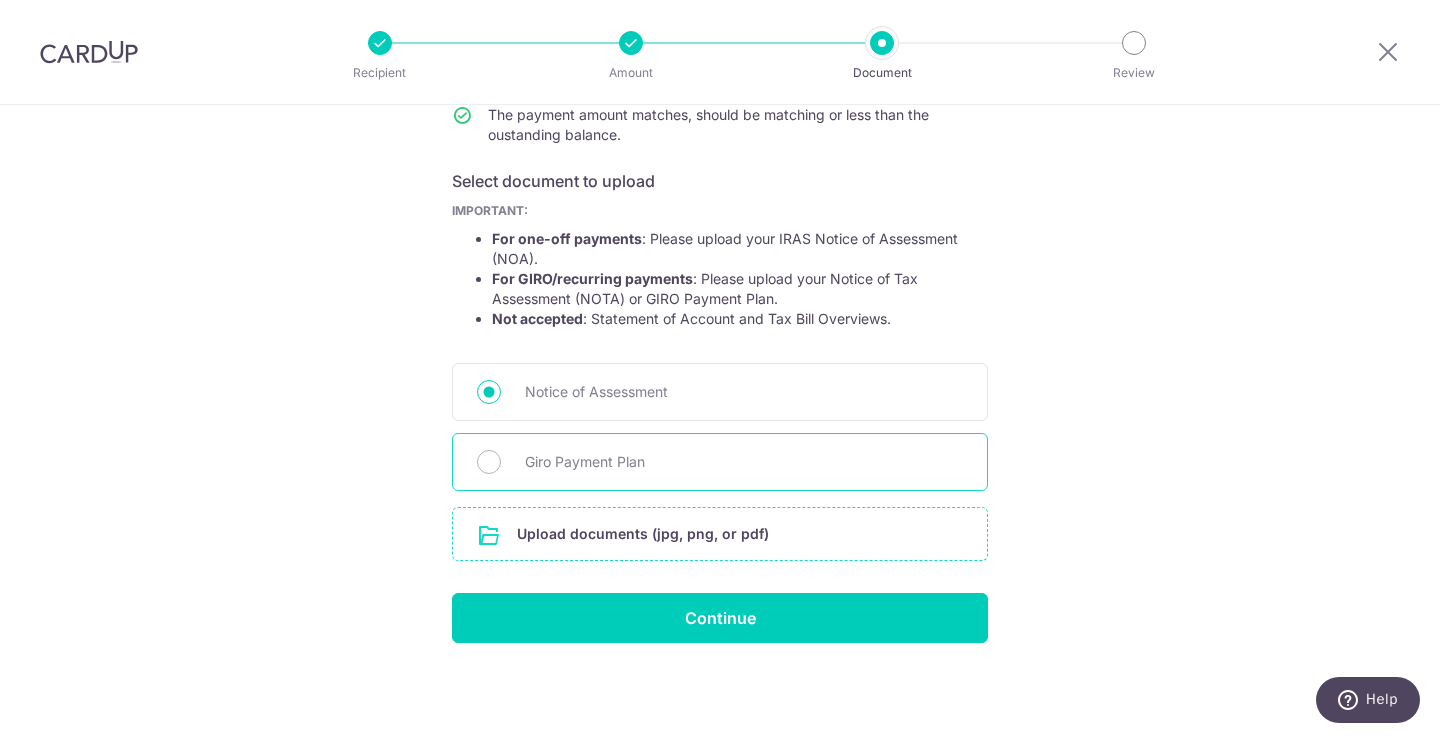 click on "Giro Payment Plan" at bounding box center [720, 462] 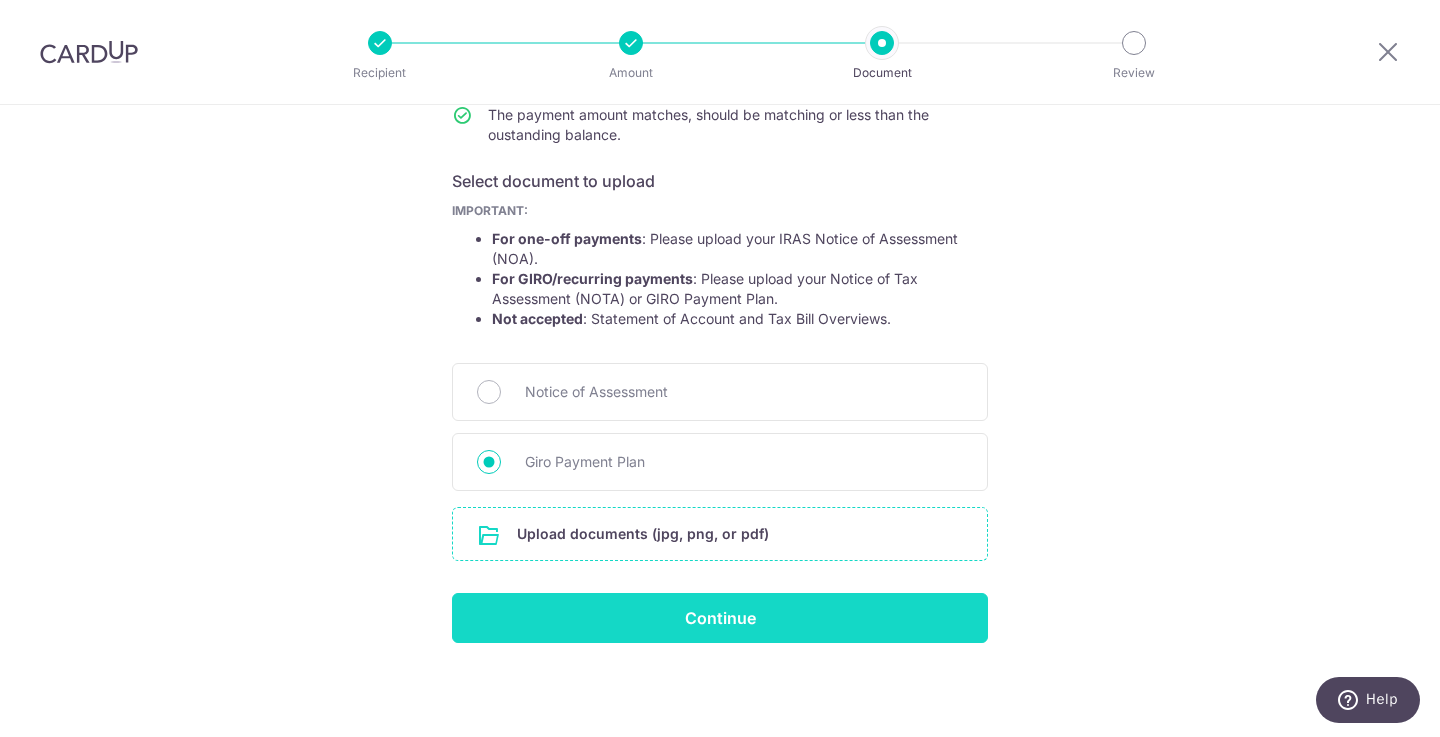 click on "Continue" at bounding box center (720, 618) 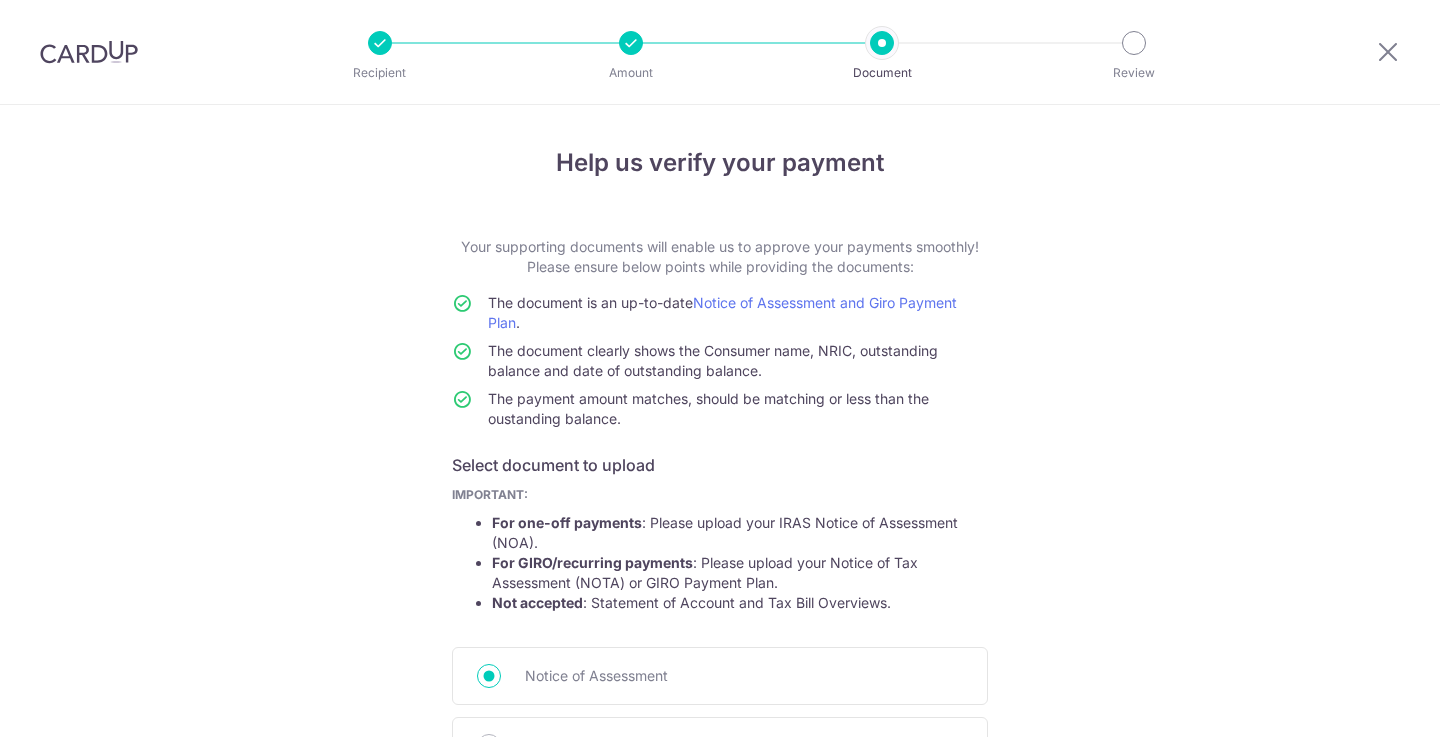 scroll, scrollTop: 0, scrollLeft: 0, axis: both 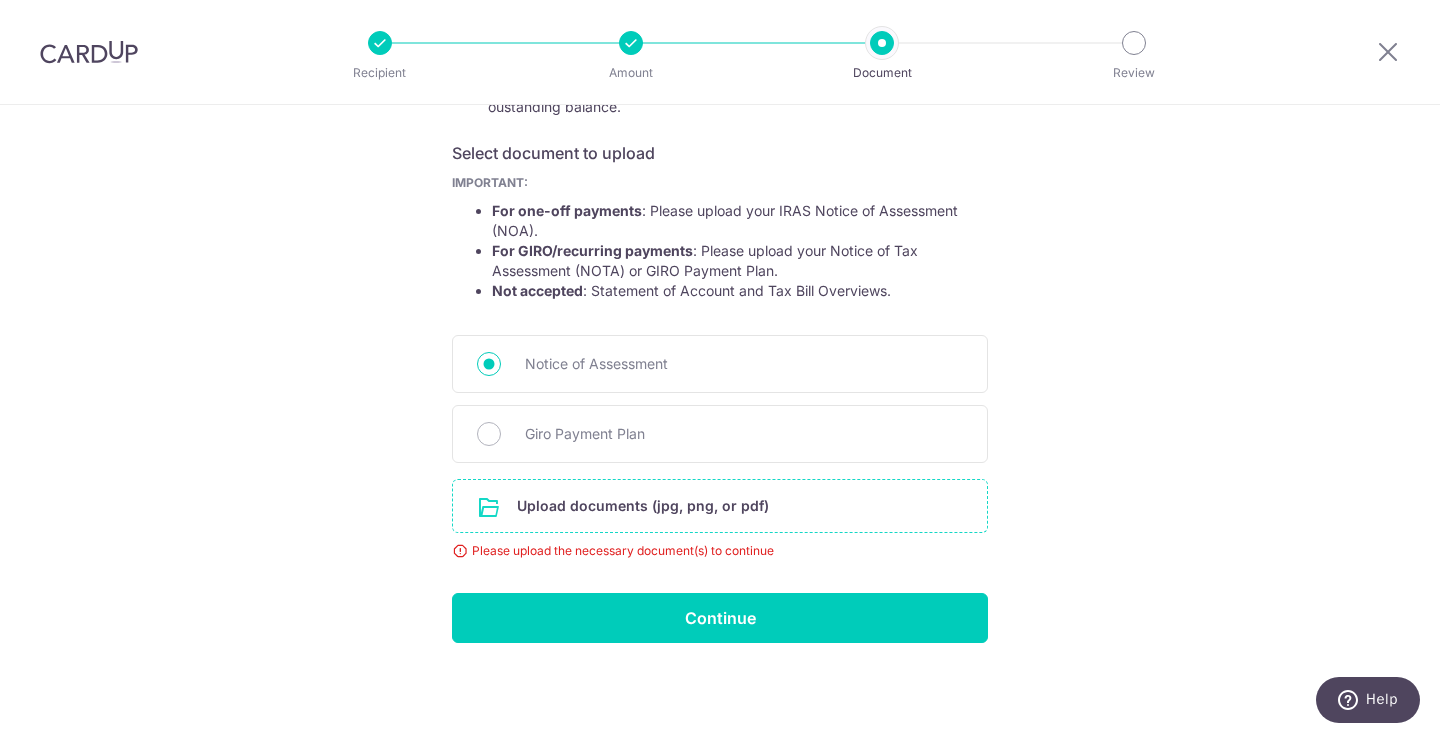 click at bounding box center (720, 506) 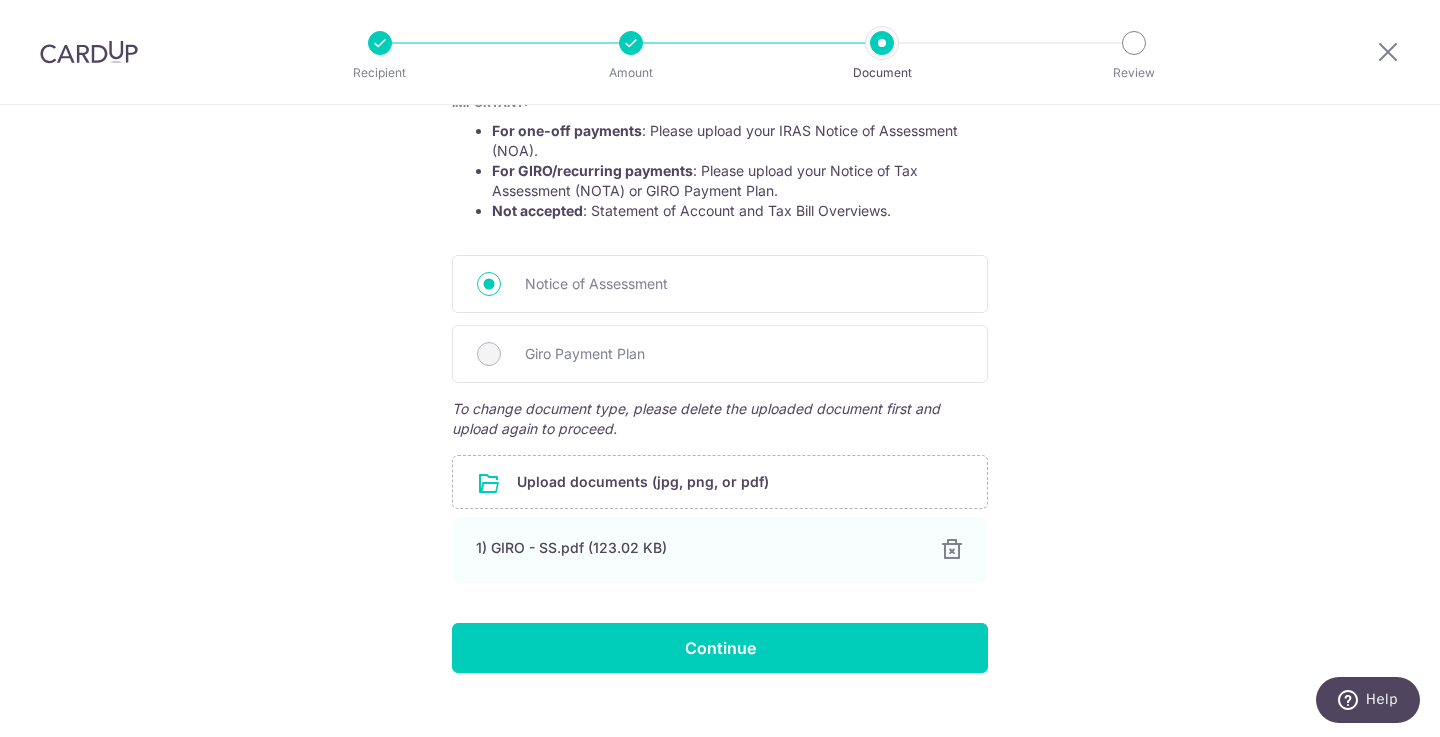 scroll, scrollTop: 422, scrollLeft: 0, axis: vertical 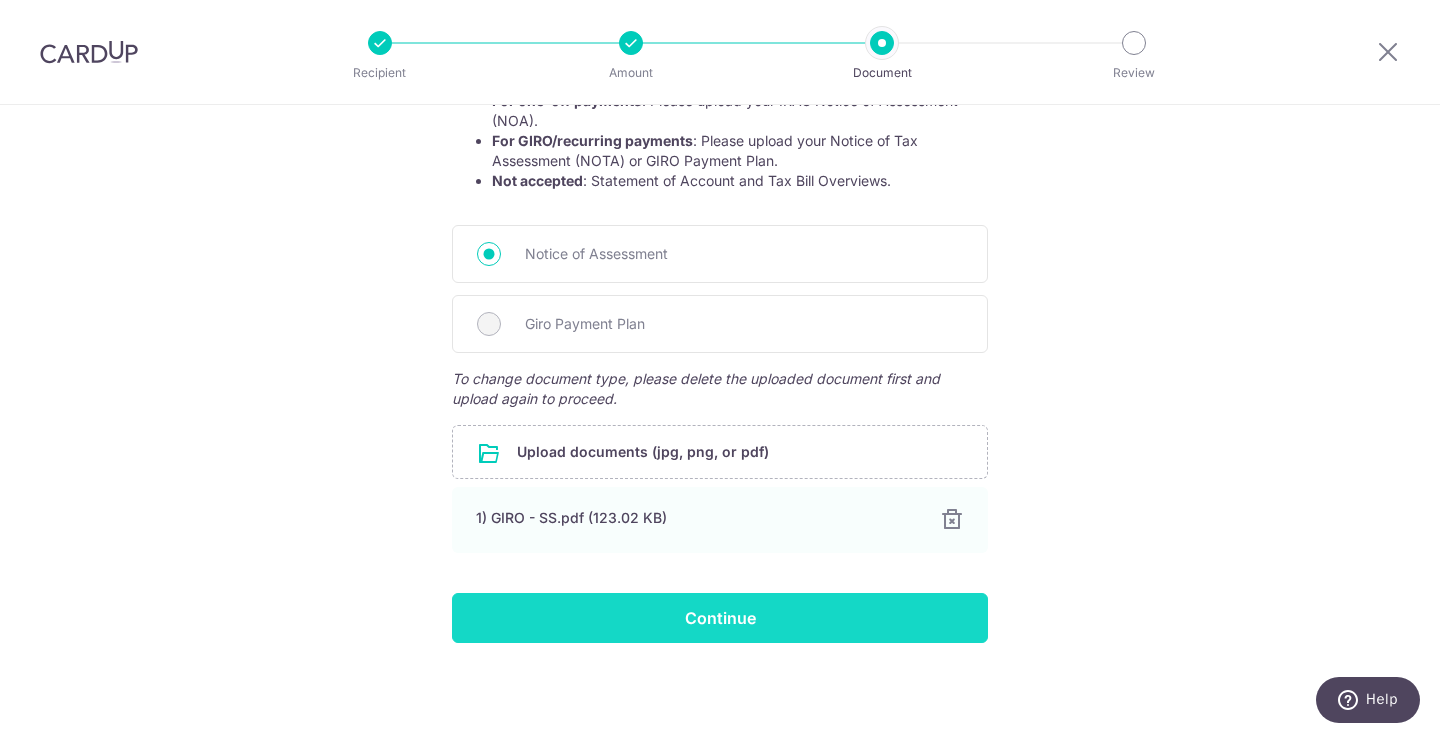 click on "Continue" at bounding box center [720, 618] 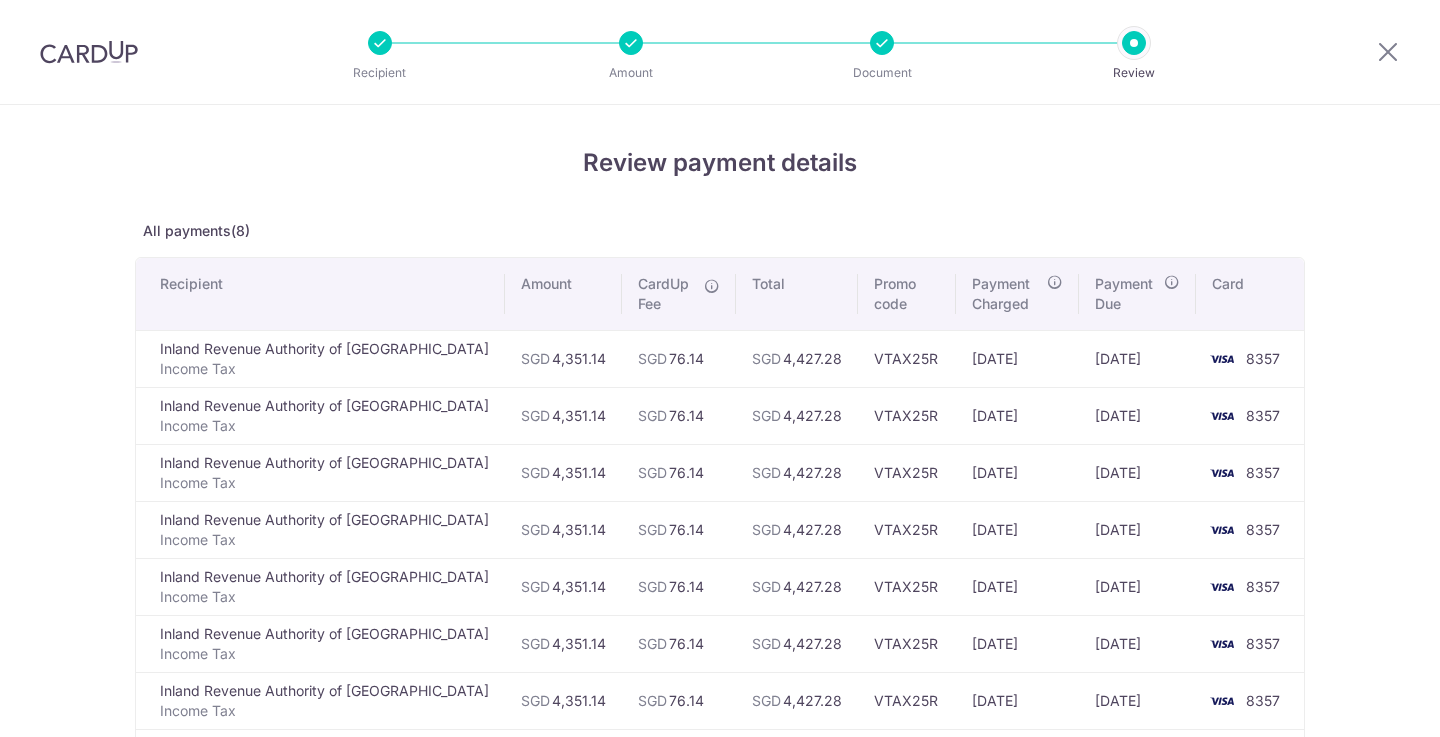 scroll, scrollTop: 0, scrollLeft: 0, axis: both 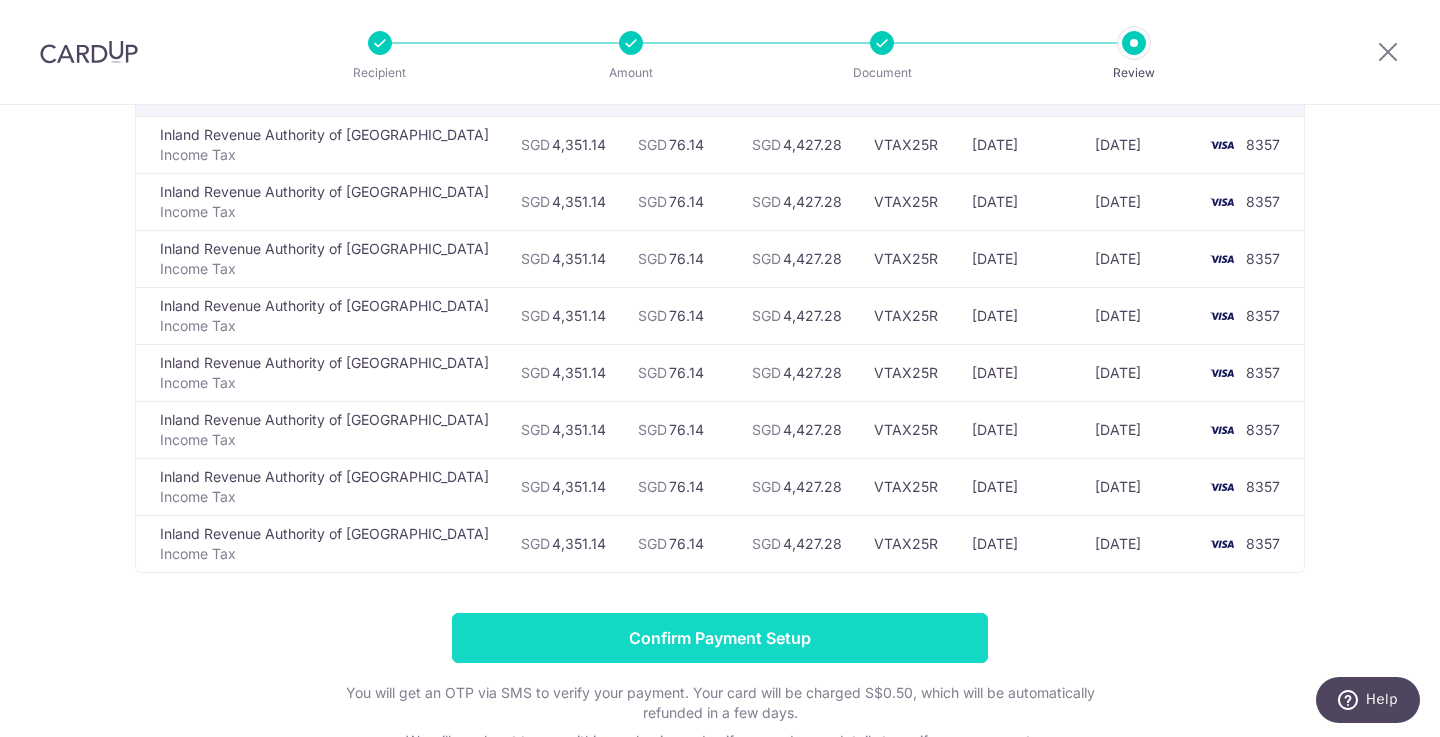 click on "Confirm Payment Setup" at bounding box center [720, 638] 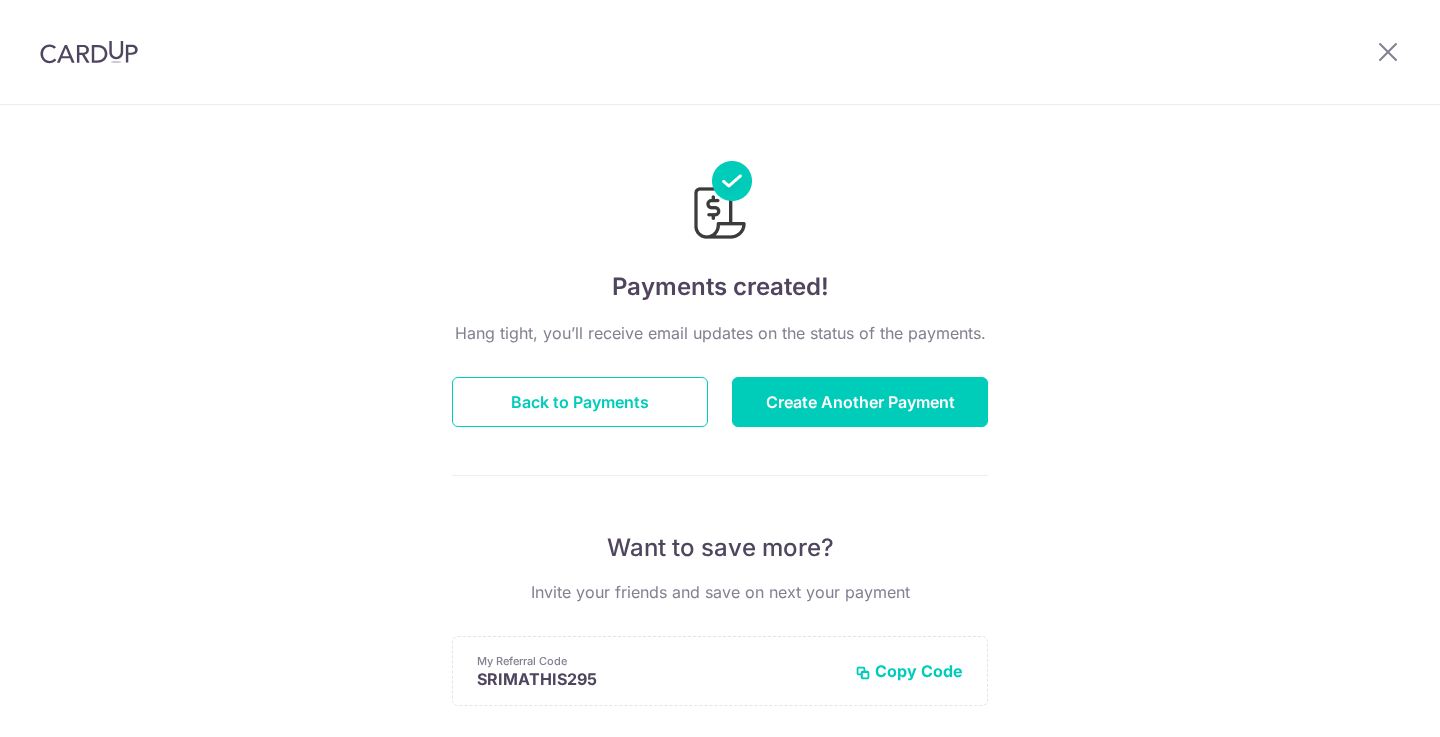 scroll, scrollTop: 0, scrollLeft: 0, axis: both 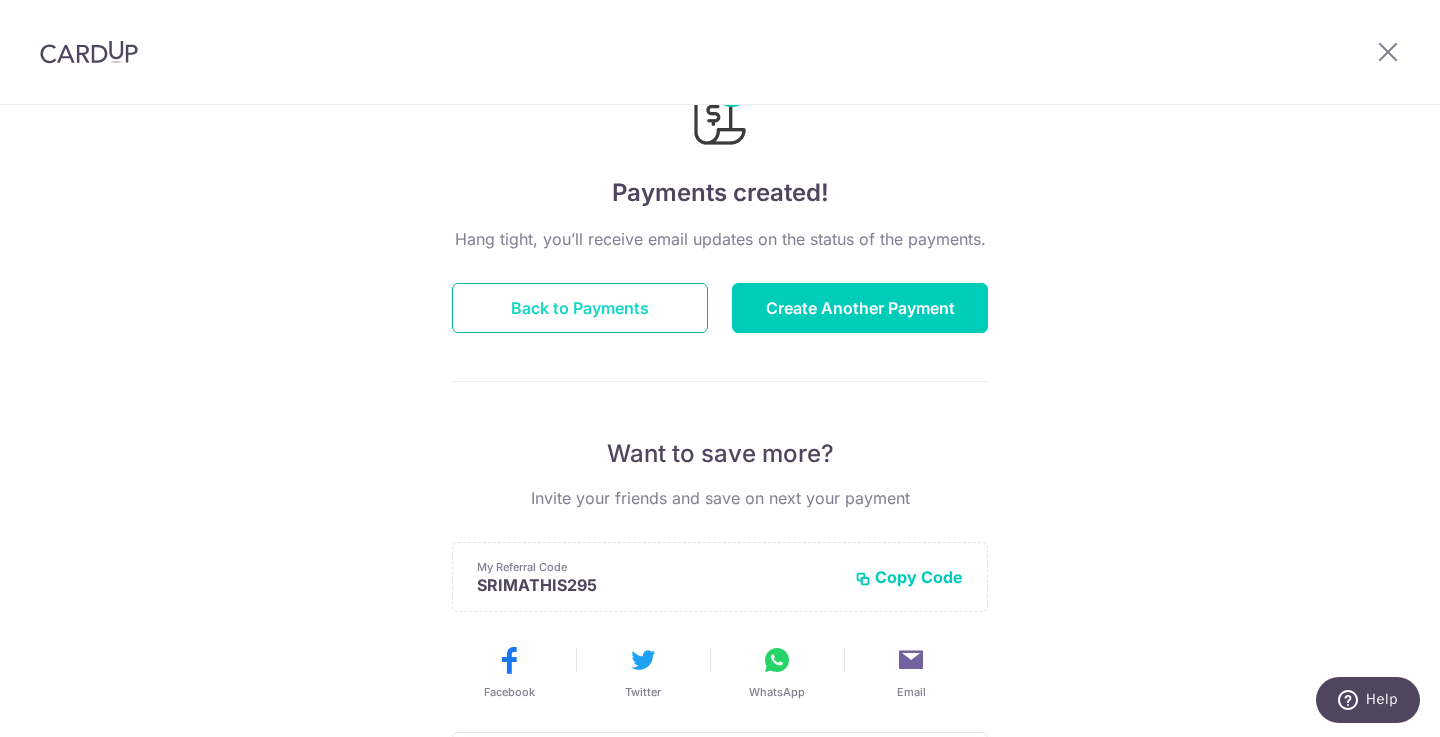 click on "Back to Payments" at bounding box center (580, 308) 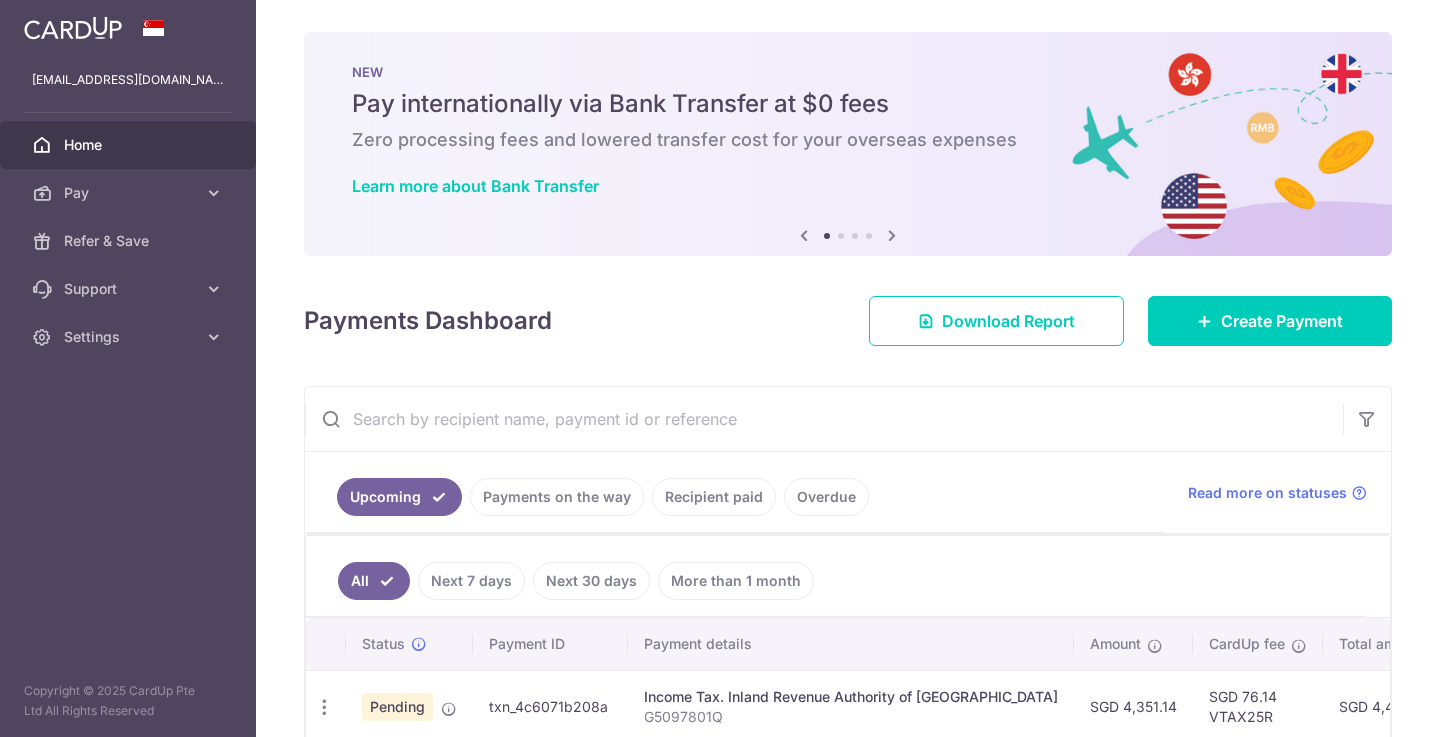 scroll, scrollTop: 0, scrollLeft: 0, axis: both 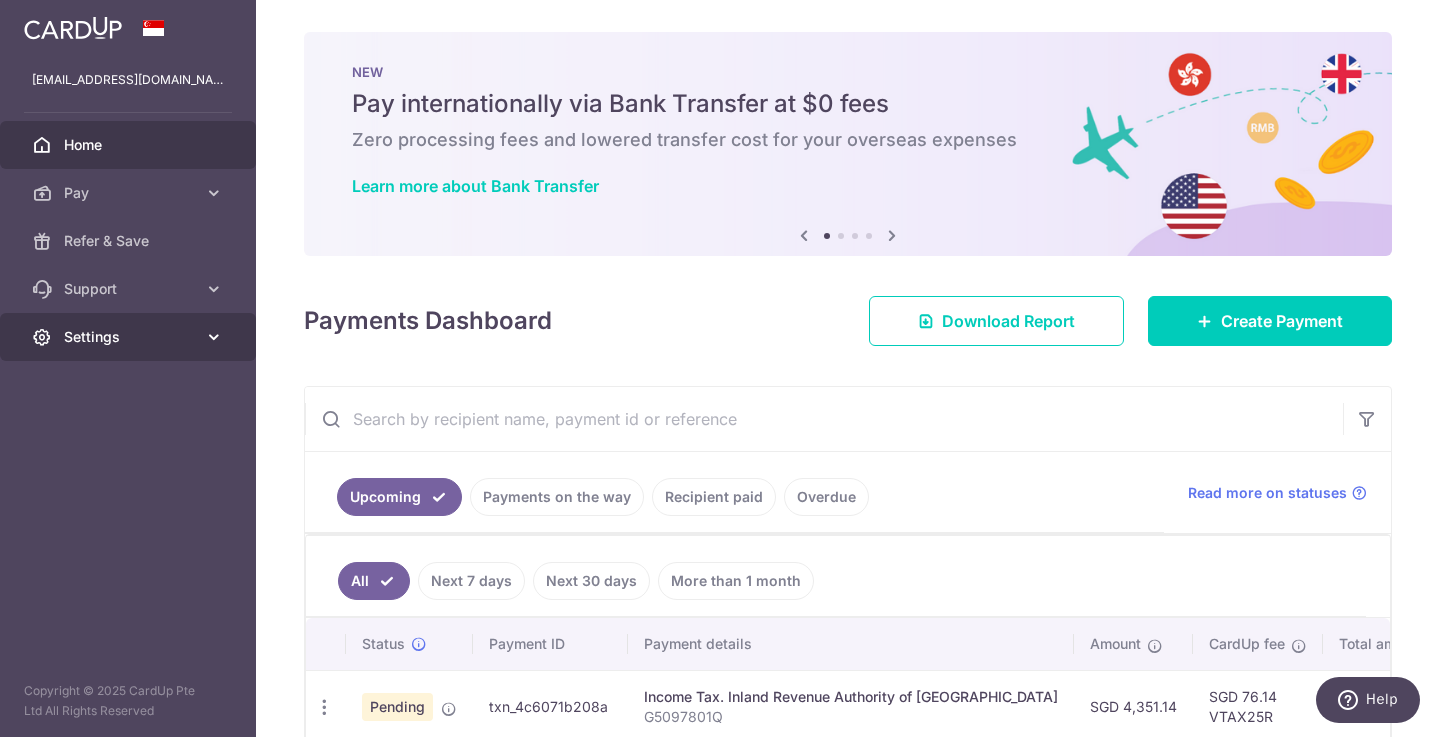 click at bounding box center (214, 337) 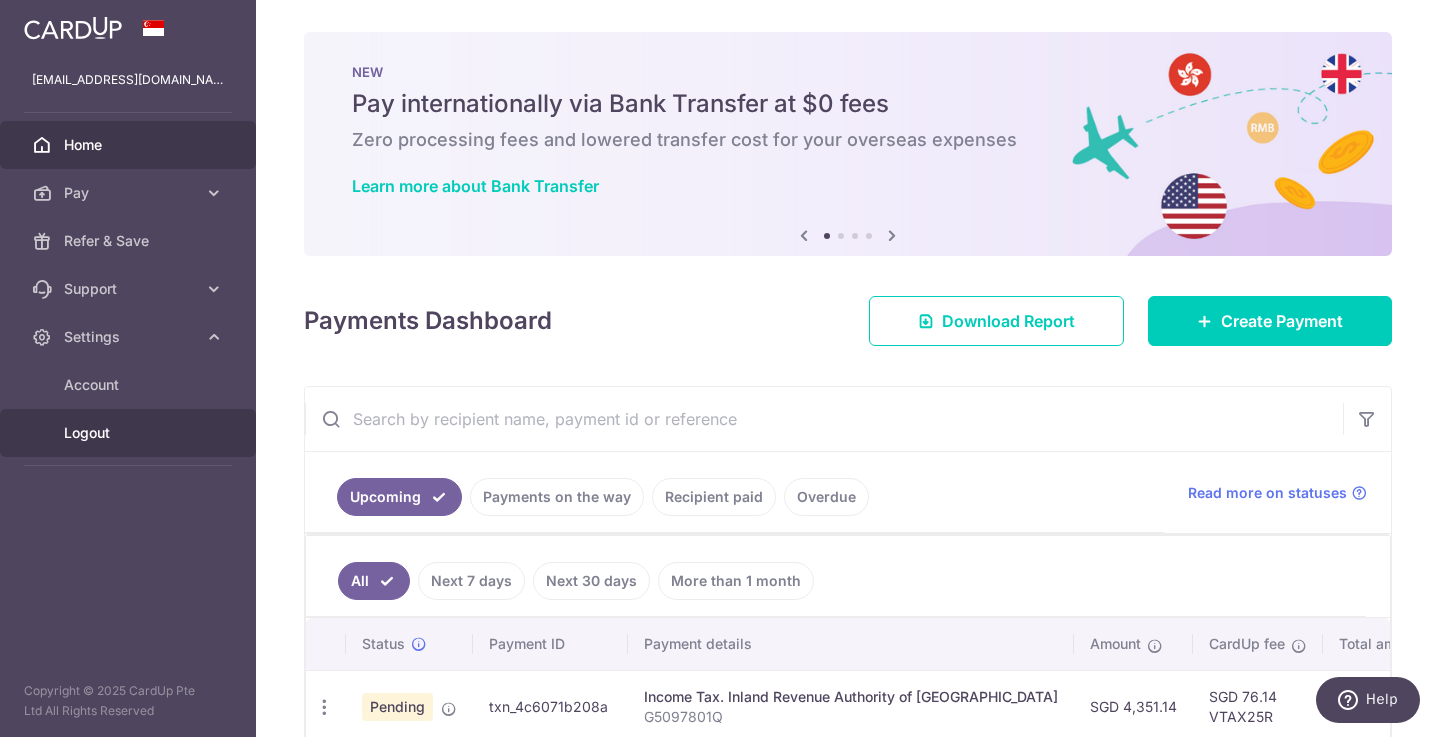 click on "Logout" at bounding box center (130, 433) 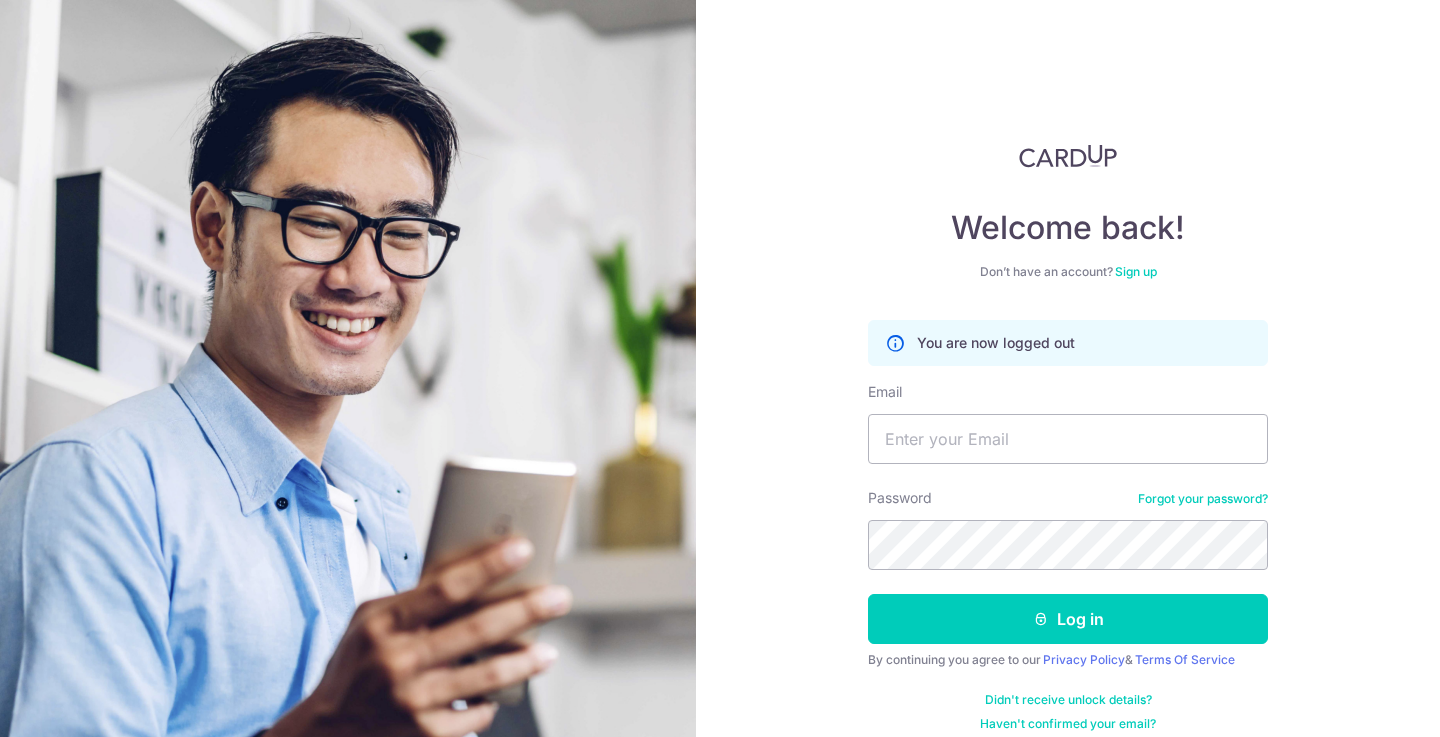 scroll, scrollTop: 0, scrollLeft: 0, axis: both 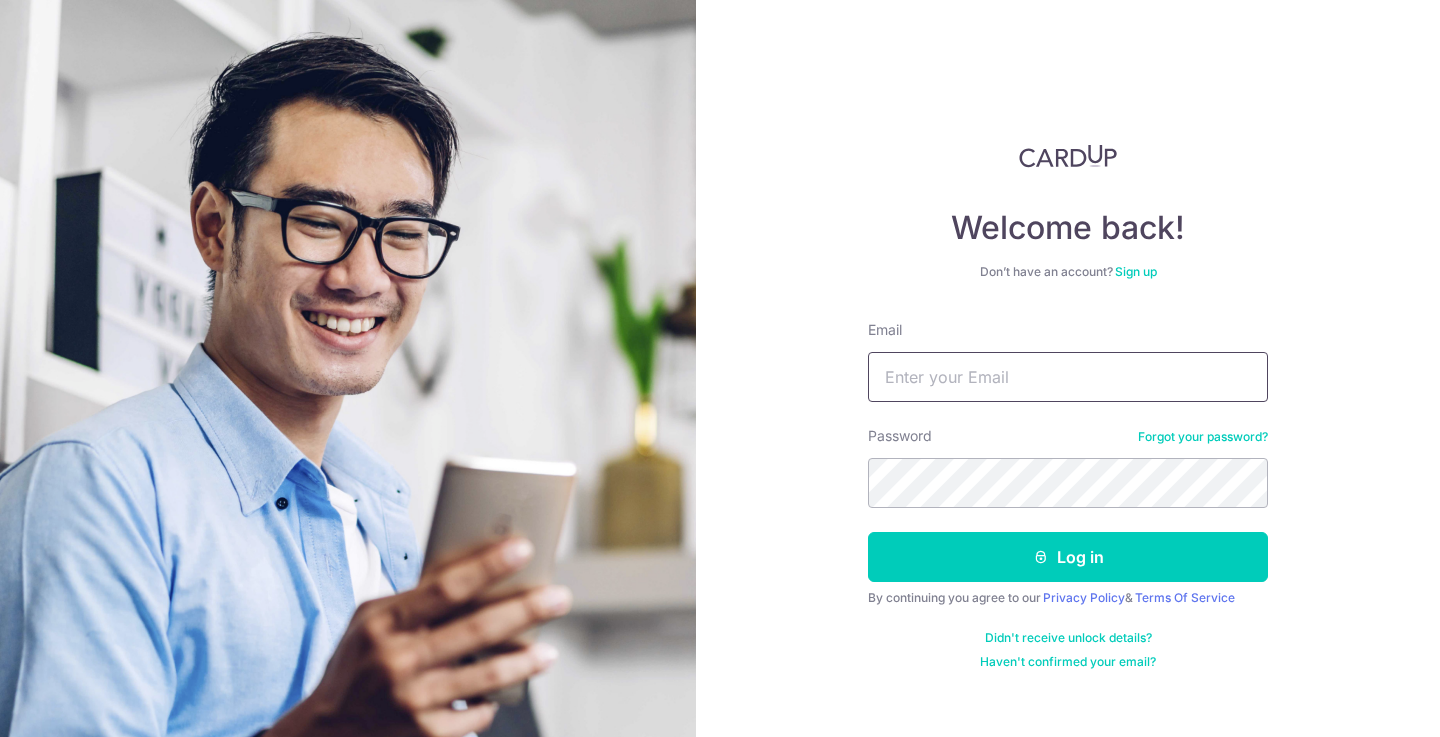 click on "Email" at bounding box center [1068, 377] 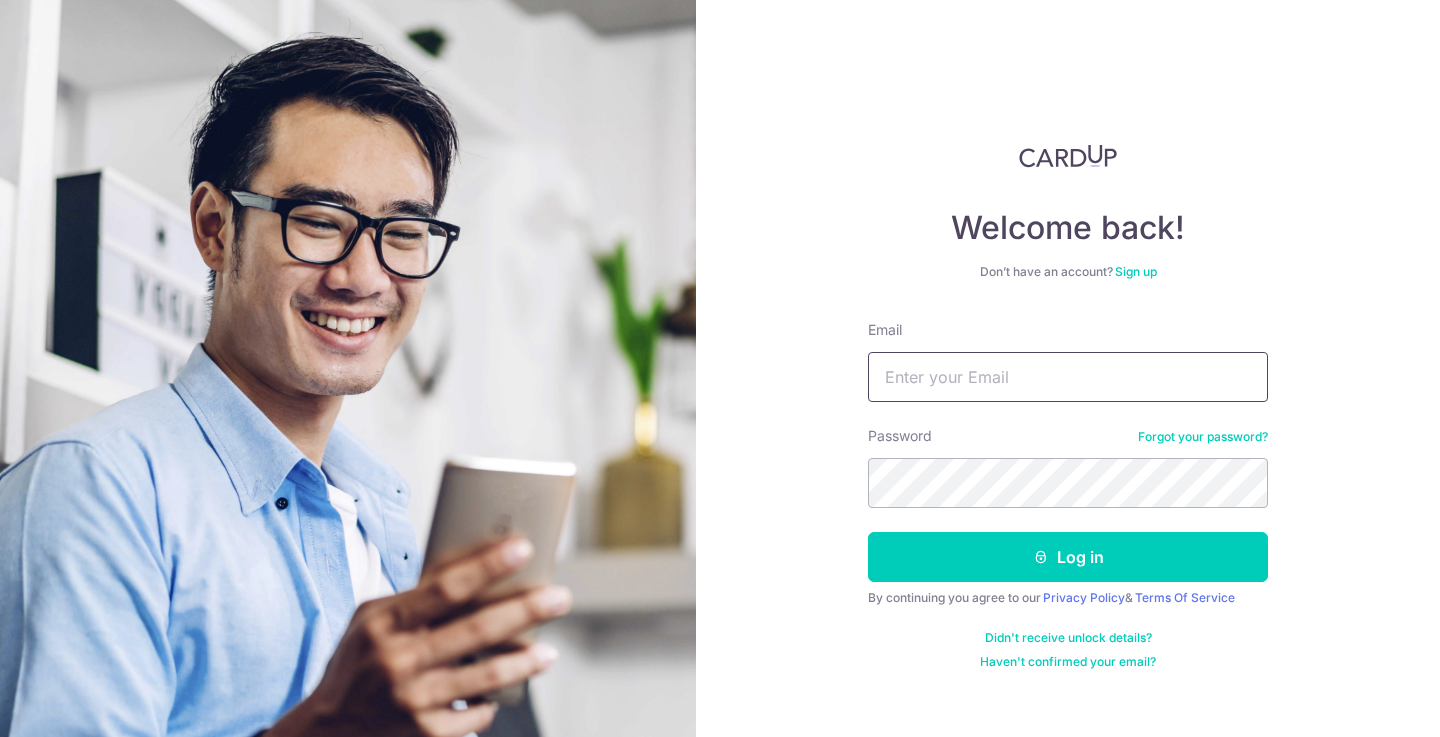 type on "[EMAIL_ADDRESS][PERSON_NAME][DOMAIN_NAME]" 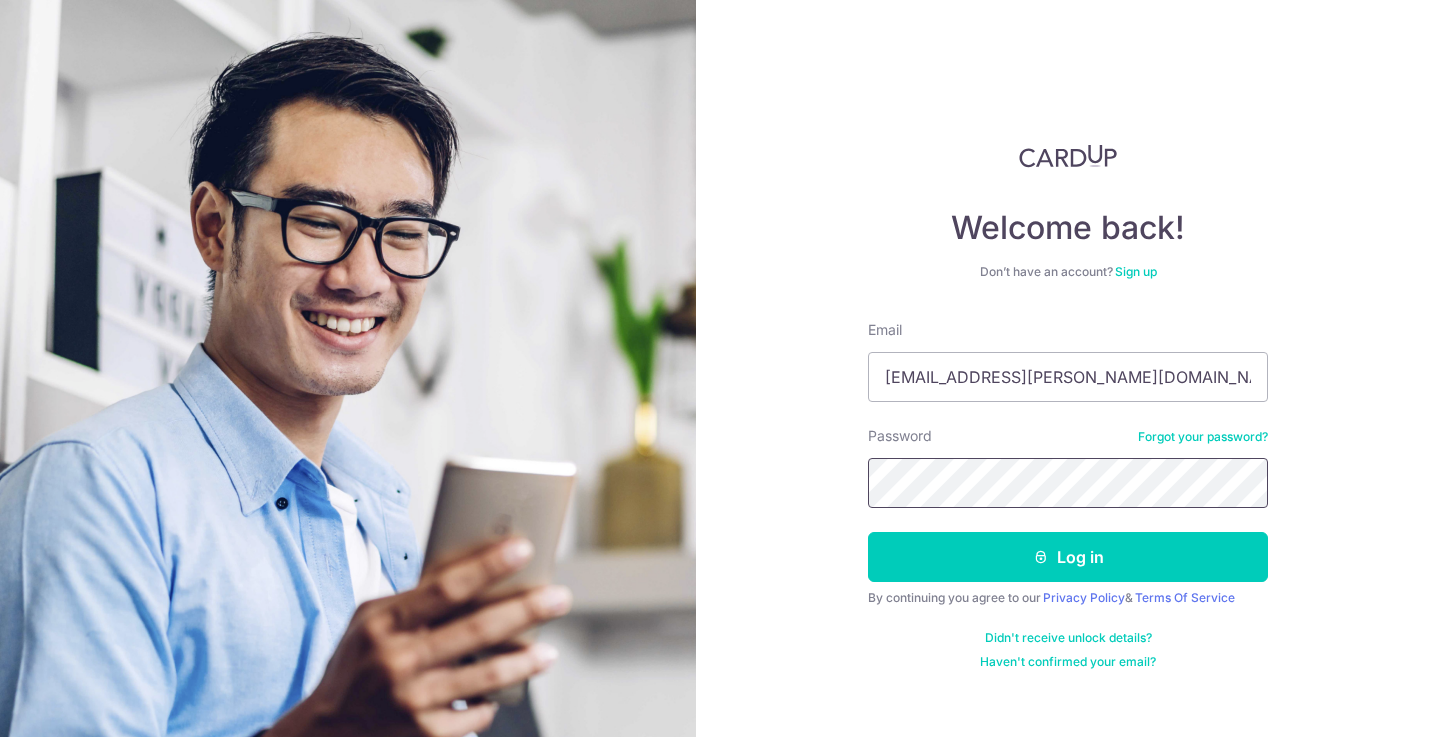 click on "Log in" at bounding box center (1068, 557) 